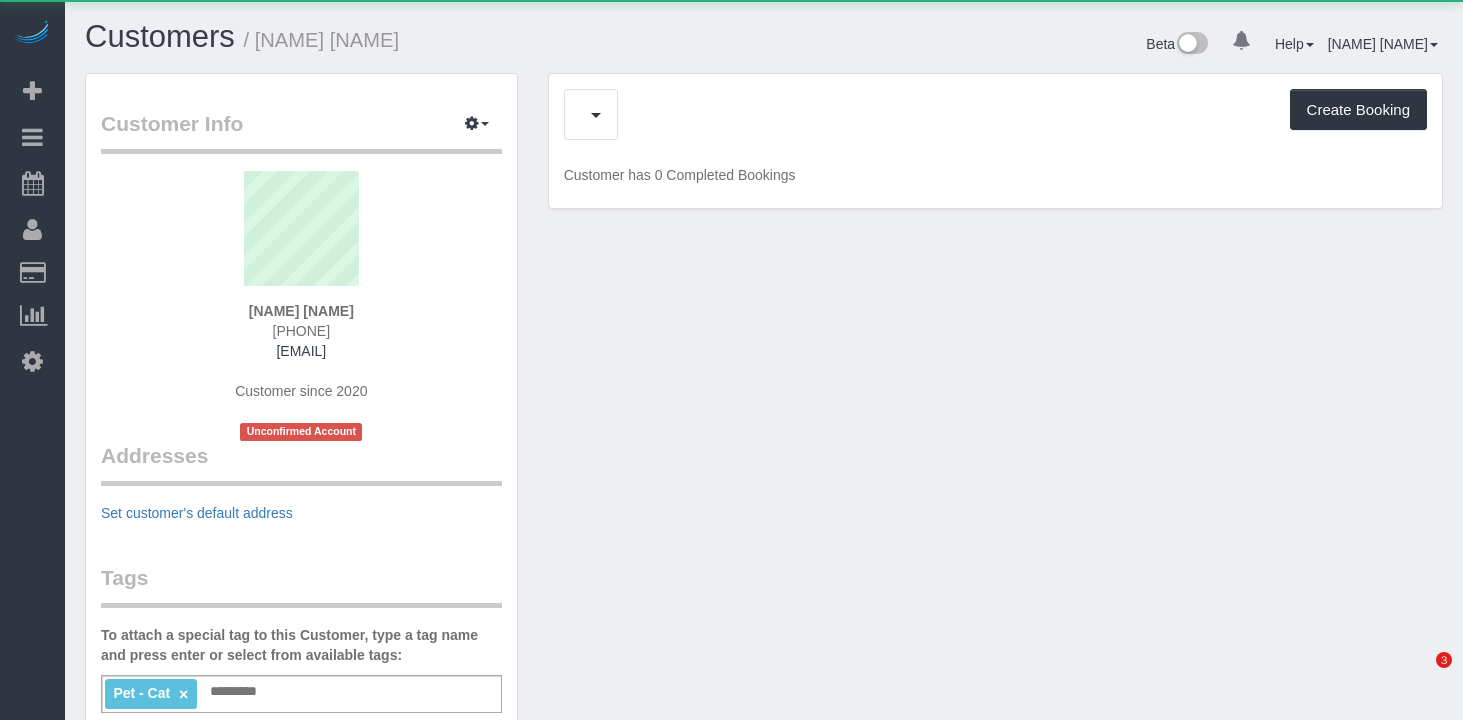 scroll, scrollTop: 0, scrollLeft: 0, axis: both 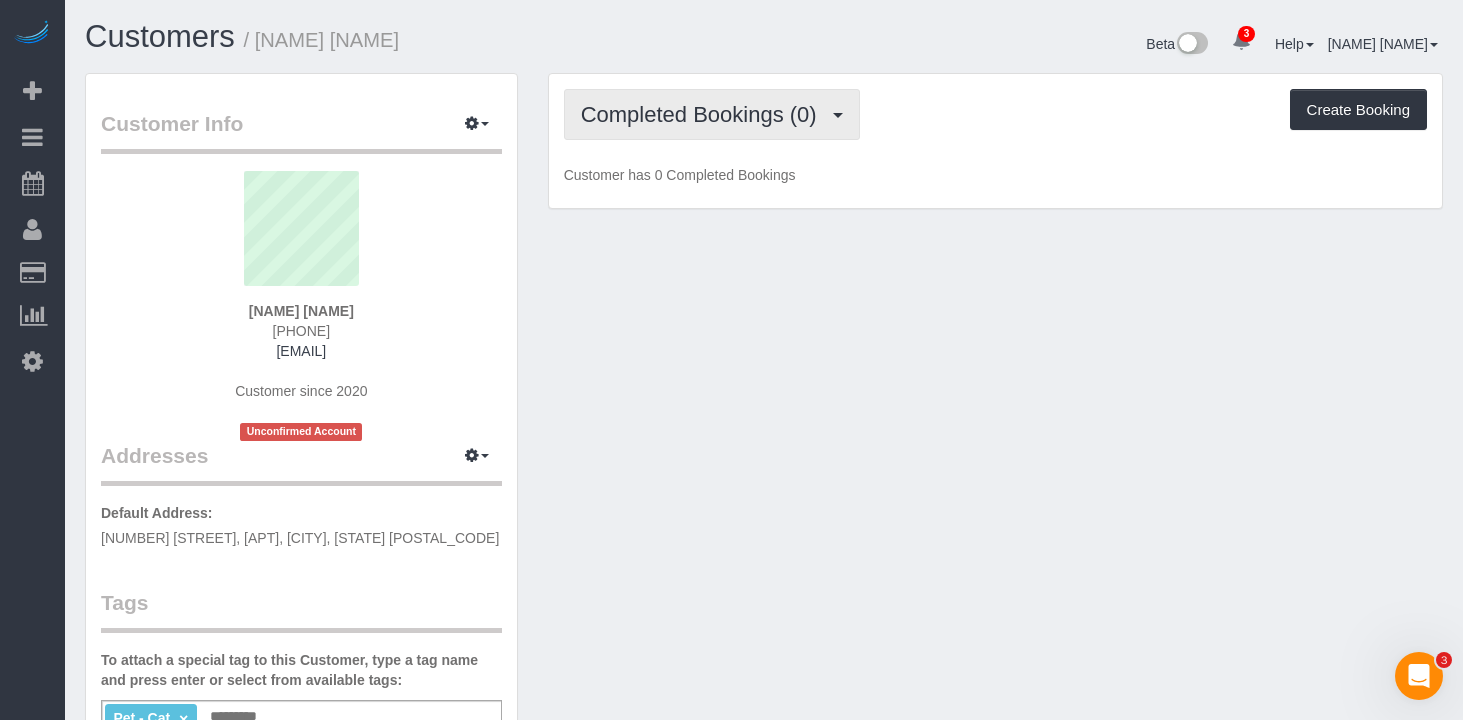 click on "Completed Bookings (0)" at bounding box center [704, 114] 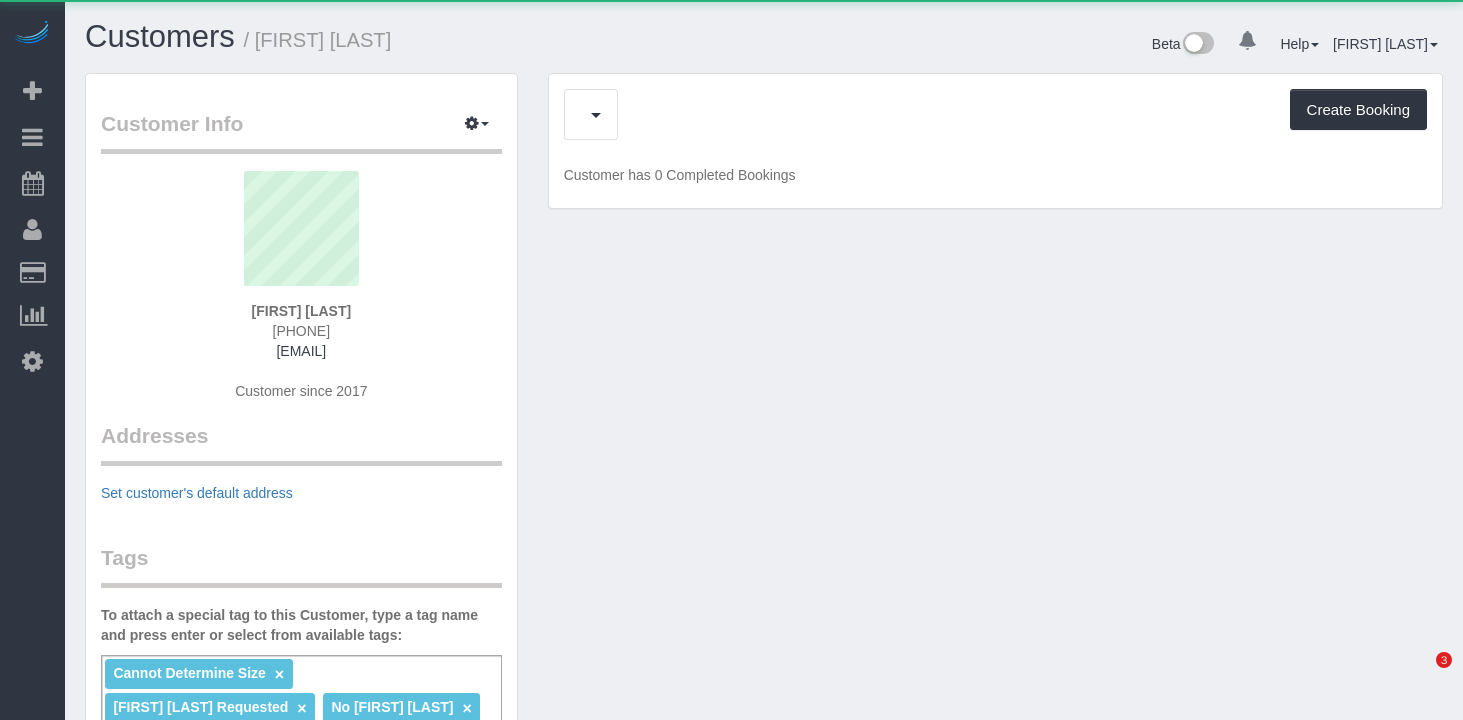 scroll, scrollTop: 0, scrollLeft: 0, axis: both 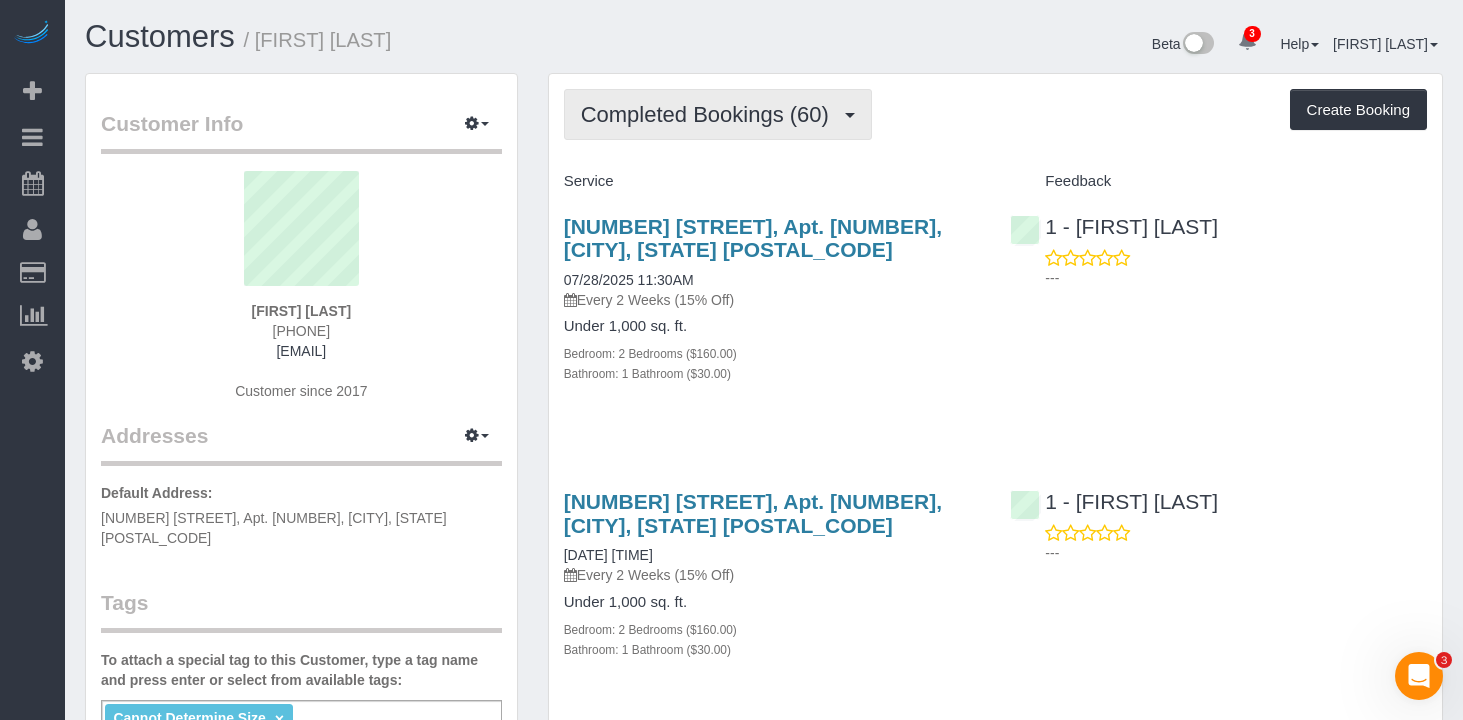 click on "Completed Bookings (60)" at bounding box center [710, 114] 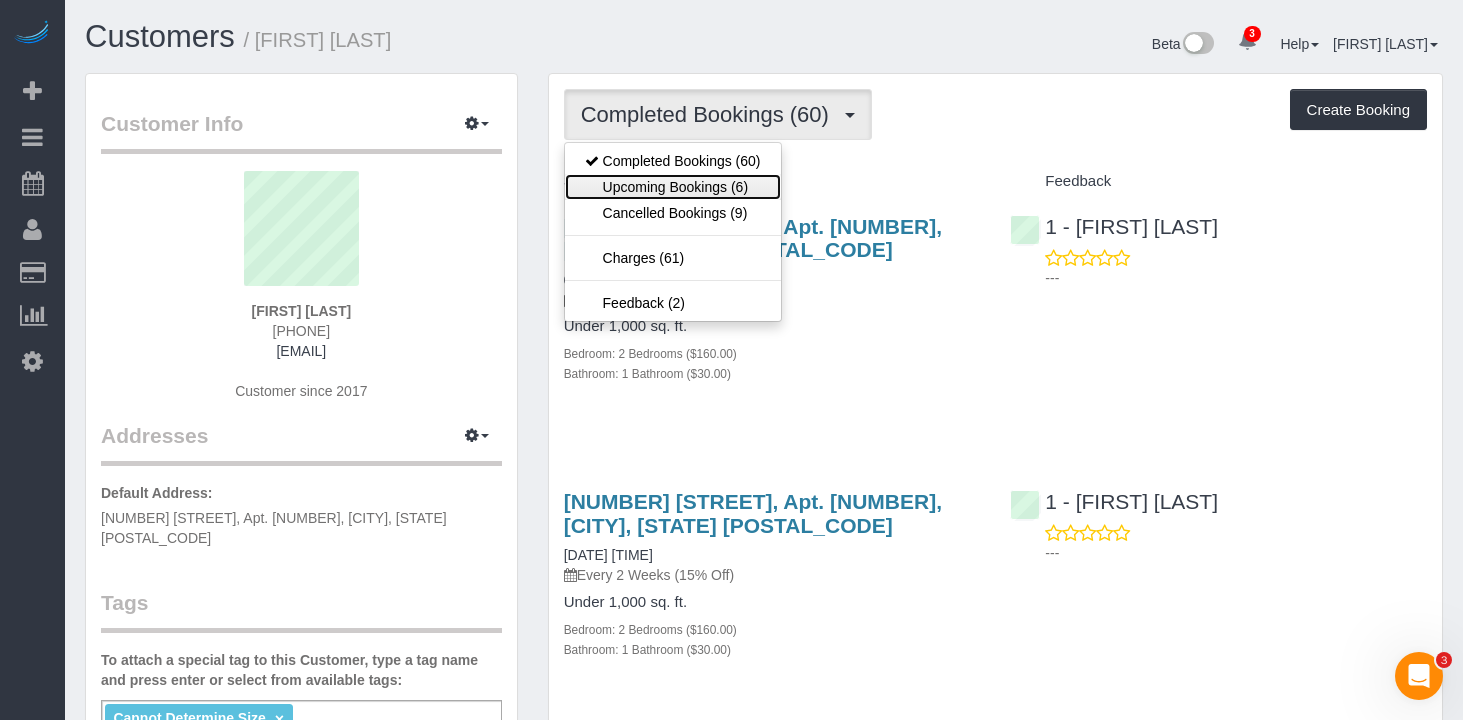 click on "Upcoming Bookings (6)" at bounding box center (673, 187) 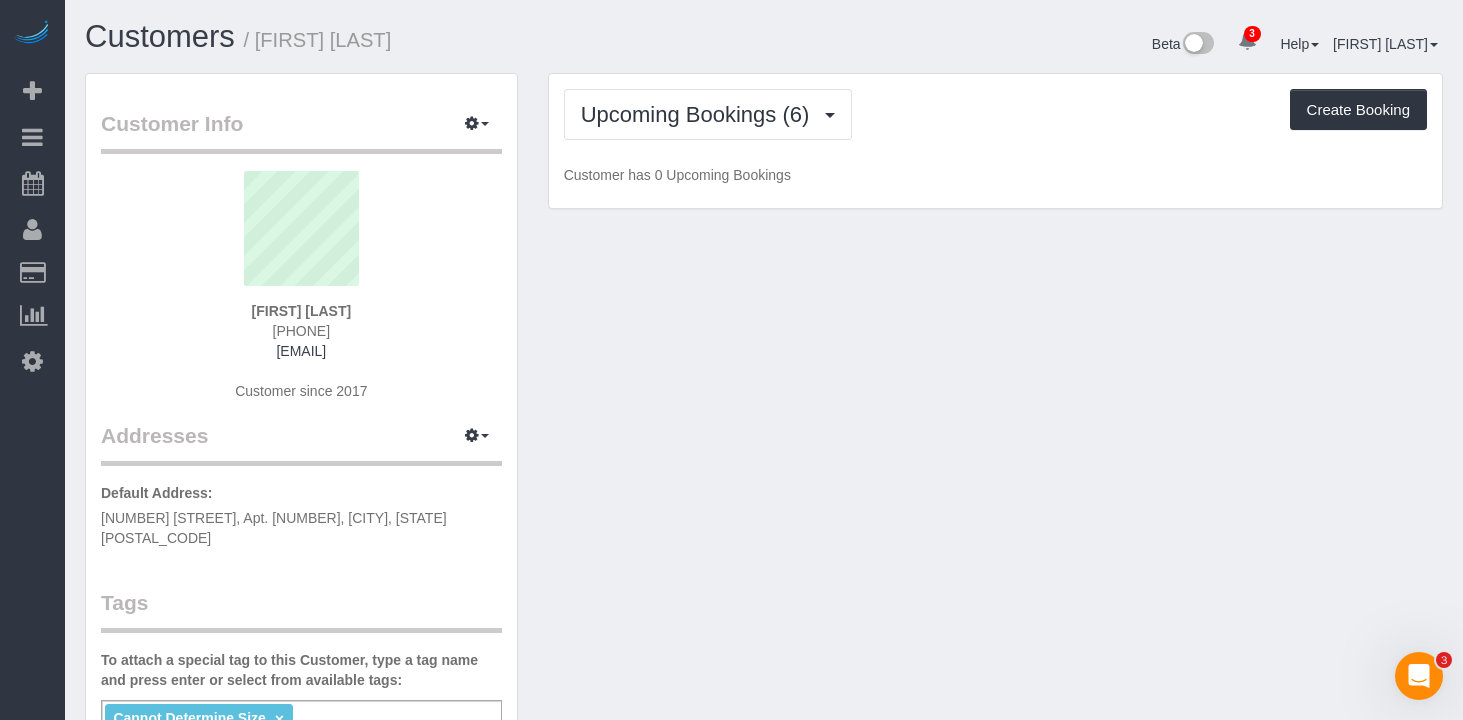 click on "Upcoming Bookings (6)
Completed Bookings (60)
Upcoming Bookings (6)
Cancelled Bookings (9)
Charges (61)
Feedback (2)
Create Booking" at bounding box center [995, 114] 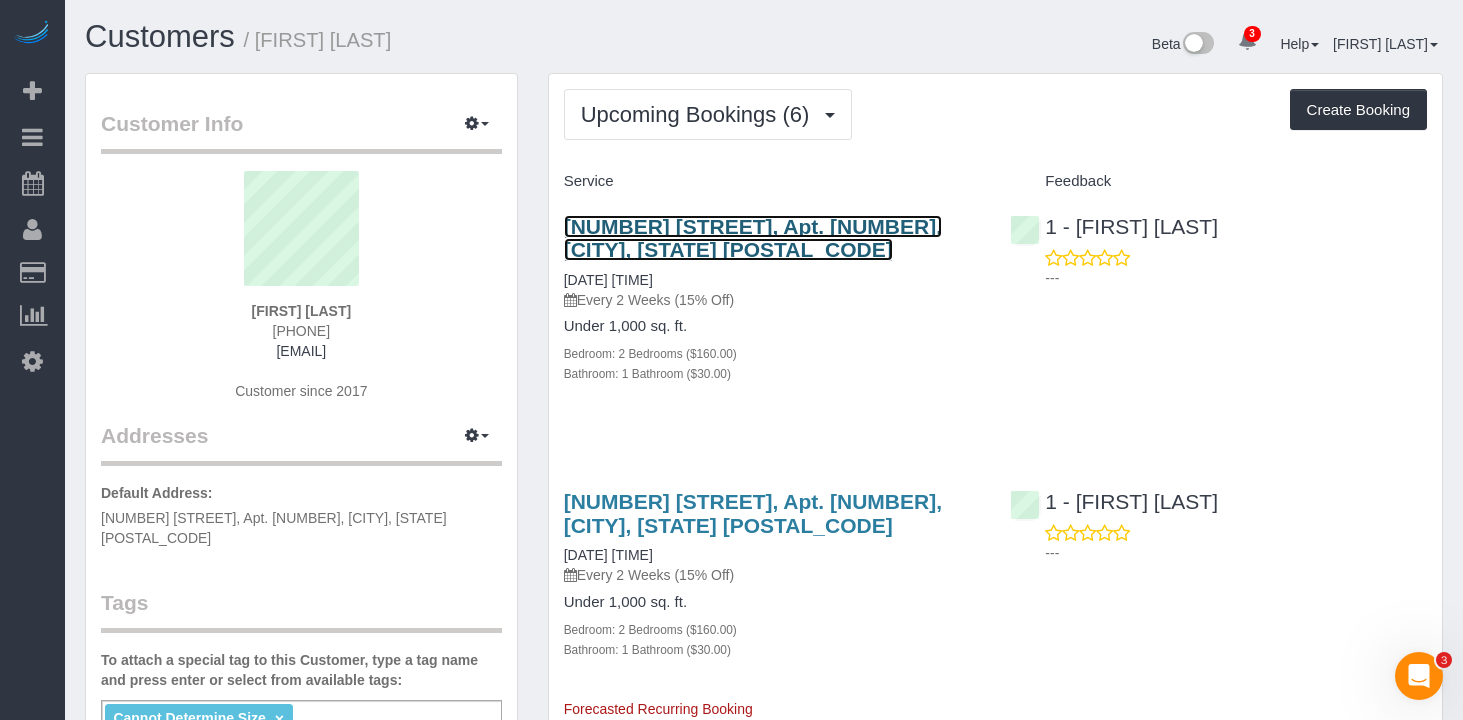 click on "405 East 14th Street, Apt. 9h, New York, NY 10009" at bounding box center [753, 238] 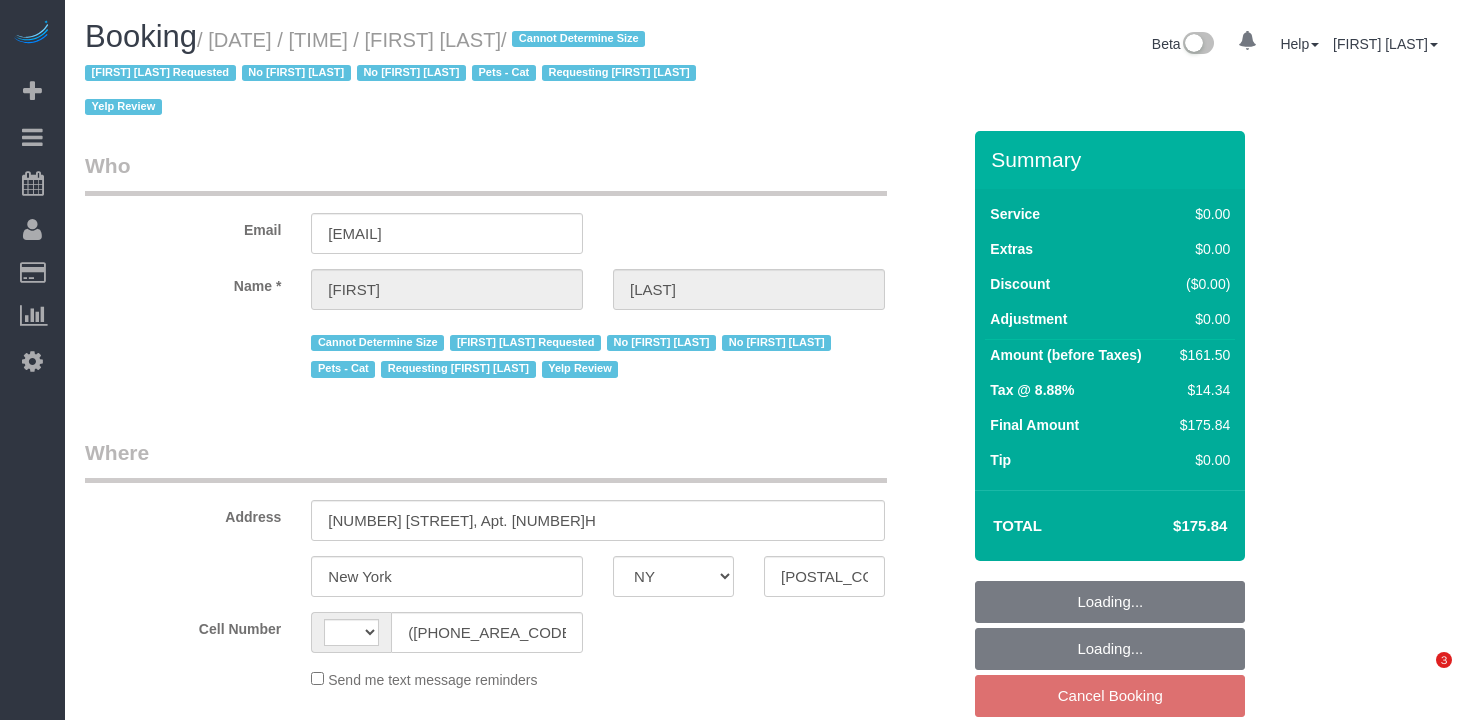 select on "NY" 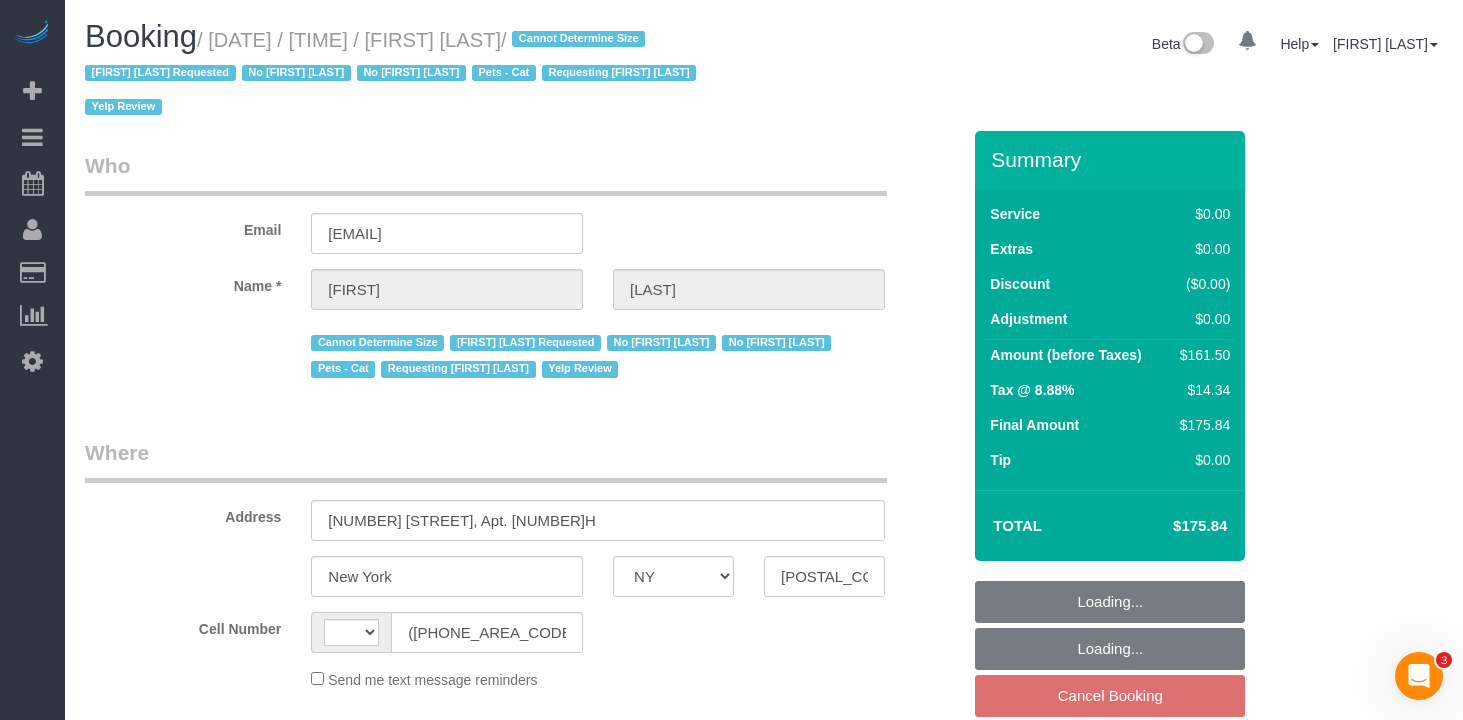 scroll, scrollTop: 0, scrollLeft: 0, axis: both 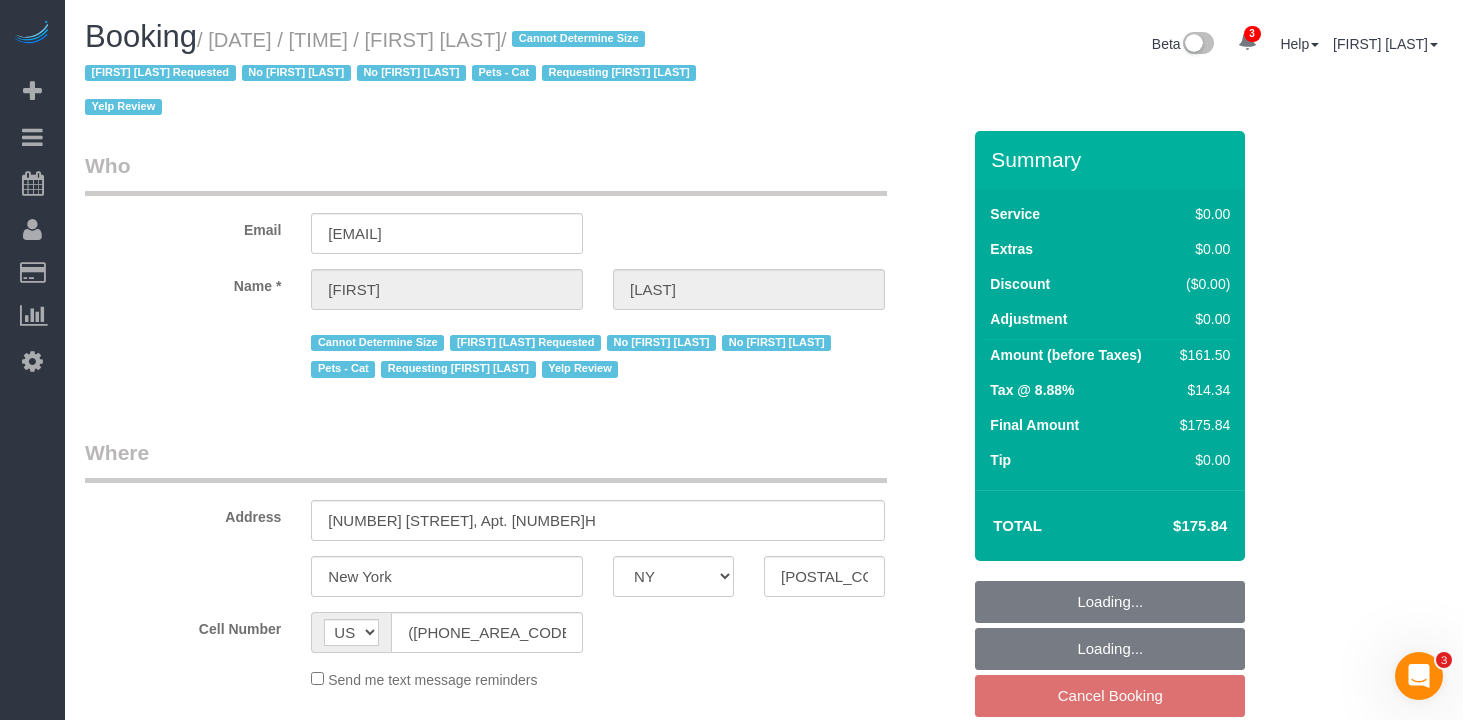 select on "2" 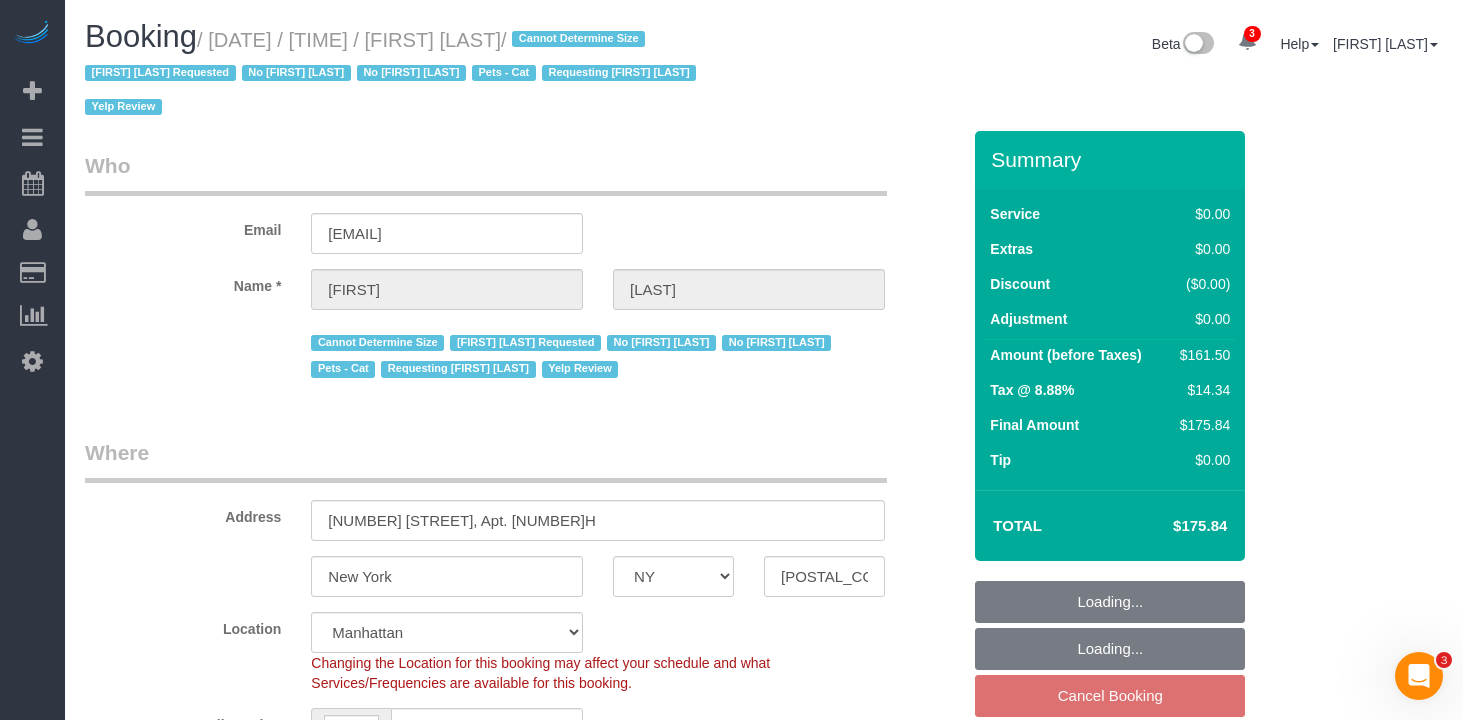 select on "object:1362" 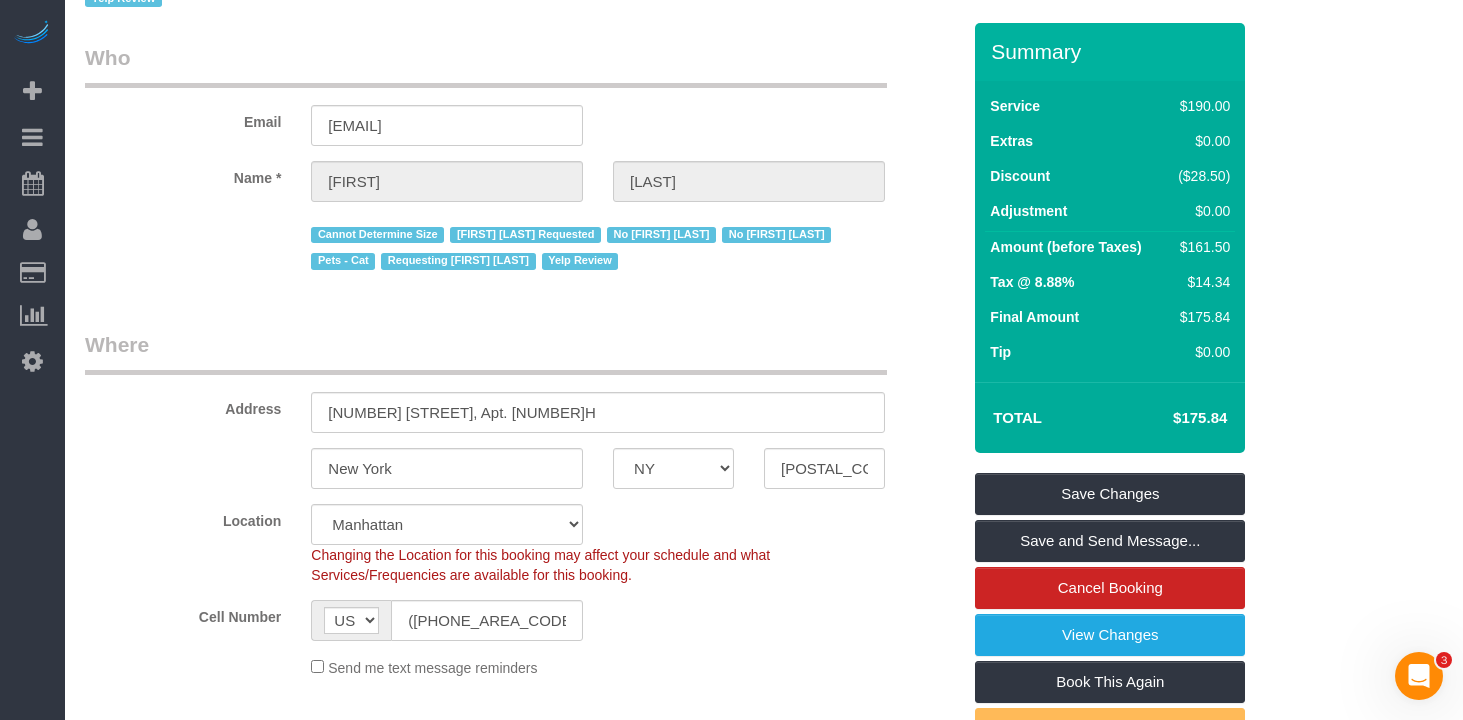 scroll, scrollTop: 0, scrollLeft: 0, axis: both 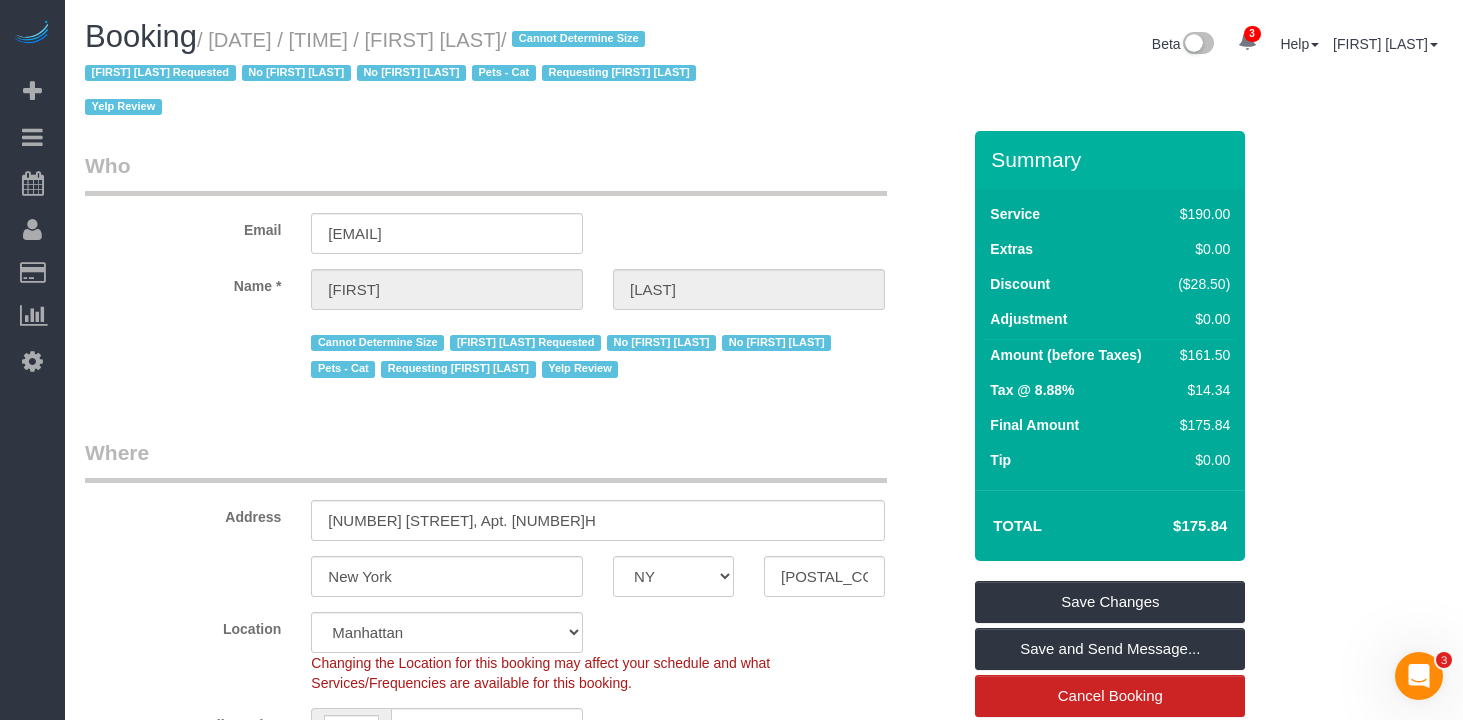 click on "Booking
/ August 11, 2025 / 11:30AM / Alexandra Roseman
/
Cannot Determine Size
Ingrid Malasi Requested
No Aldery Morris
No Emily Smith
Pets - Cat
Requesting Maria Villalta
Yelp Review" at bounding box center (417, 75) 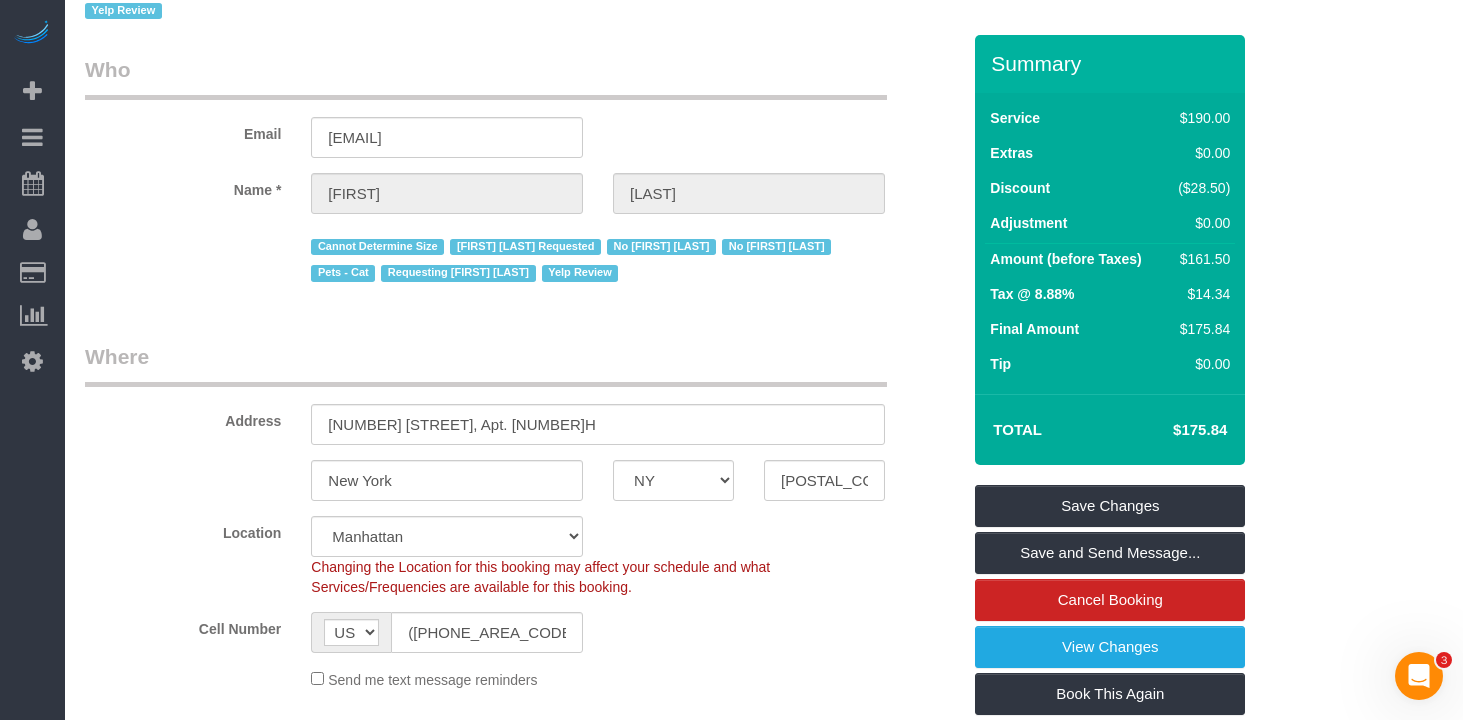 scroll, scrollTop: 0, scrollLeft: 0, axis: both 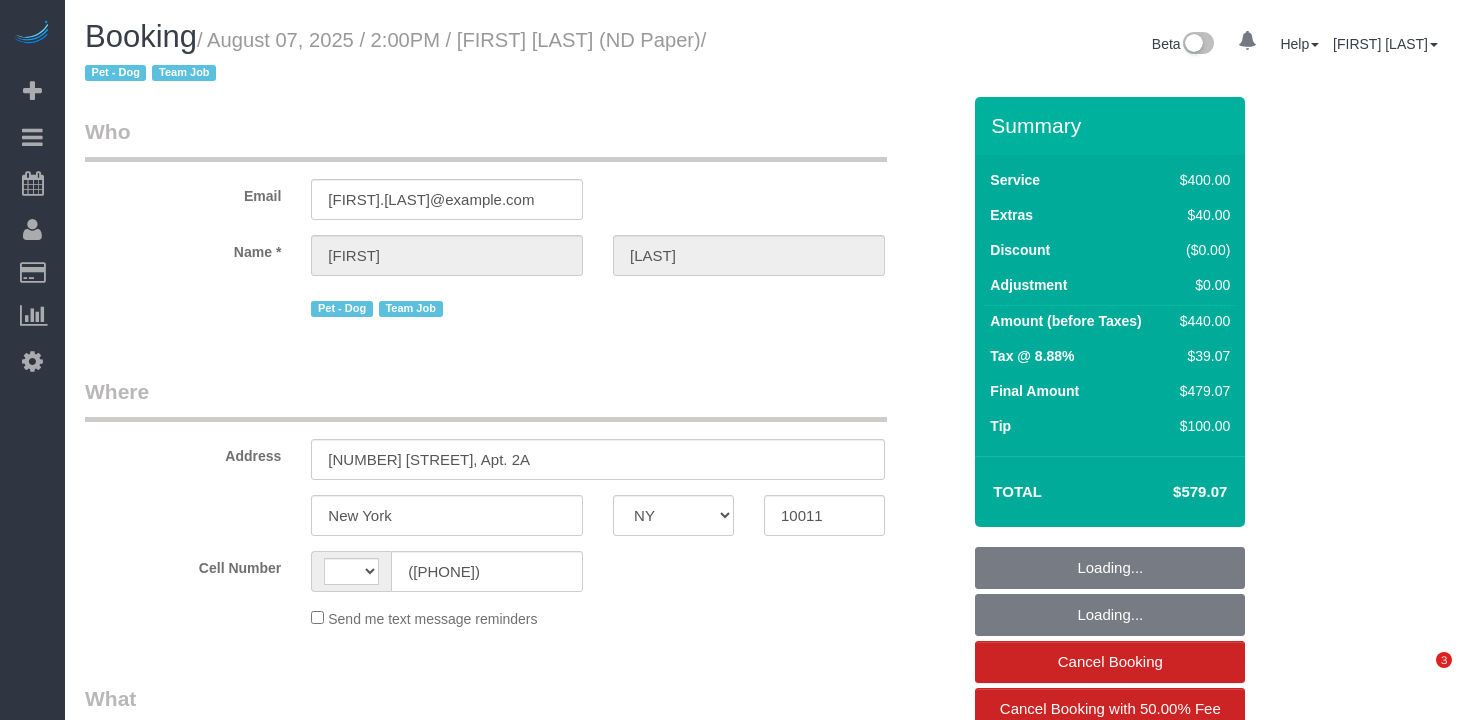 select on "NY" 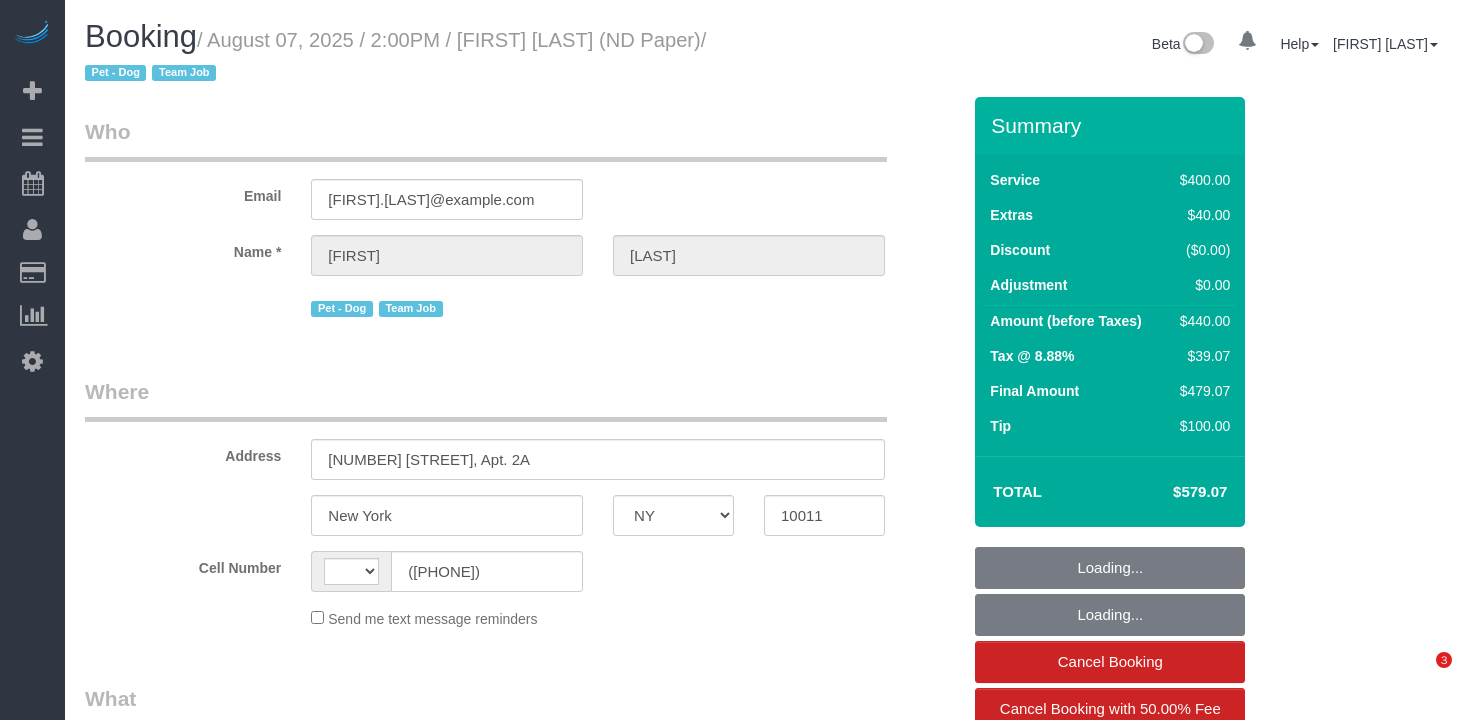 scroll, scrollTop: 0, scrollLeft: 0, axis: both 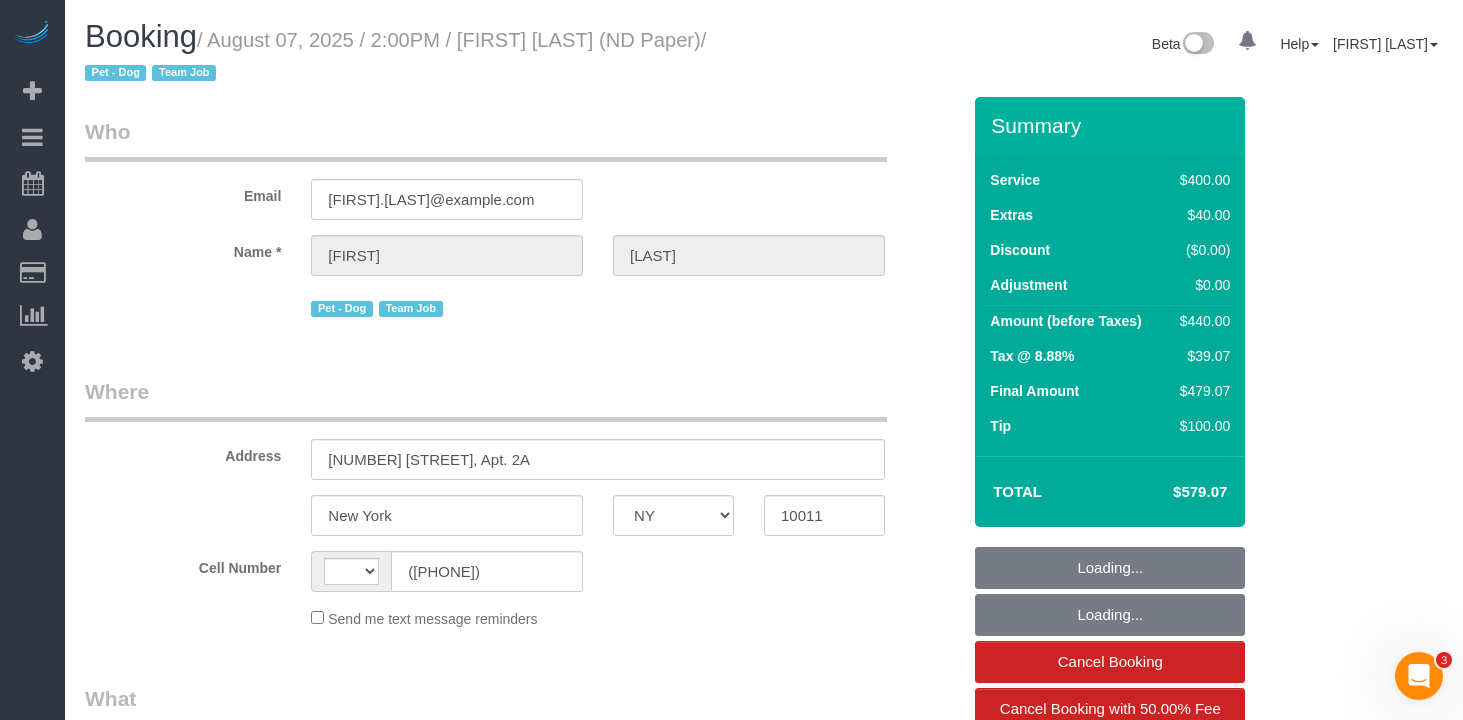 select on "object:412" 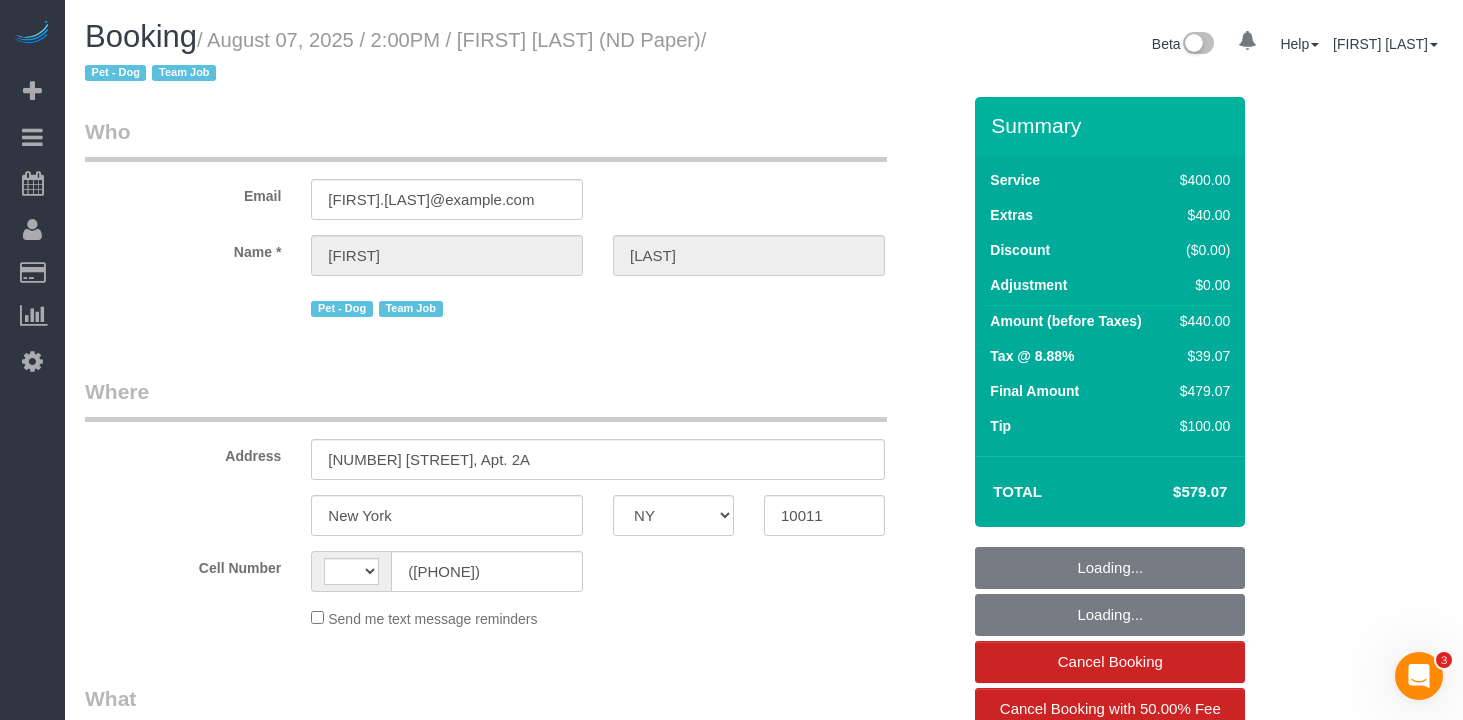 select on "number:89" 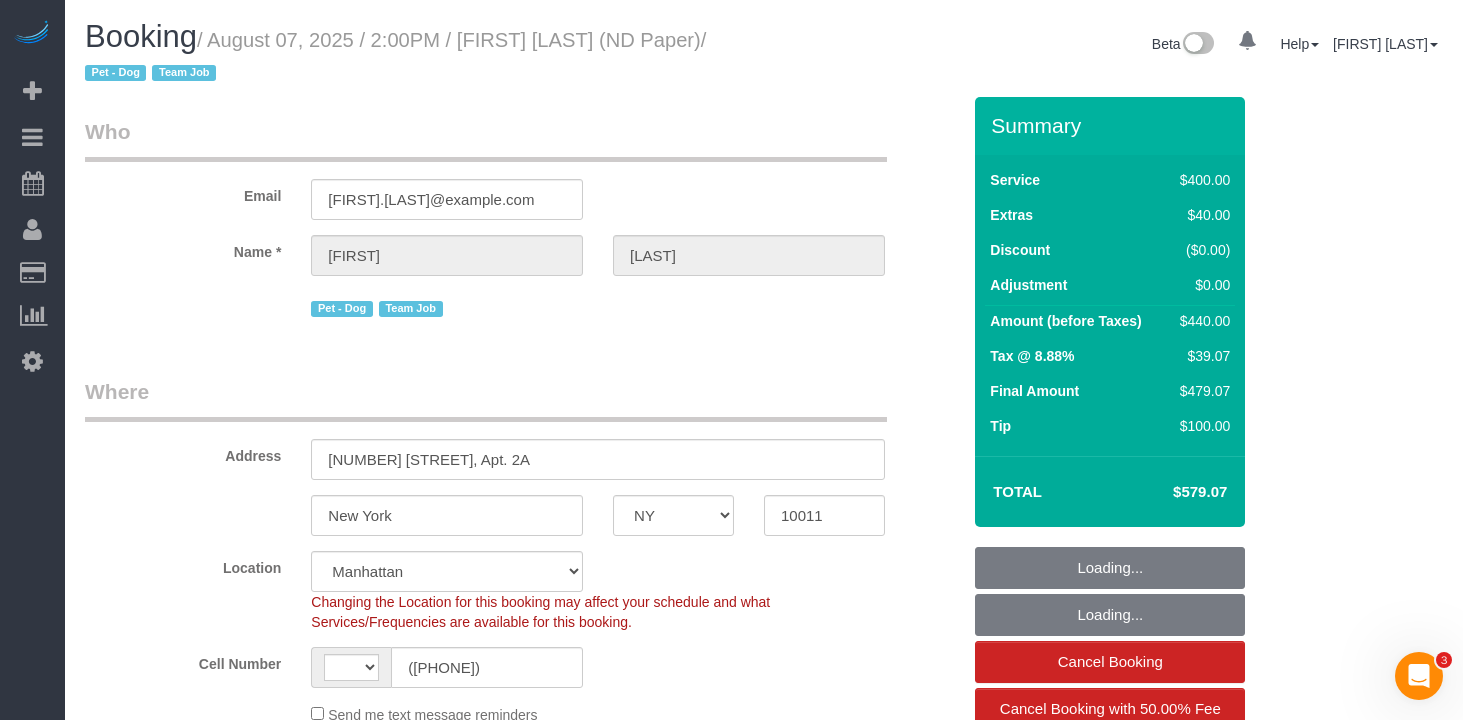 select on "object:644" 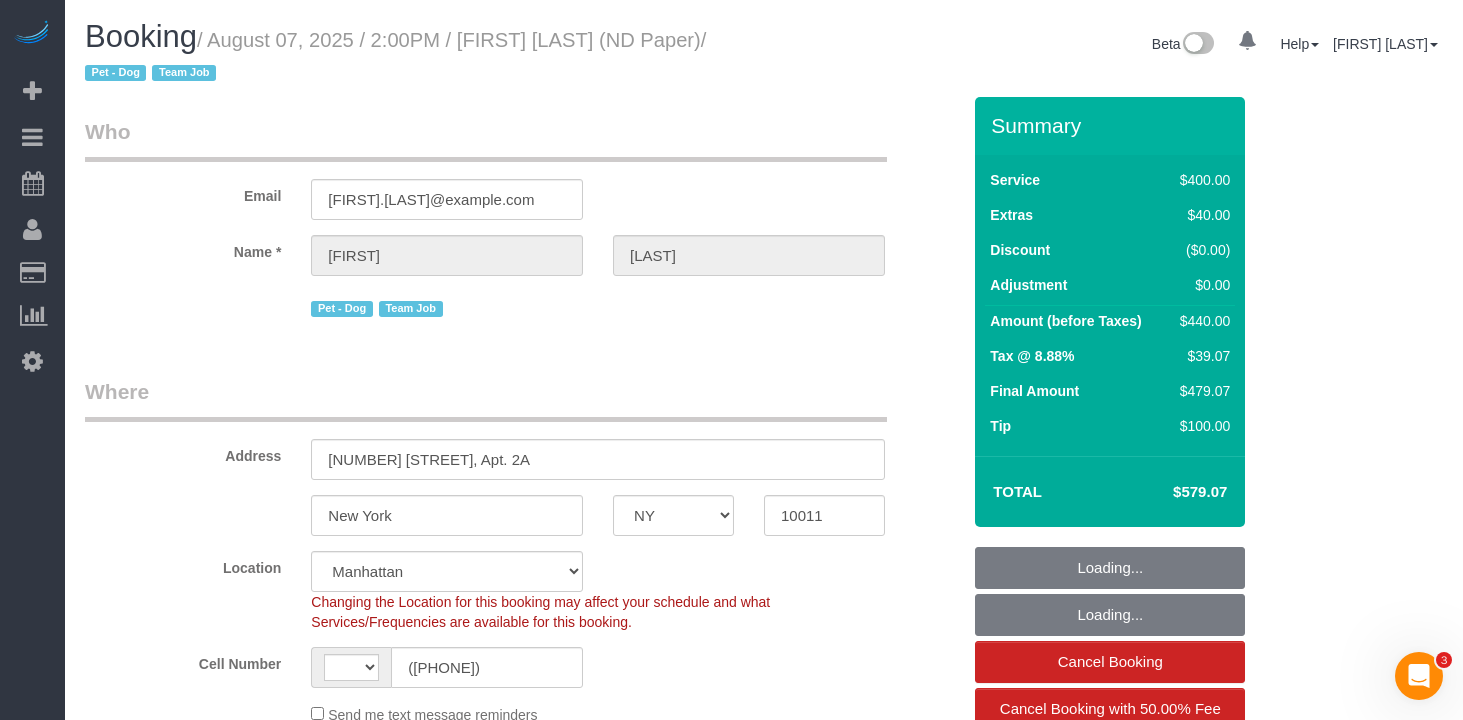 select on "string:US" 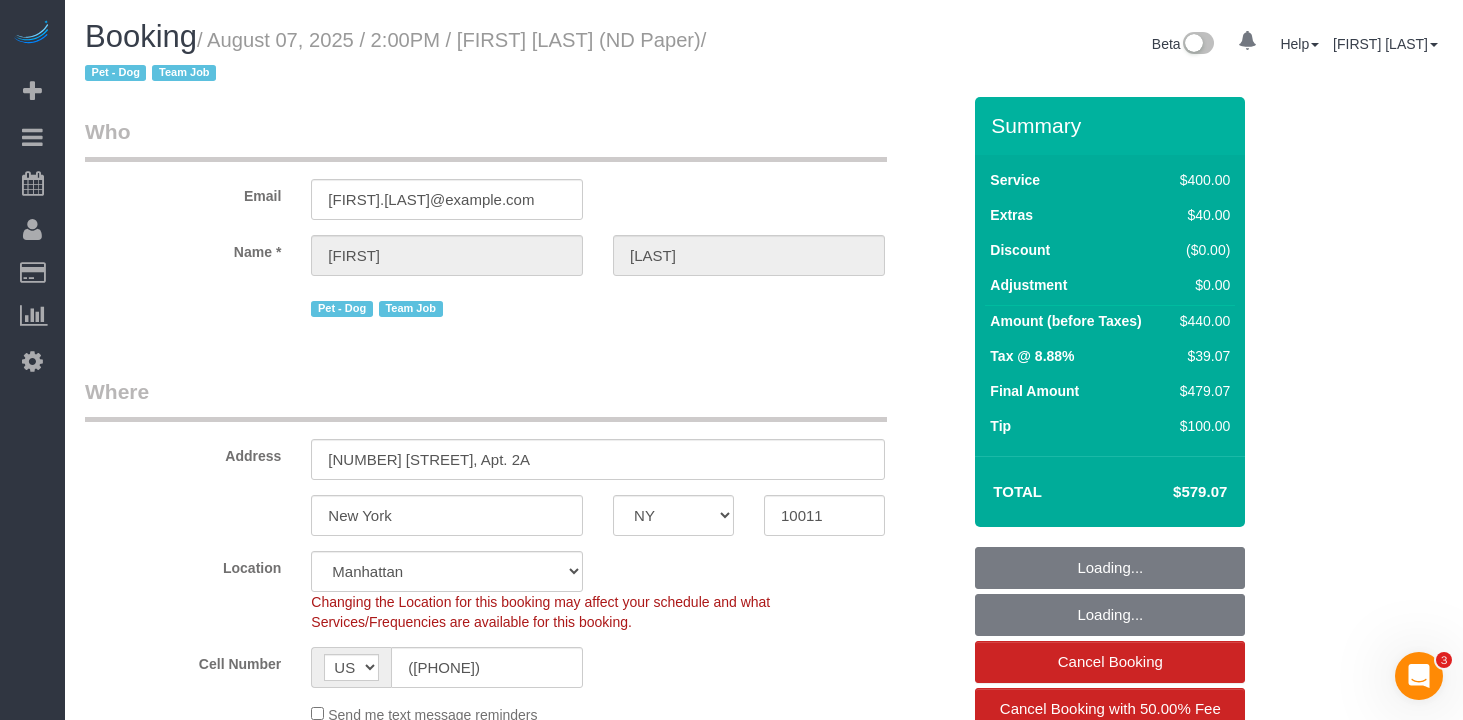 select on "spot1" 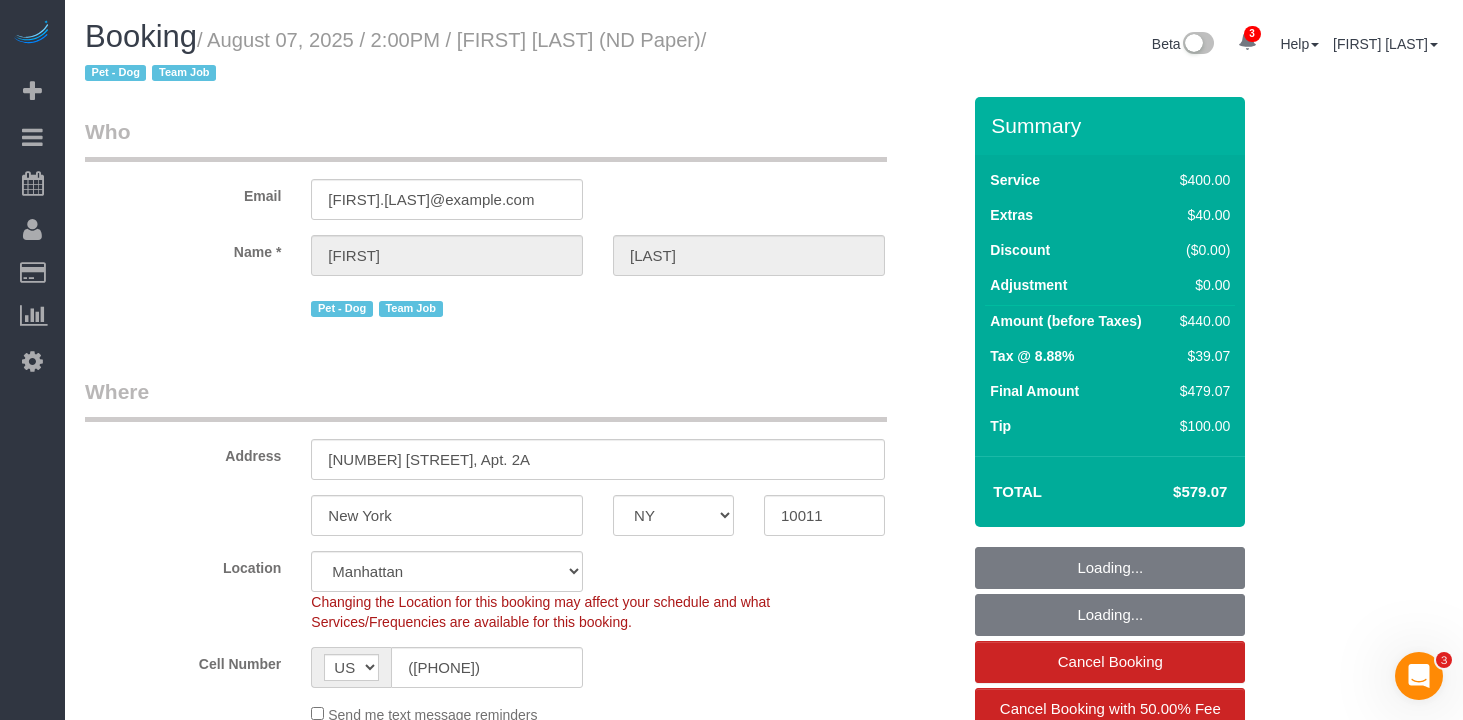 select on "string:stripe-pm_1RtV4i4VGloSiKo7HPKNgVwX" 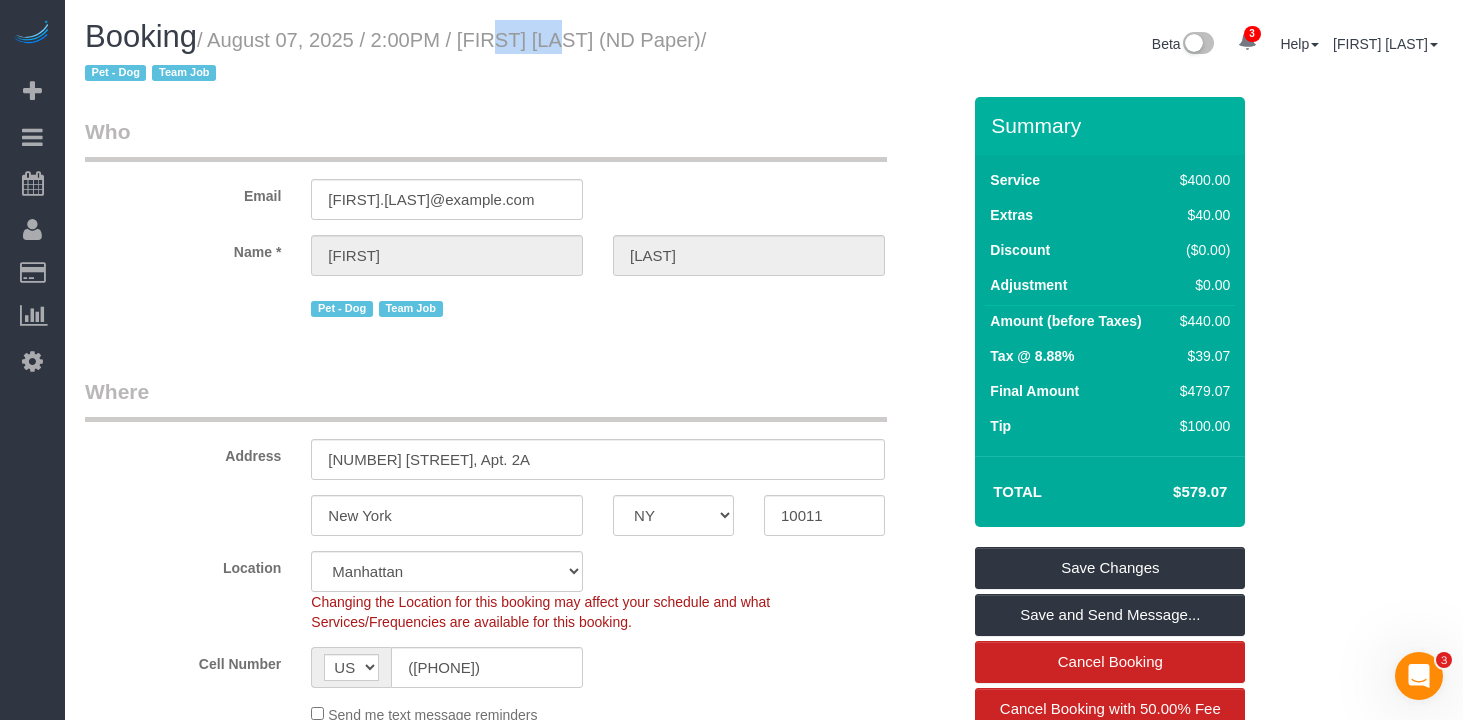 drag, startPoint x: 547, startPoint y: 43, endPoint x: 478, endPoint y: 39, distance: 69.115845 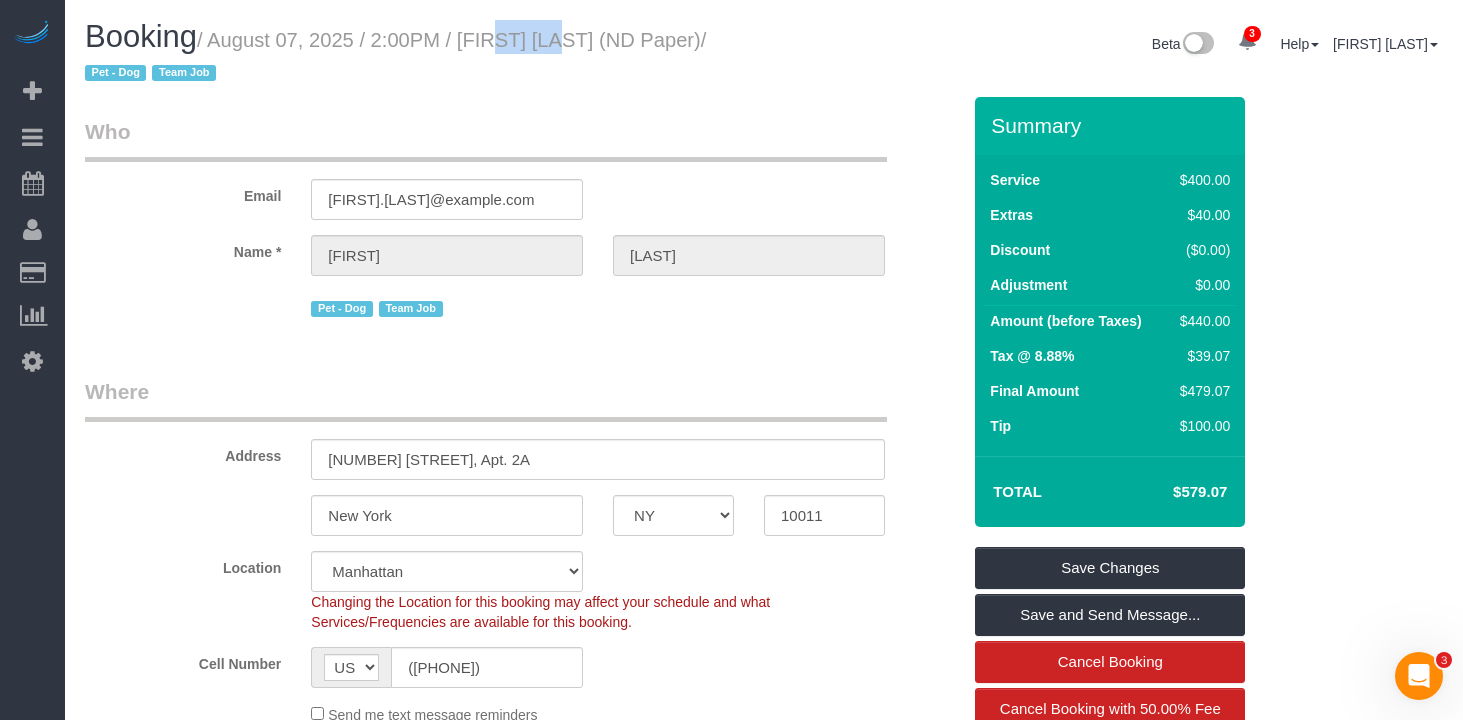 click on "/ August 07, 2025 / 2:00PM / Ken Liu (ND Paper)
/
Pet - Dog
Team Job" at bounding box center (395, 57) 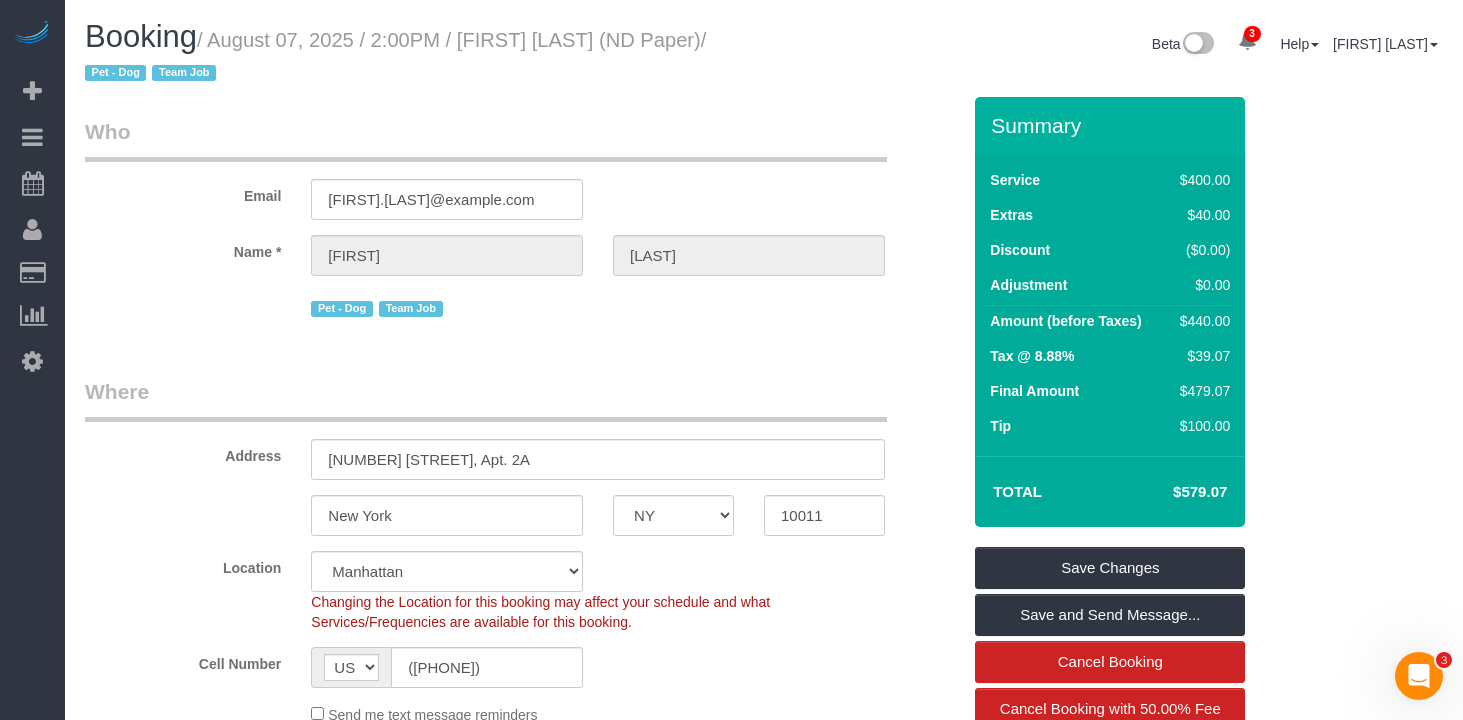 click on "Booking
/ August 07, 2025 / 2:00PM / Ken Liu (ND Paper)
/
Pet - Dog
Team Job" at bounding box center [417, 58] 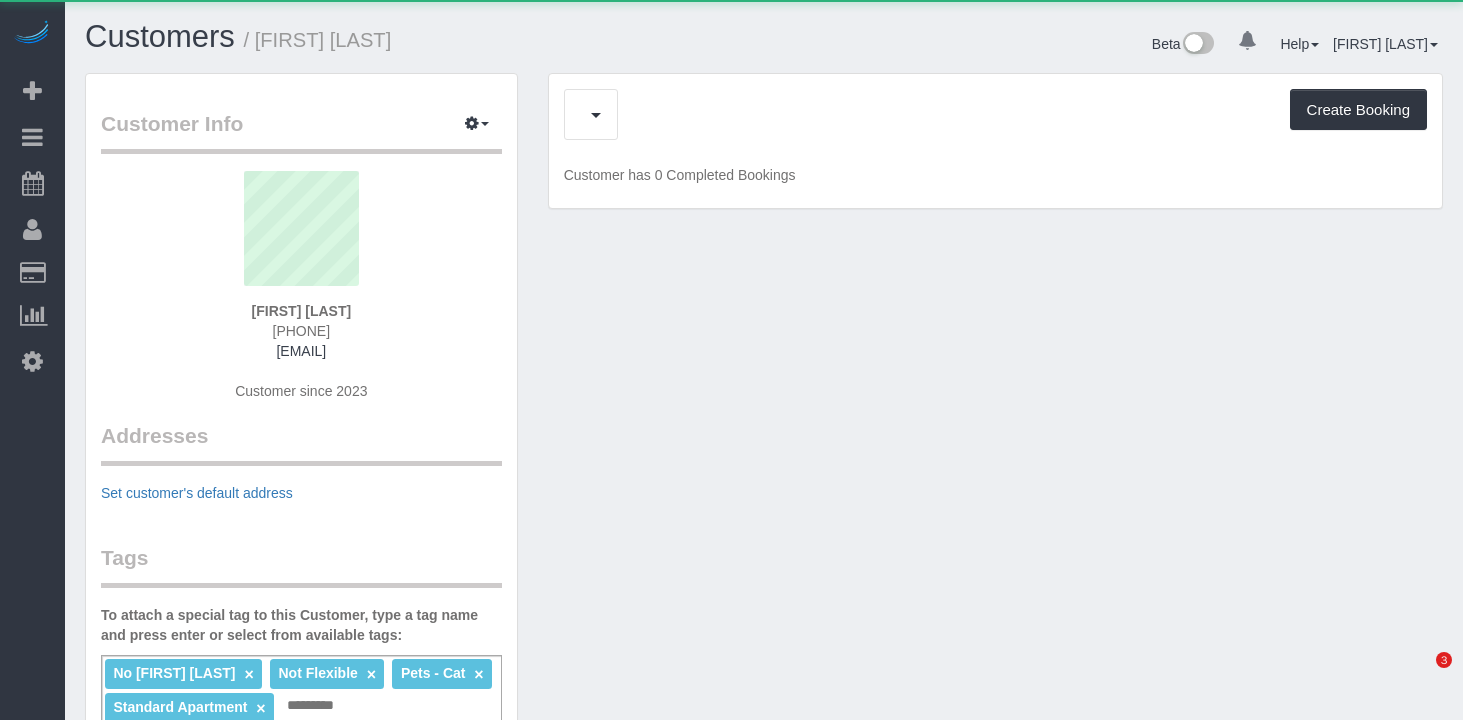 scroll, scrollTop: 0, scrollLeft: 0, axis: both 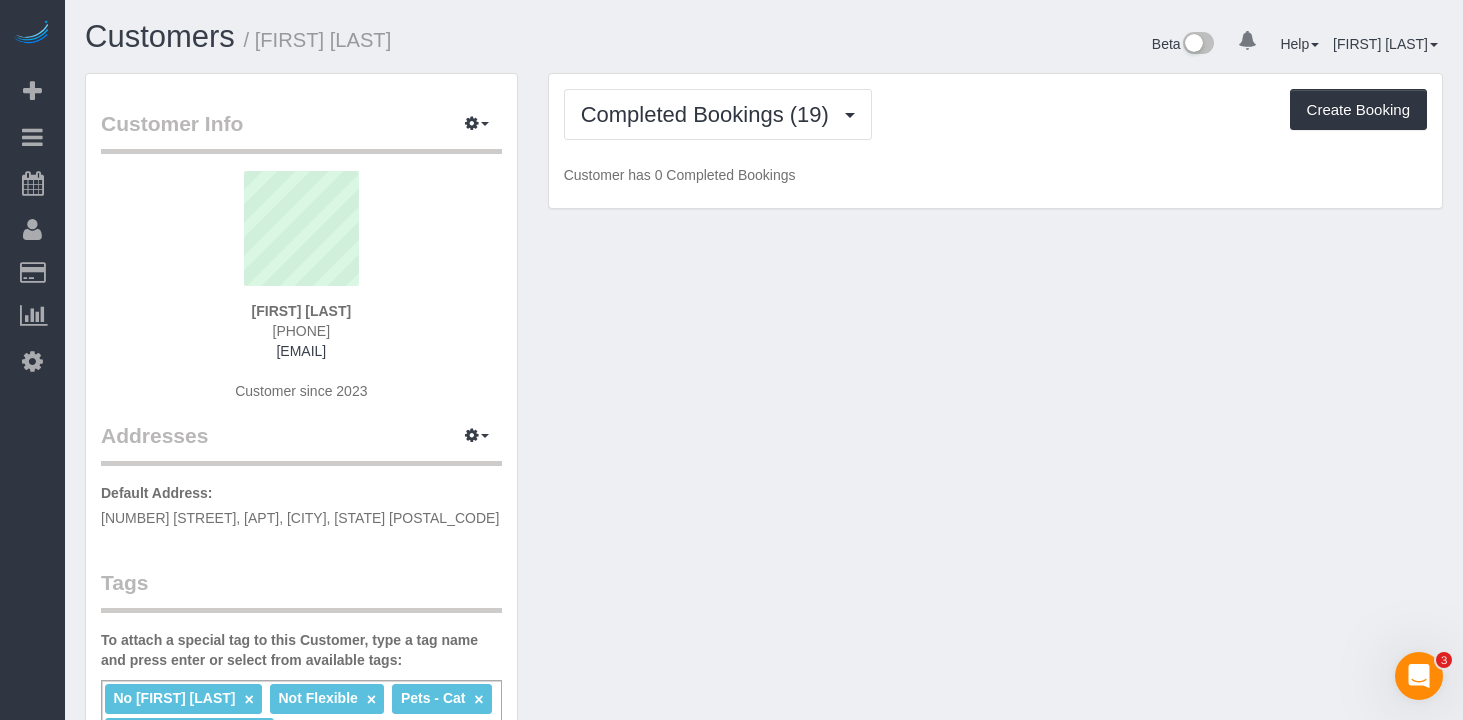click on "Completed Bookings (19)
Completed Bookings (19)
Upcoming Bookings (6)
Cancelled Bookings (0)
Charges (17)
Feedback (3)
Create Booking" at bounding box center [995, 114] 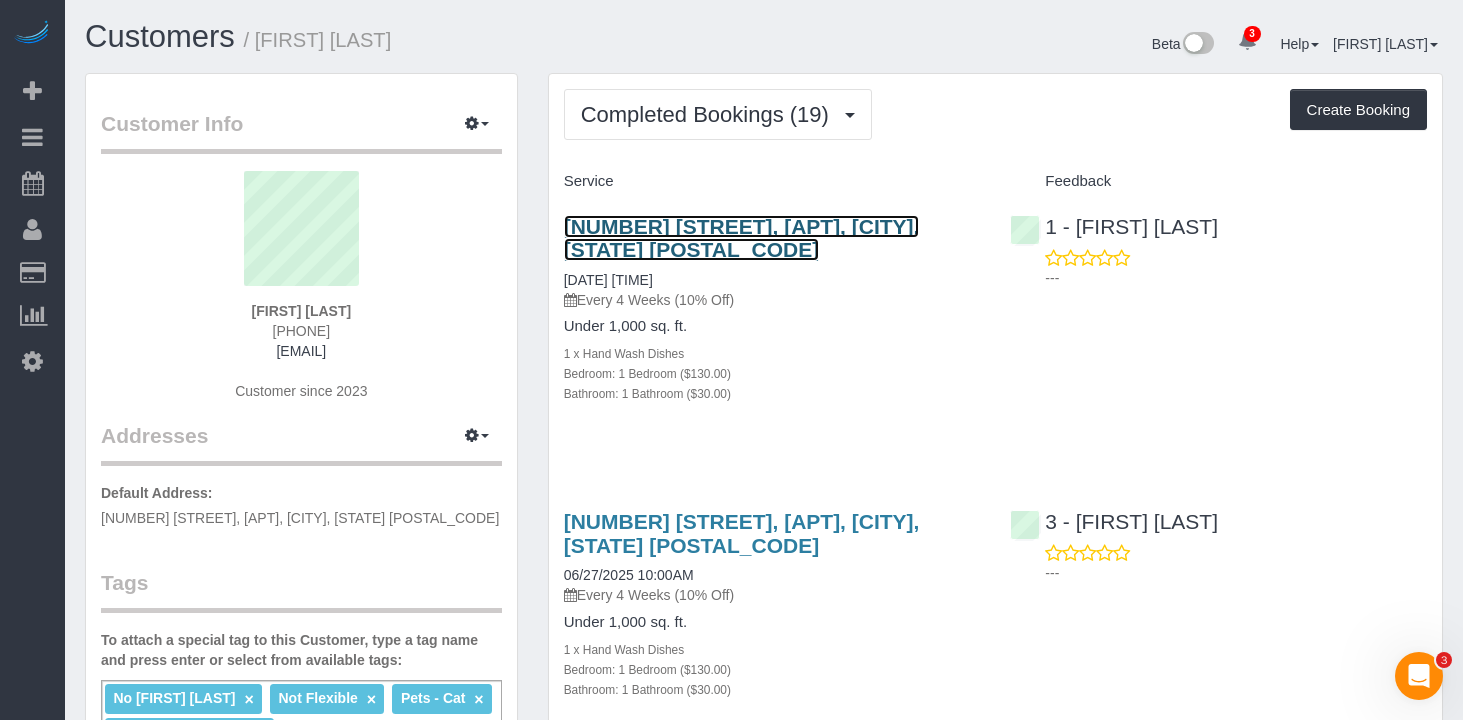 click on "[NUMBER] [STREET], [APT], [CITY], [STATE] [POSTAL_CODE]" at bounding box center (742, 238) 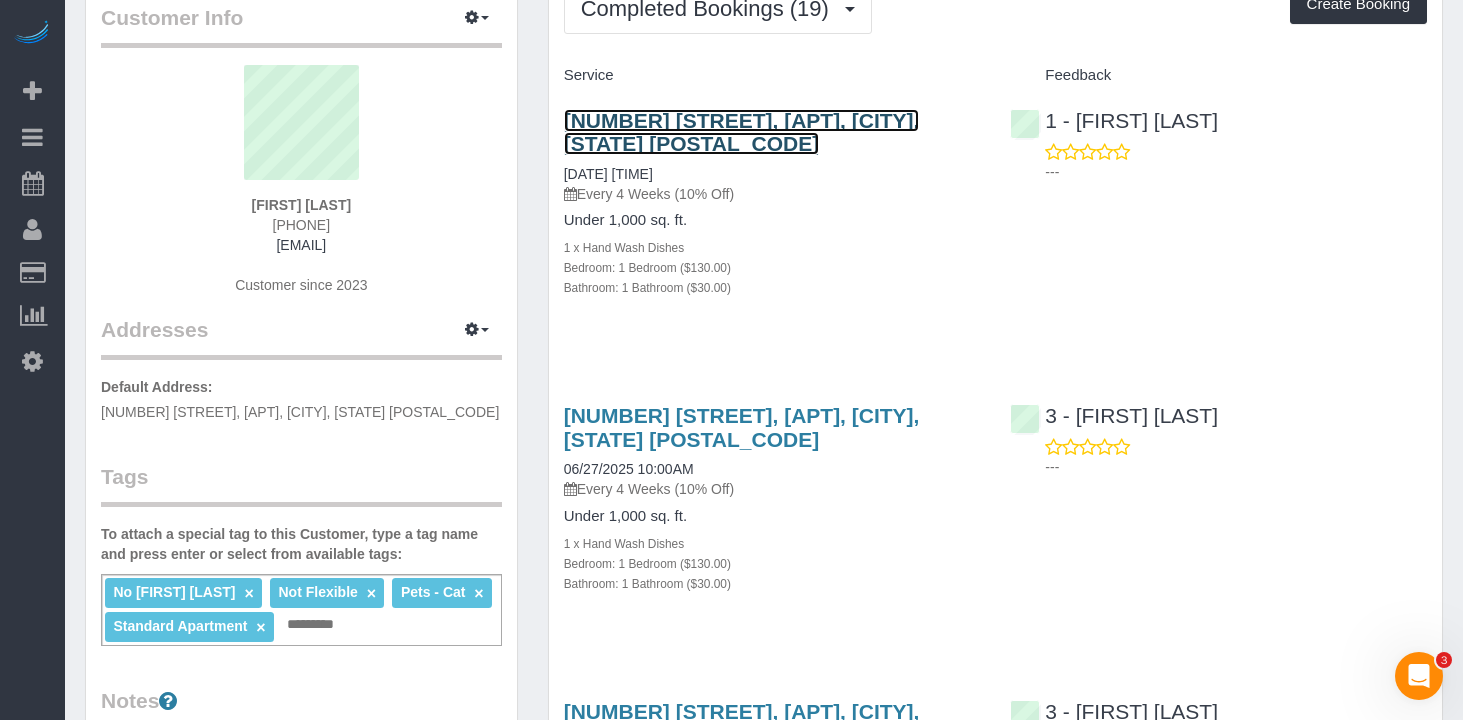 scroll, scrollTop: 0, scrollLeft: 0, axis: both 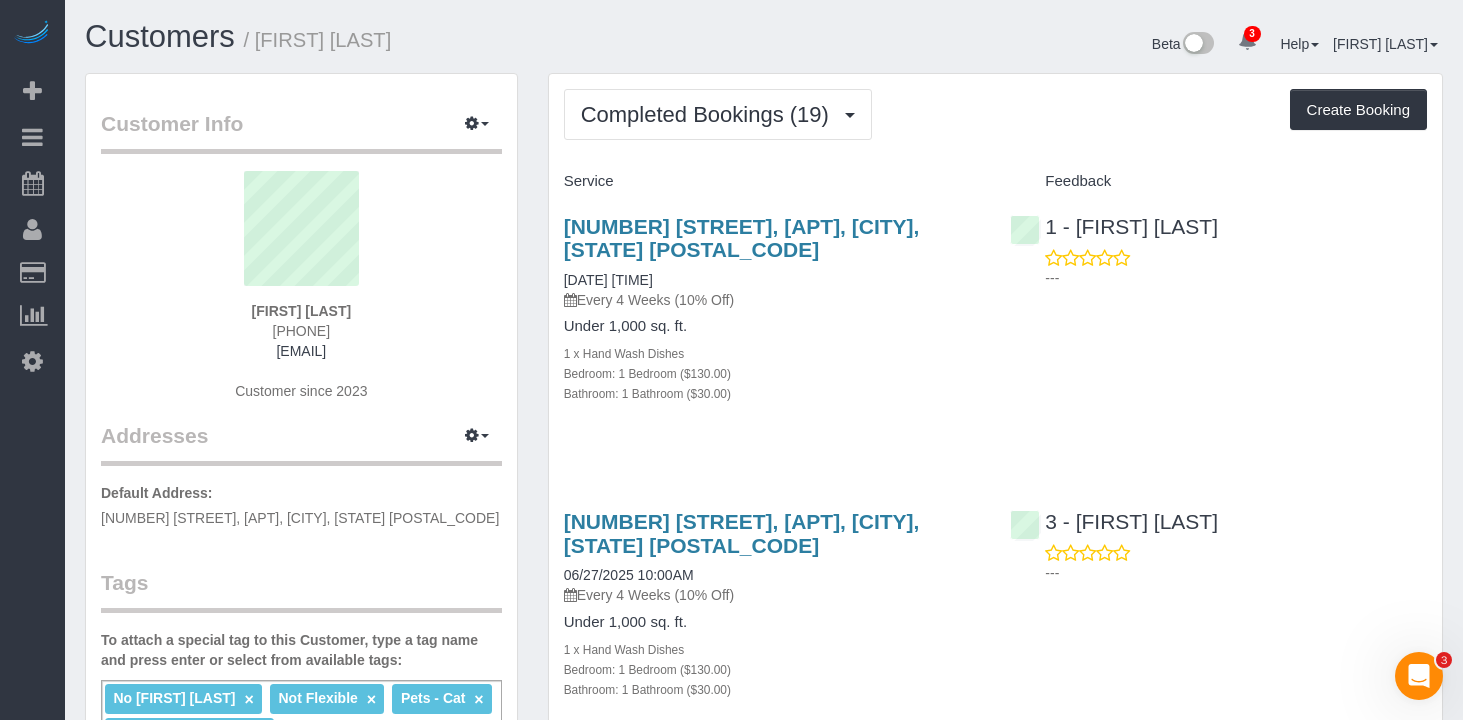click on "[NUMBER] [STREET], [APT], [CITY], [STATE] [POSTAL_CODE]" at bounding box center (772, 238) 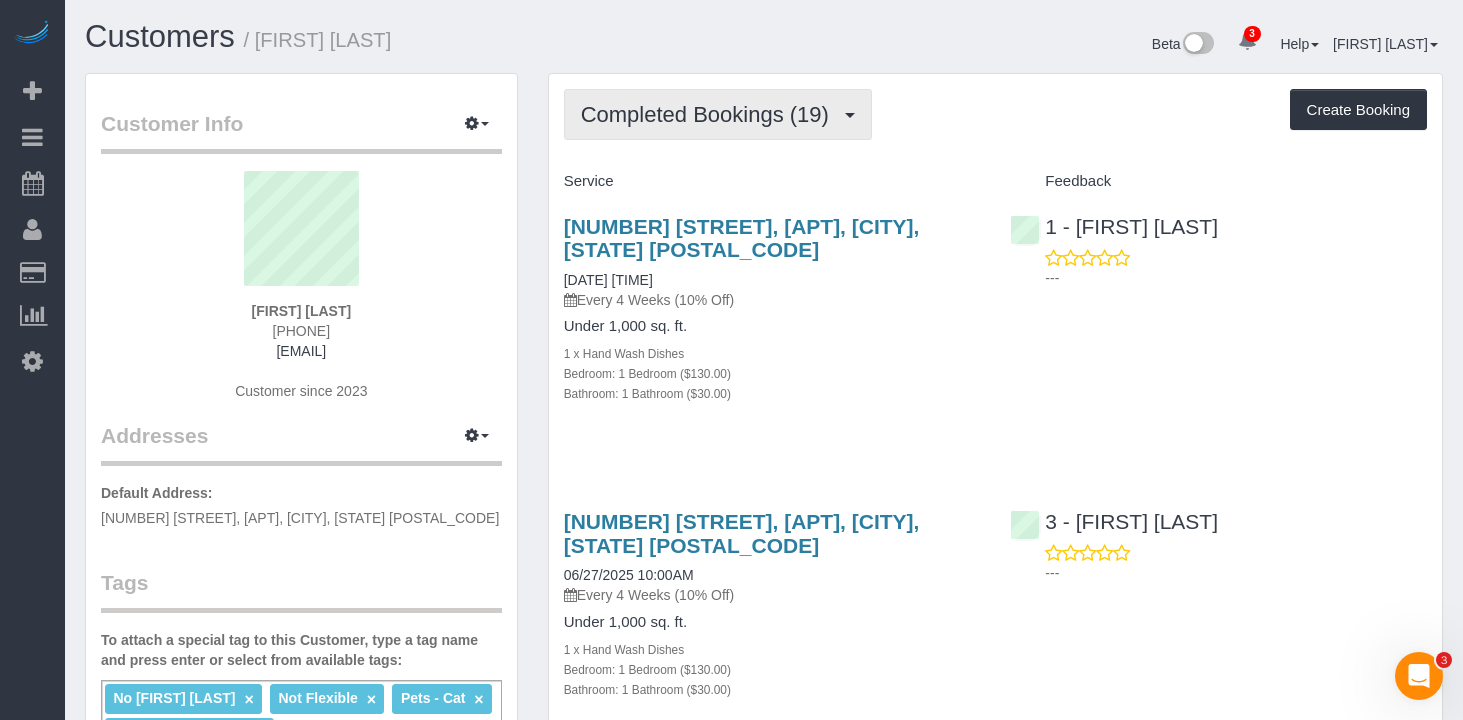 click on "Completed Bookings (19)" at bounding box center (710, 114) 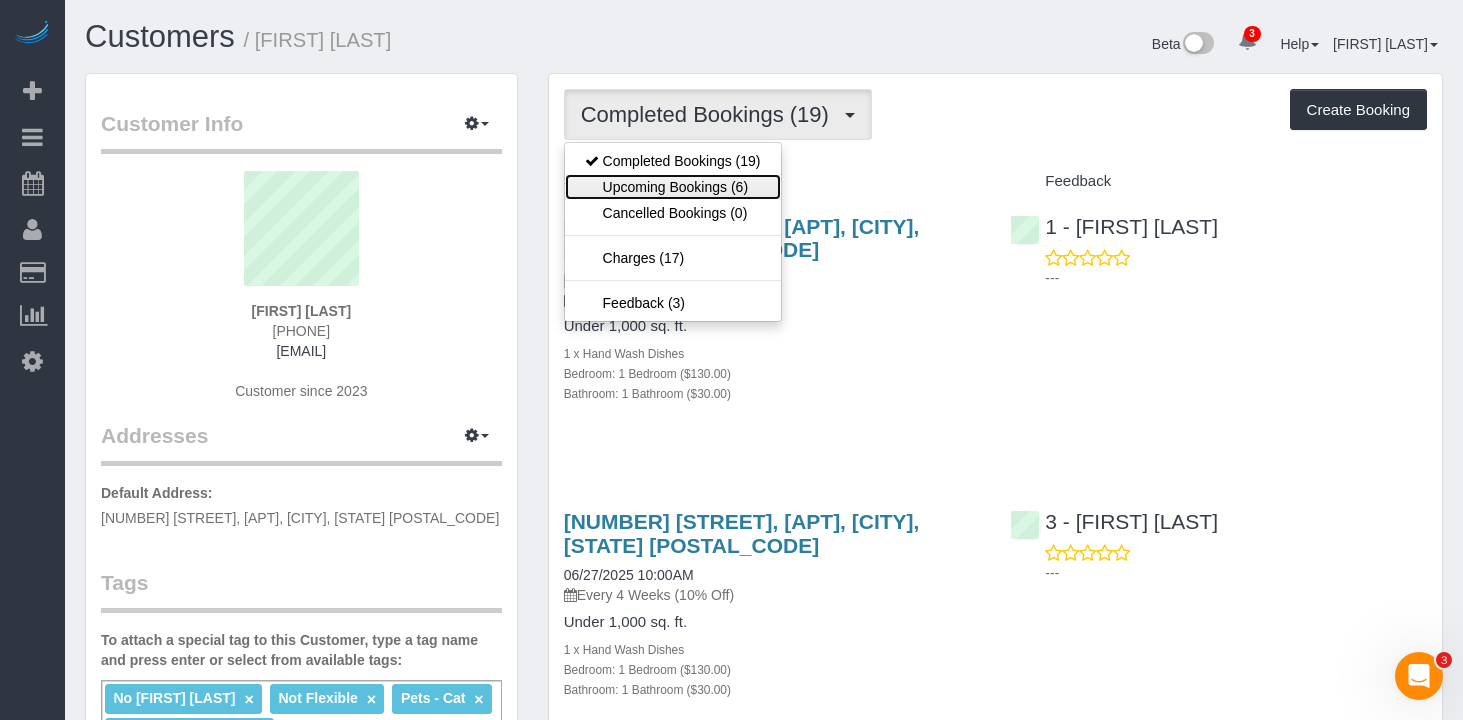 click on "Upcoming Bookings (6)" at bounding box center (673, 187) 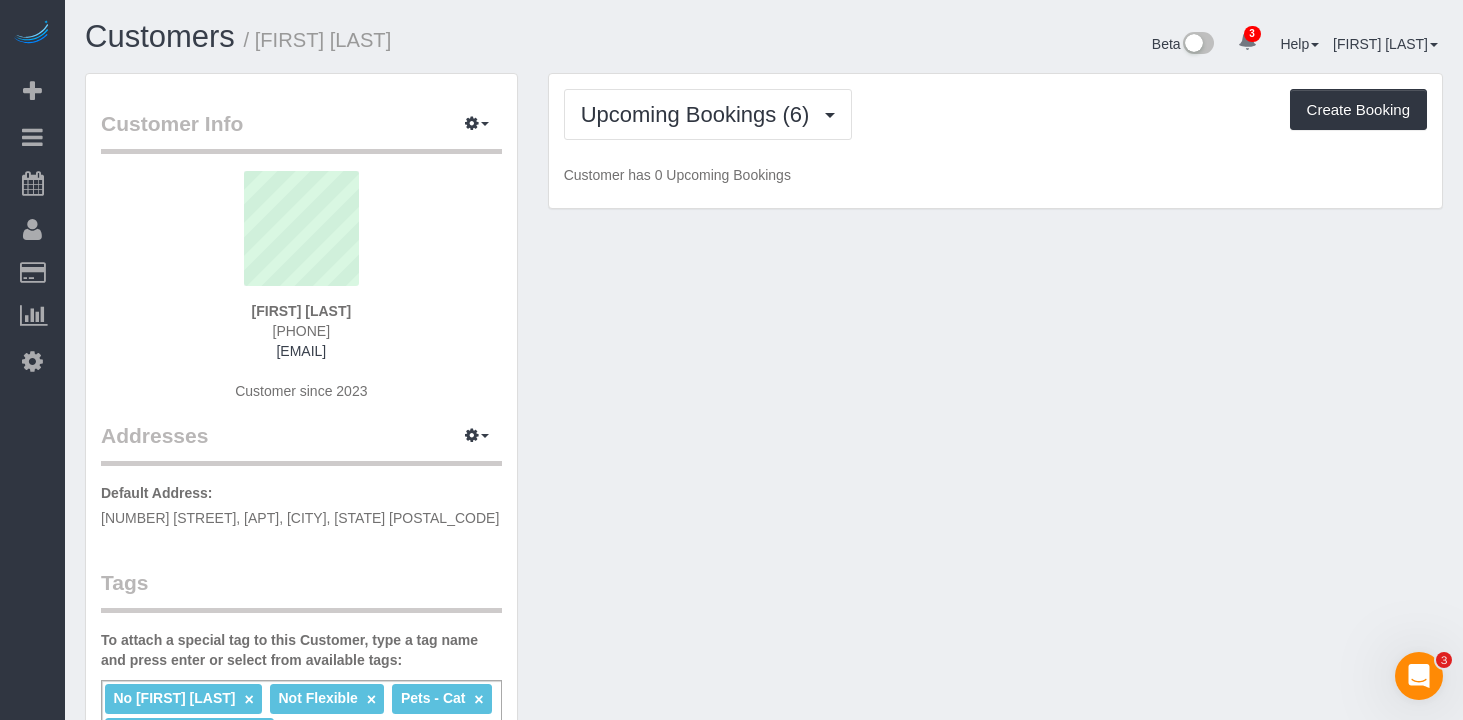 click on "Upcoming Bookings (6)
Completed Bookings (19)
Upcoming Bookings (6)
Cancelled Bookings (0)
Charges (17)
Feedback (3)
Create Booking" at bounding box center [995, 114] 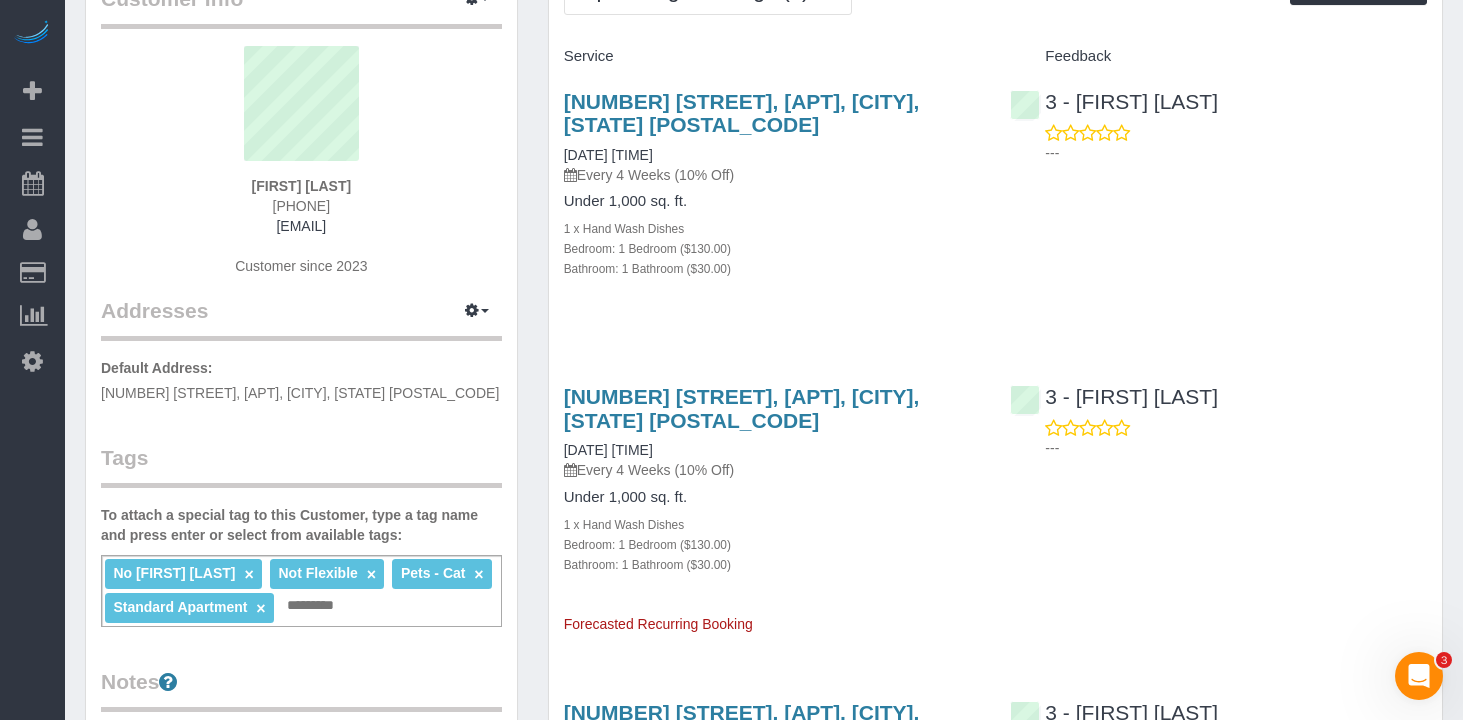 scroll, scrollTop: 0, scrollLeft: 0, axis: both 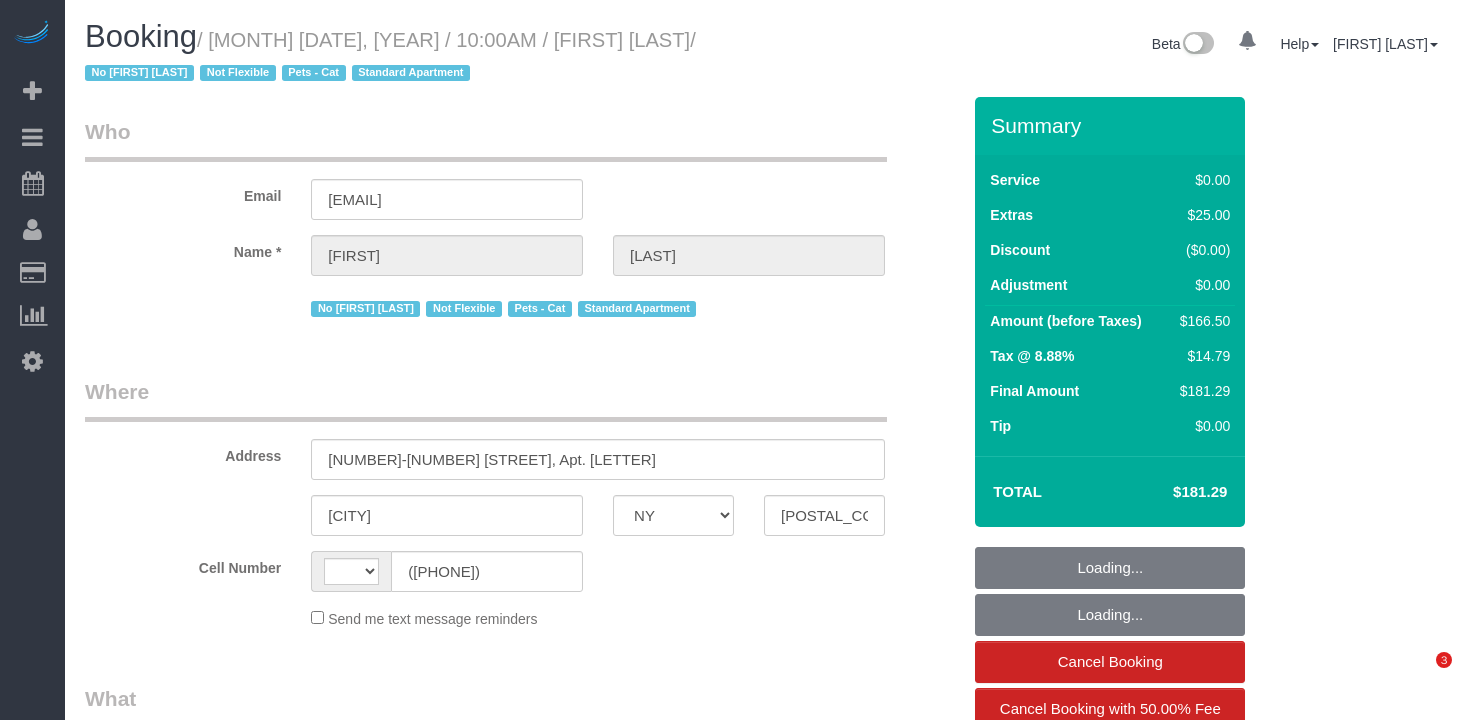 select on "NY" 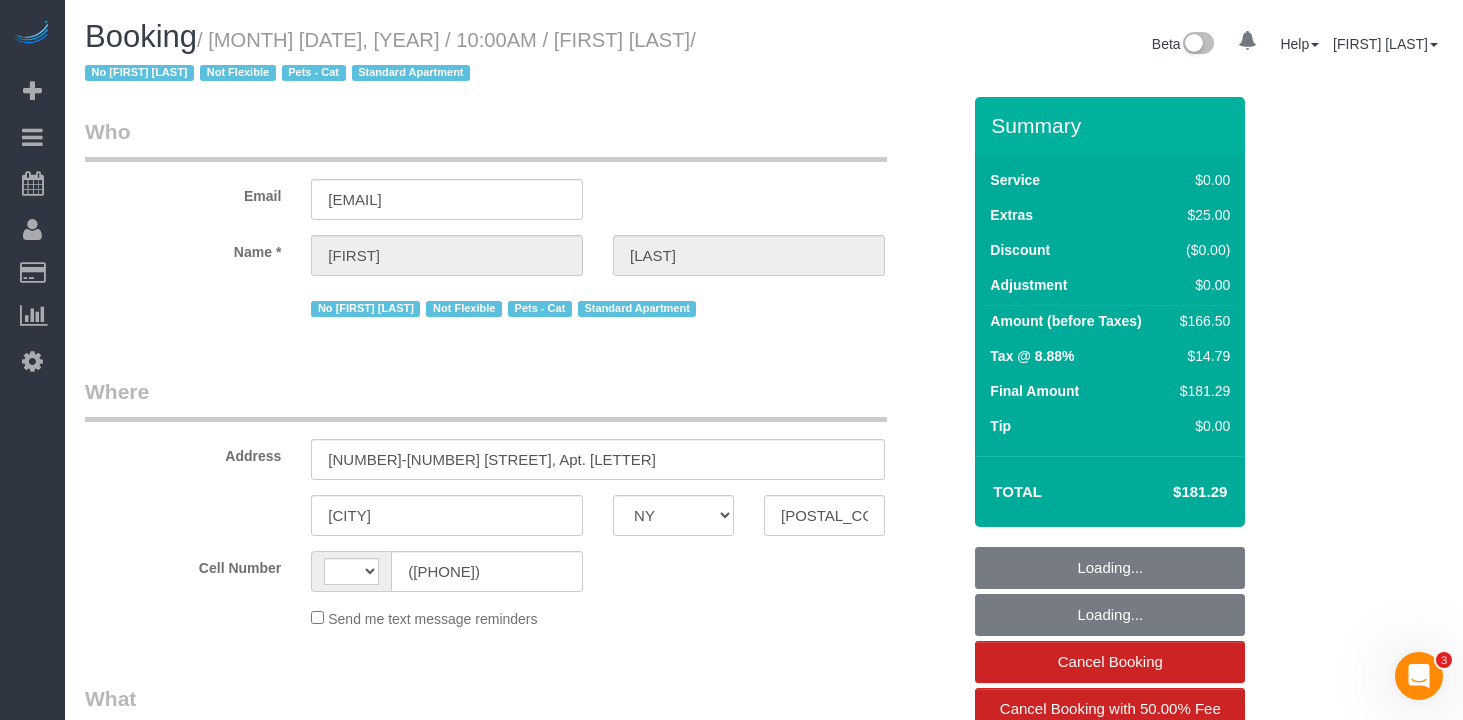 scroll, scrollTop: 0, scrollLeft: 0, axis: both 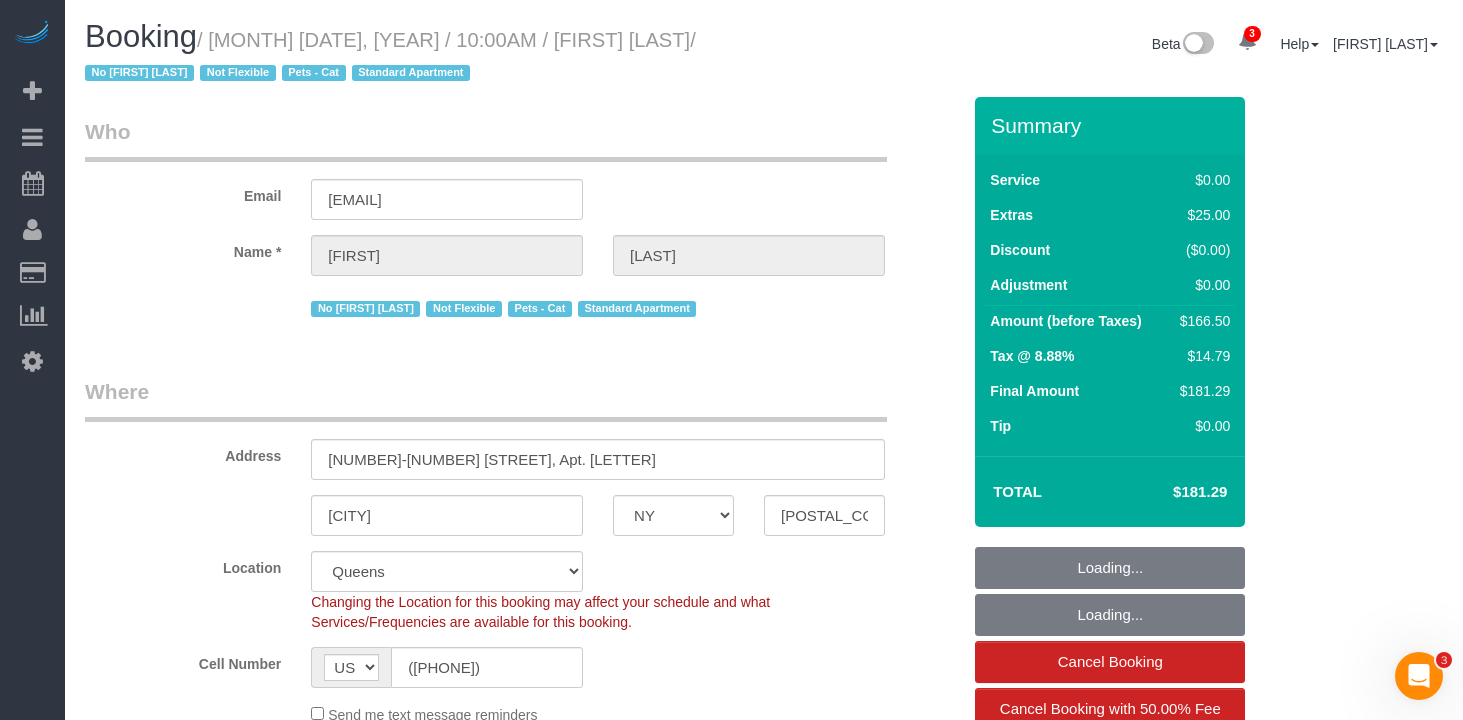 select on "1" 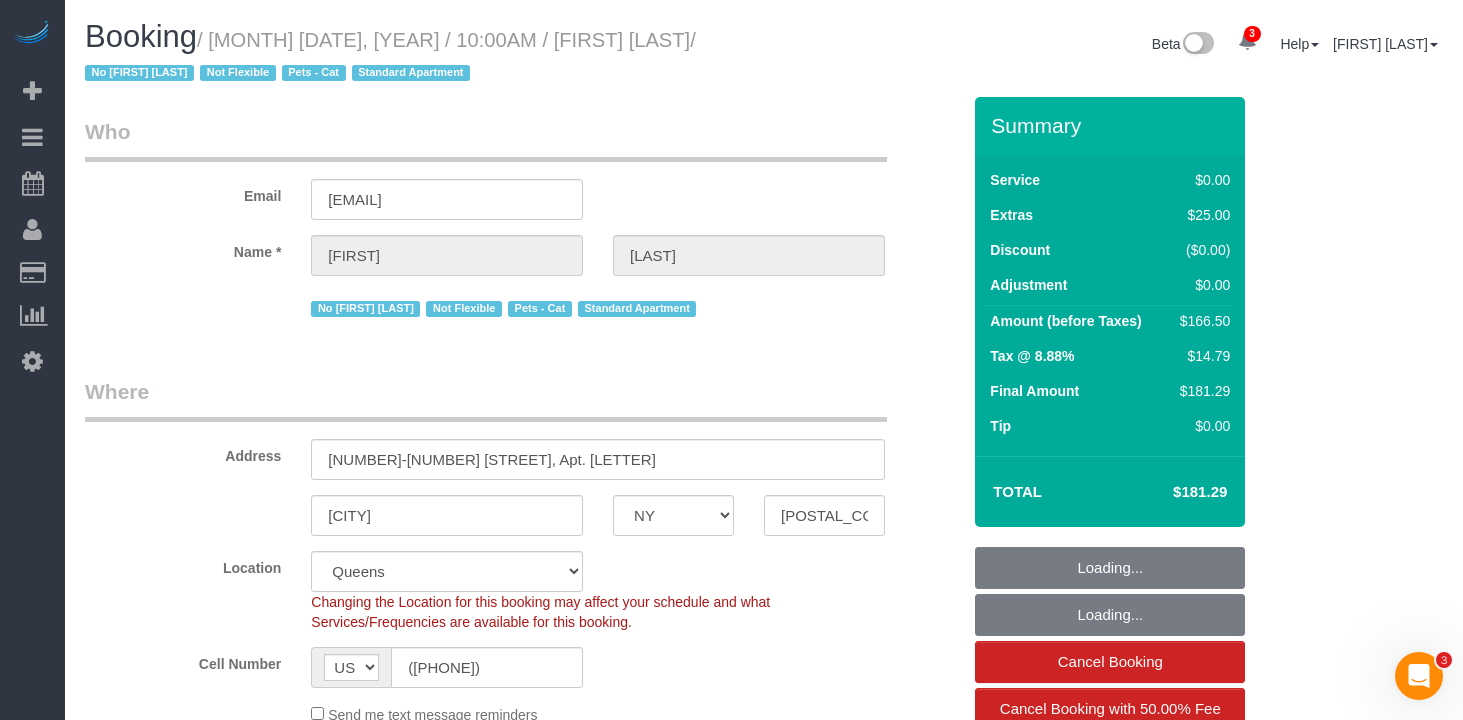 select on "spot1" 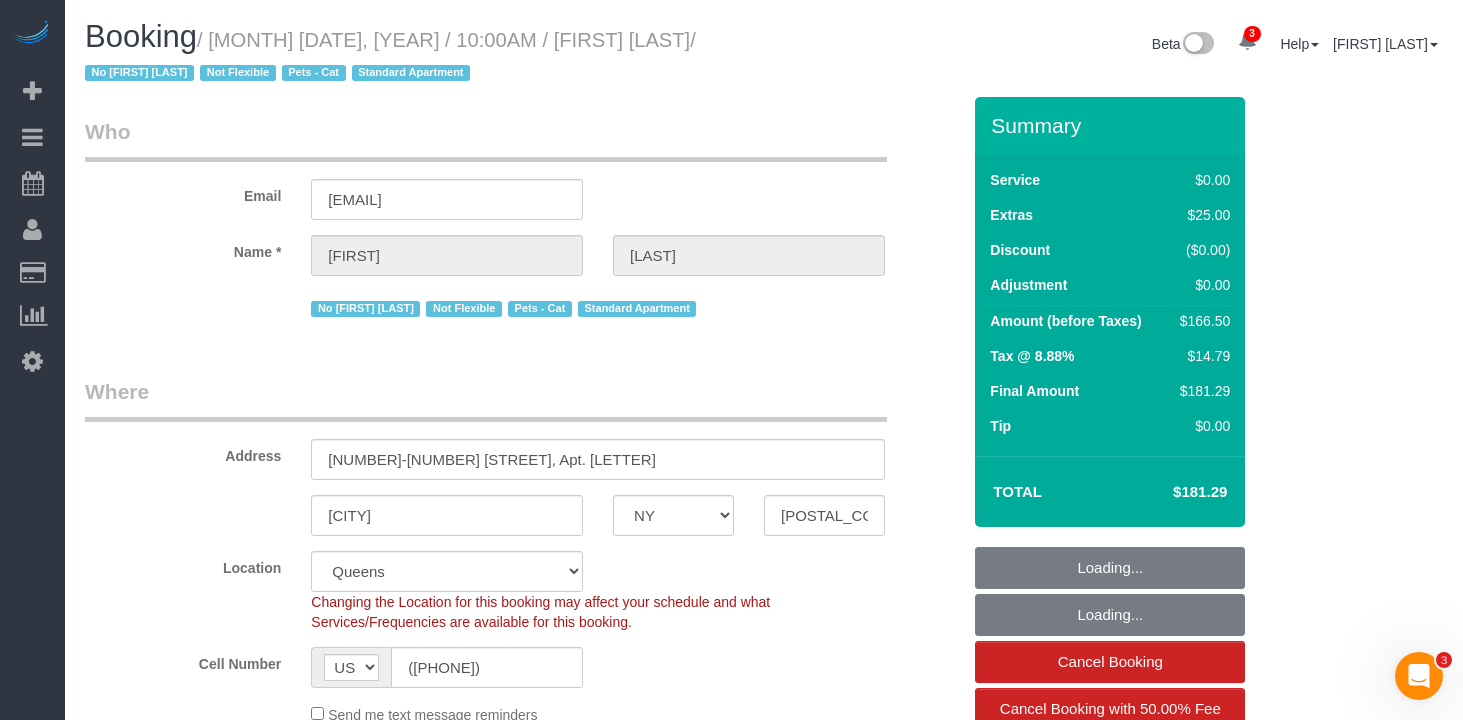 select on "object:1373" 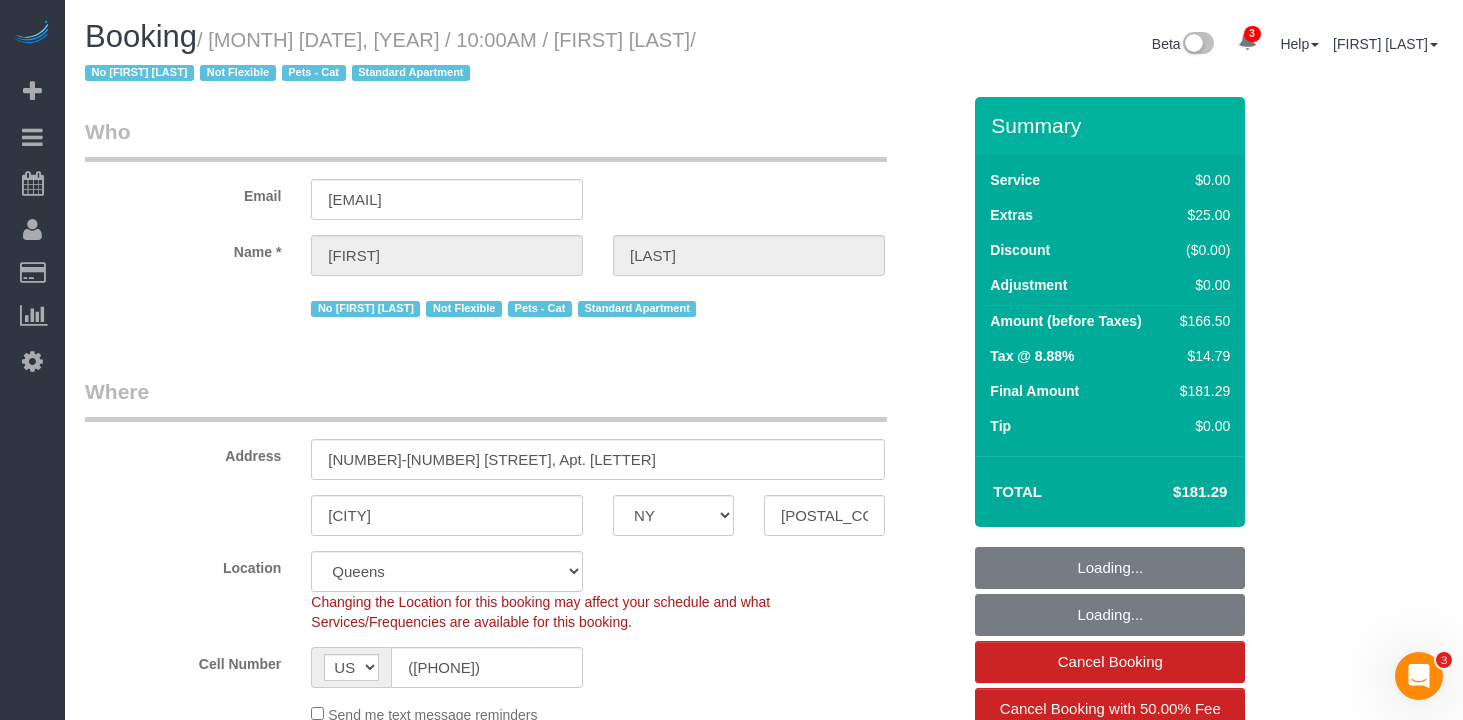 select on "string:stripe-pm_1PIWVh4VGloSiKo7AVfD13n6" 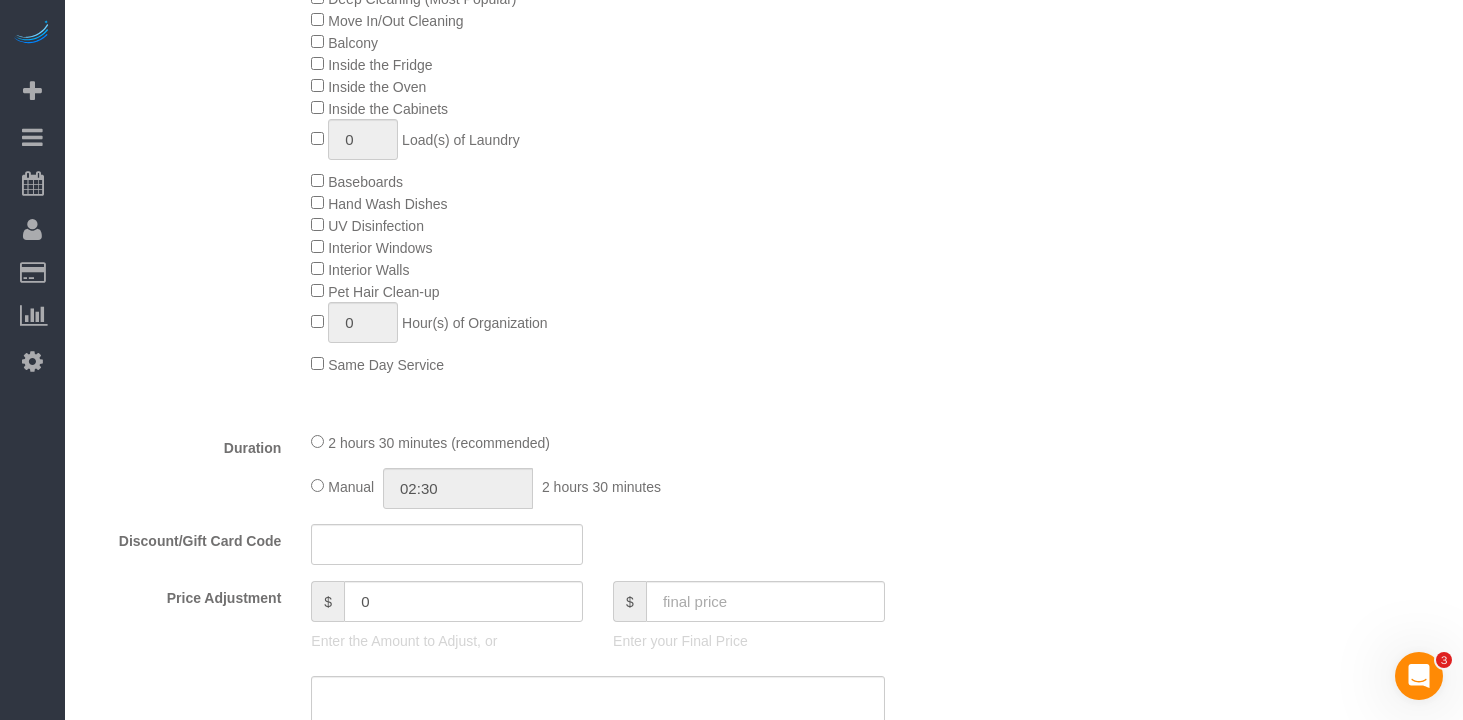 scroll, scrollTop: 1197, scrollLeft: 0, axis: vertical 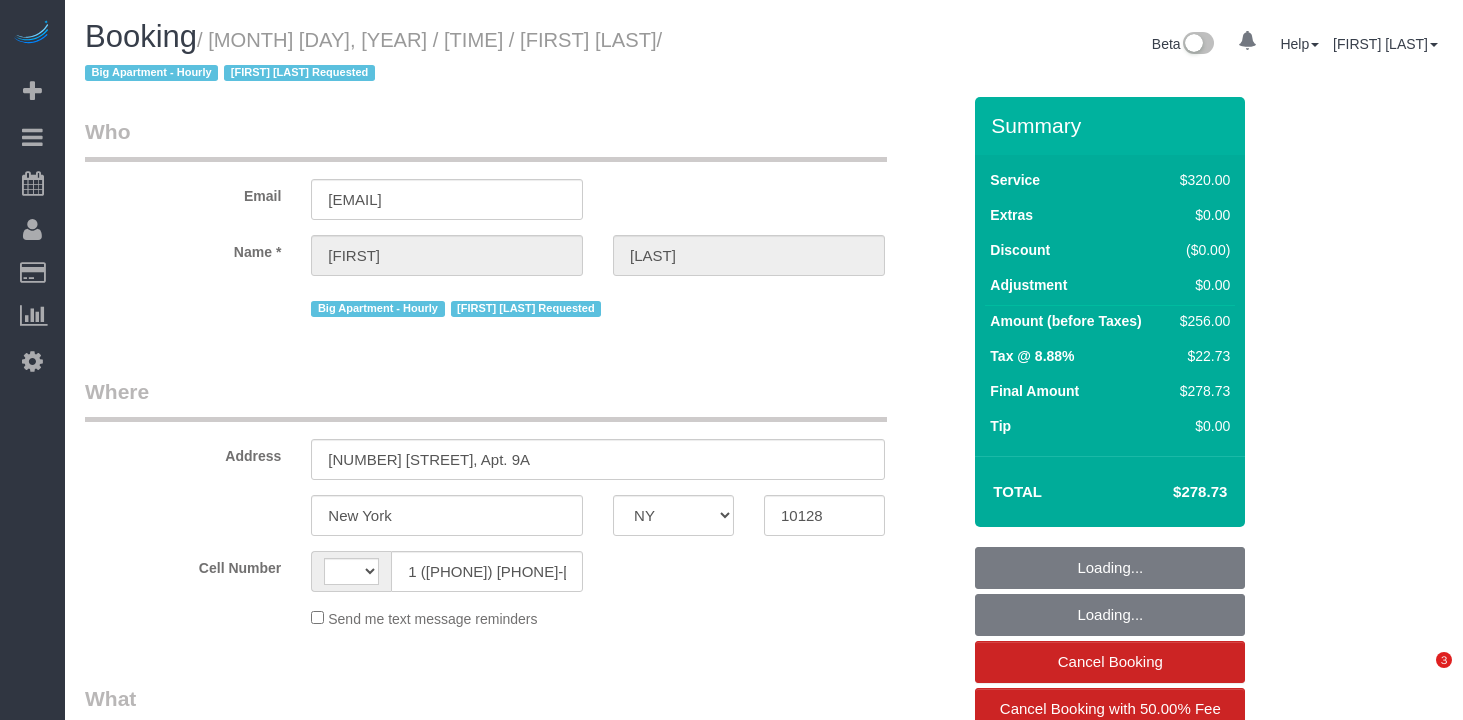 select on "NY" 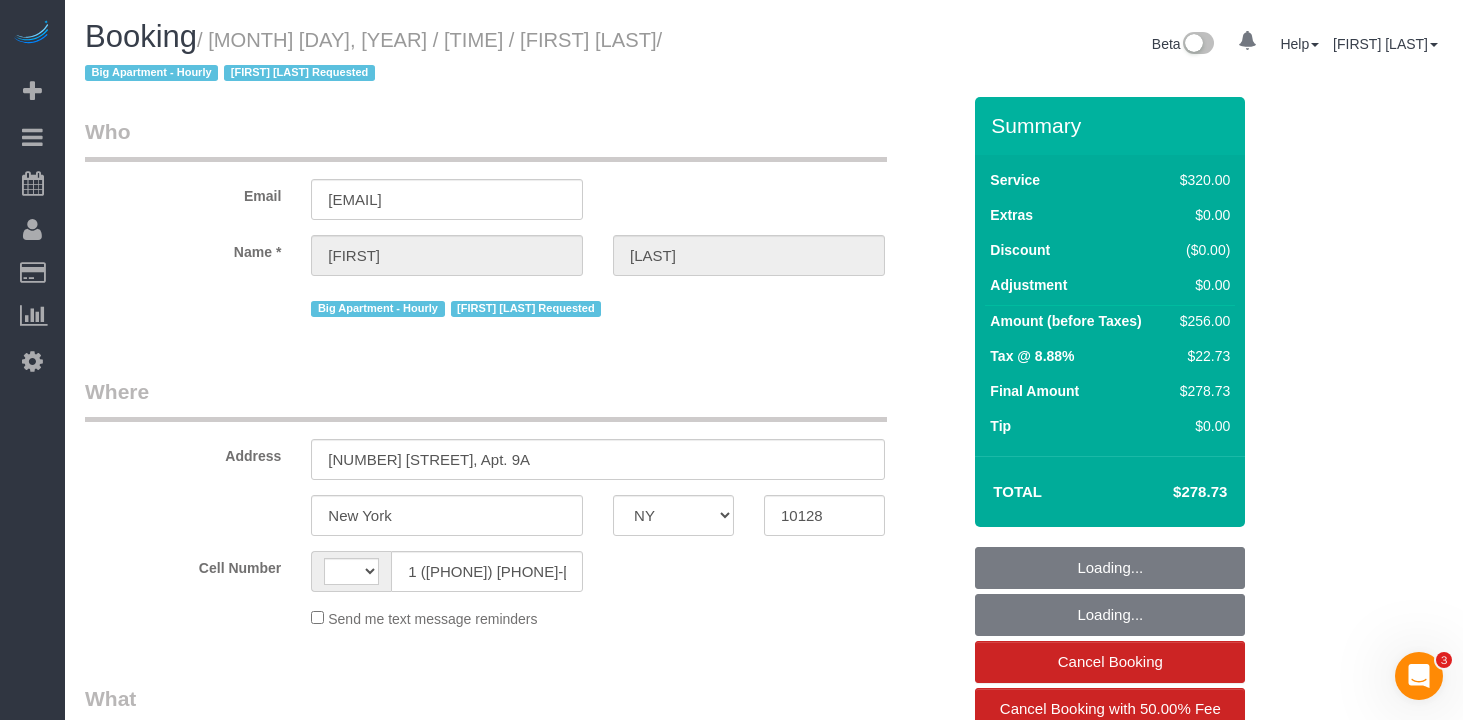 scroll, scrollTop: 0, scrollLeft: 0, axis: both 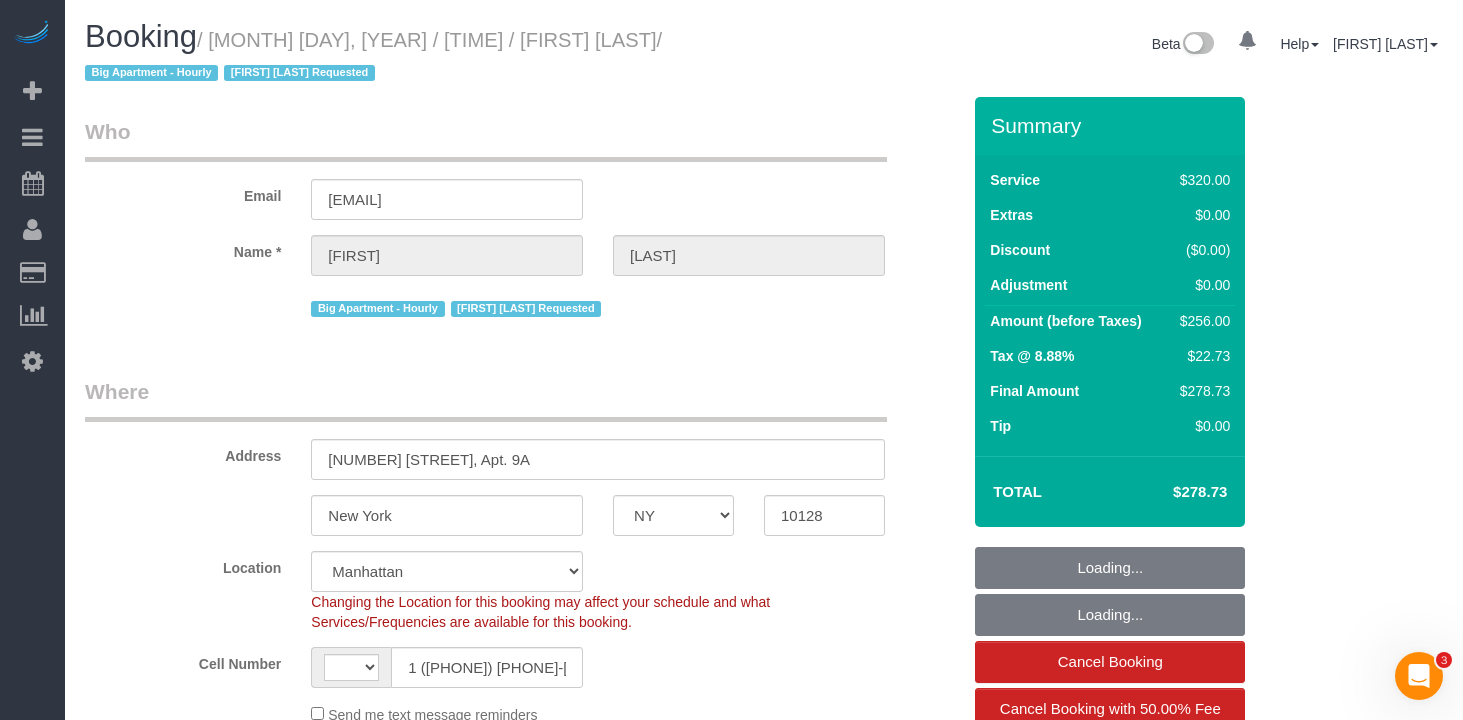 select on "object:688" 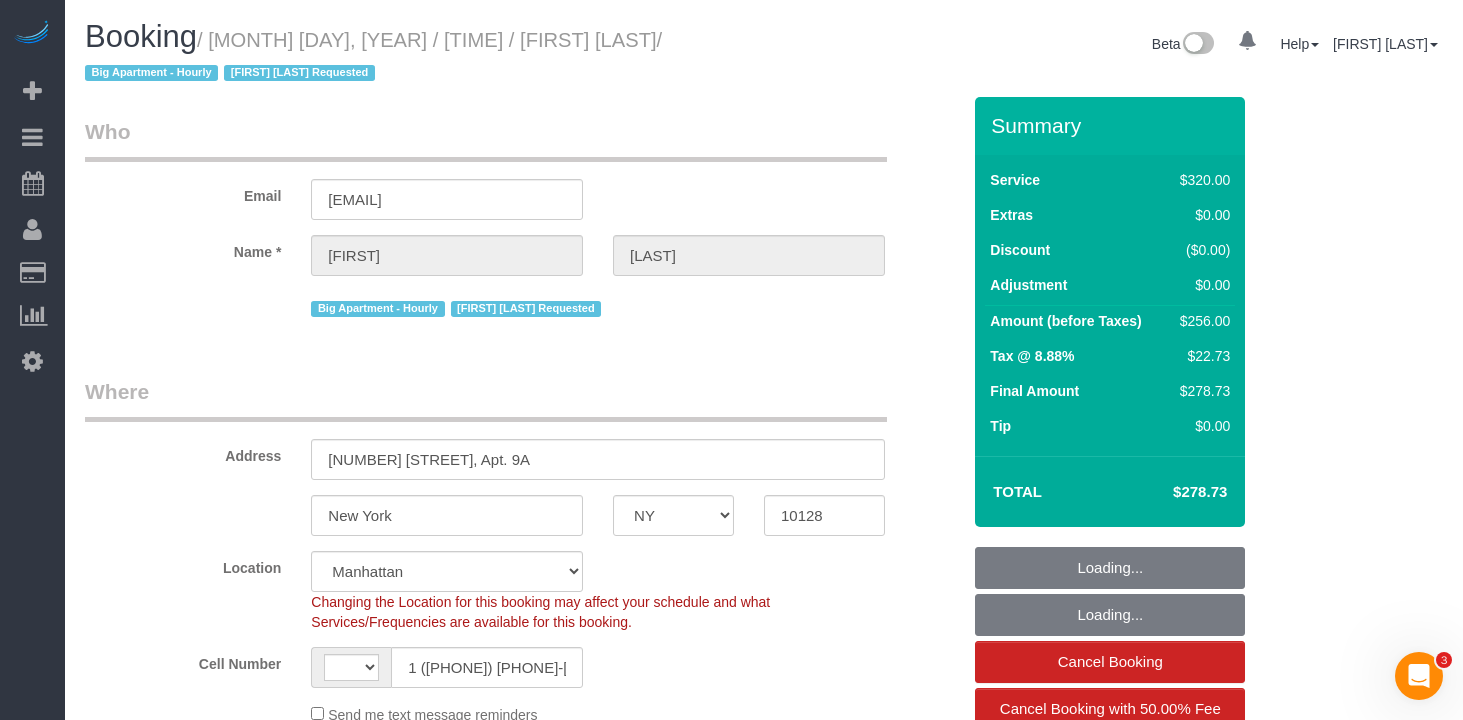 select on "string:US" 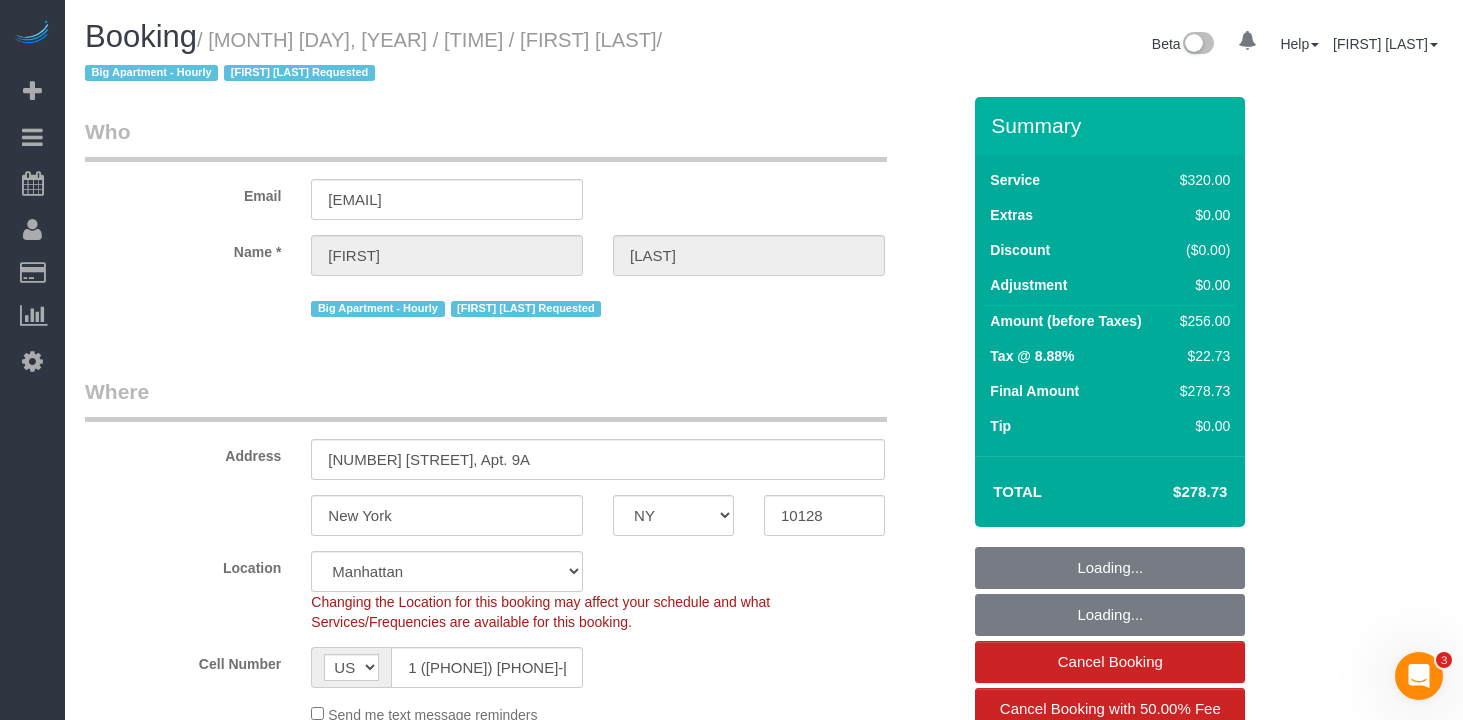 select on "spot1" 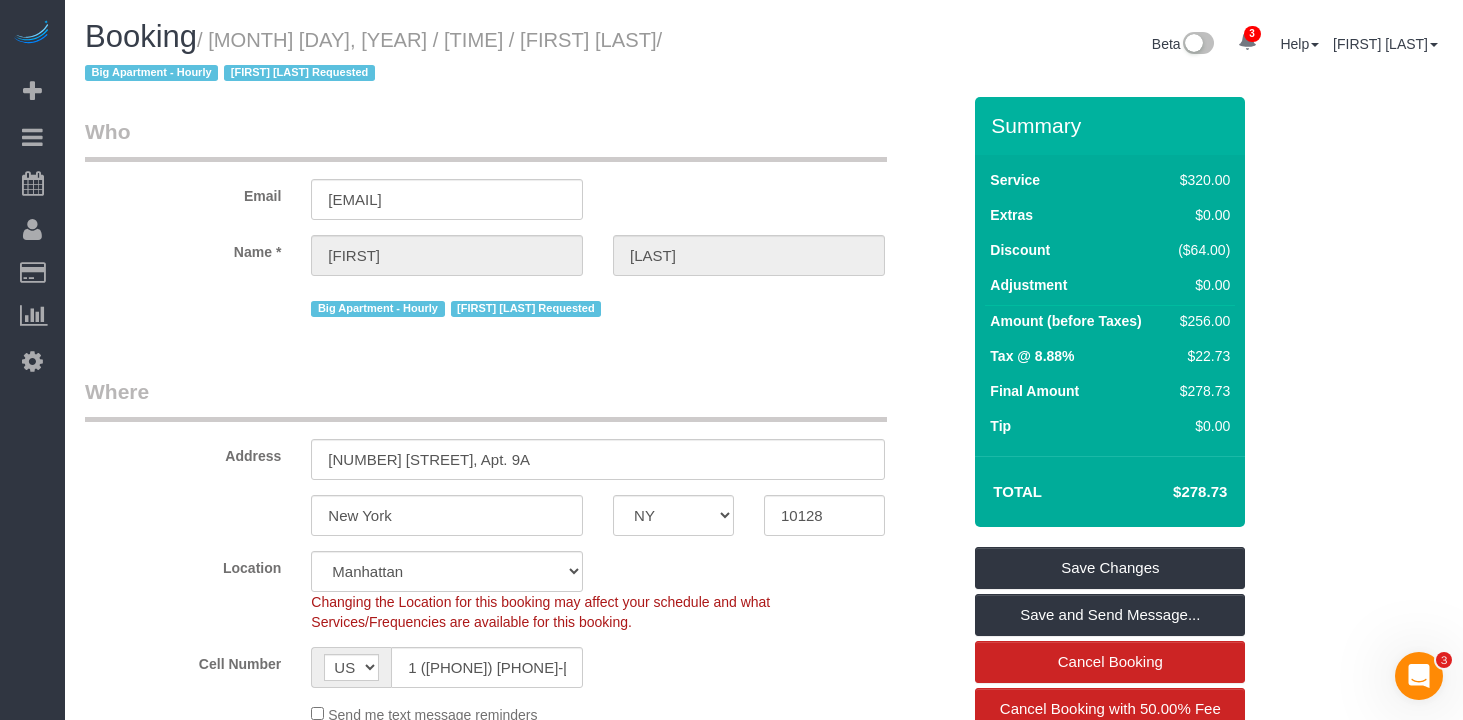 drag, startPoint x: 667, startPoint y: 39, endPoint x: 223, endPoint y: 44, distance: 444.02814 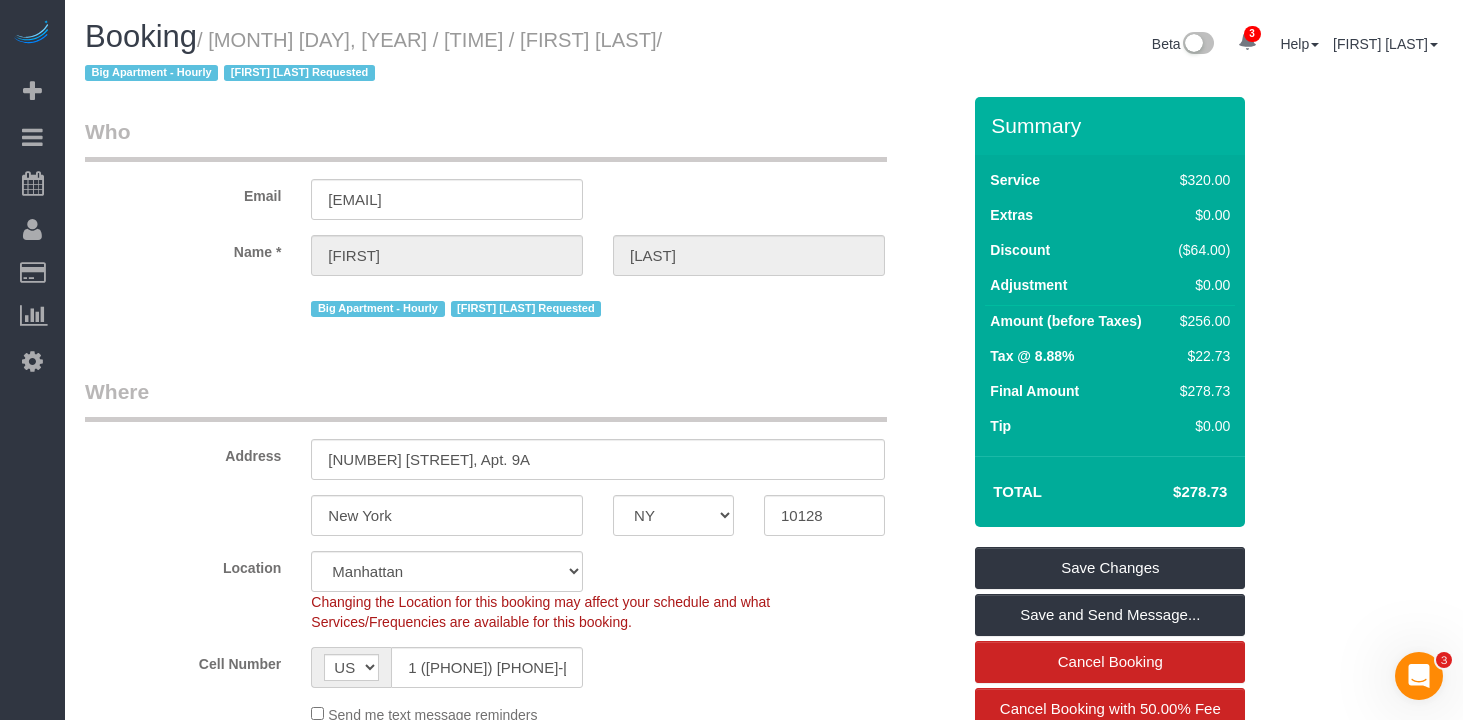 click on "/ August 07, 2025 / 2:00PM / Sara Walker-Santana
/
Big Apartment - Hourly
Kariluz Romero Requested" at bounding box center [373, 57] 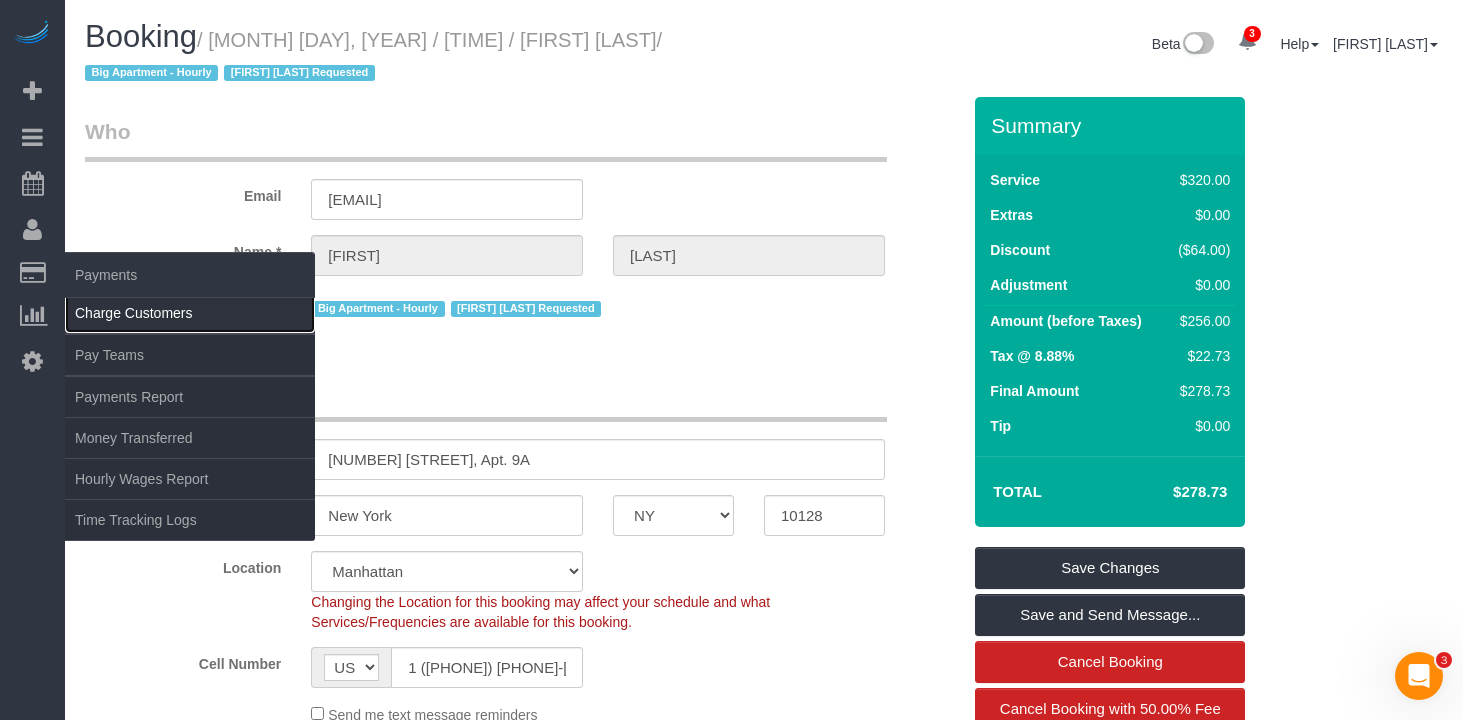 click on "Charge Customers" at bounding box center (190, 313) 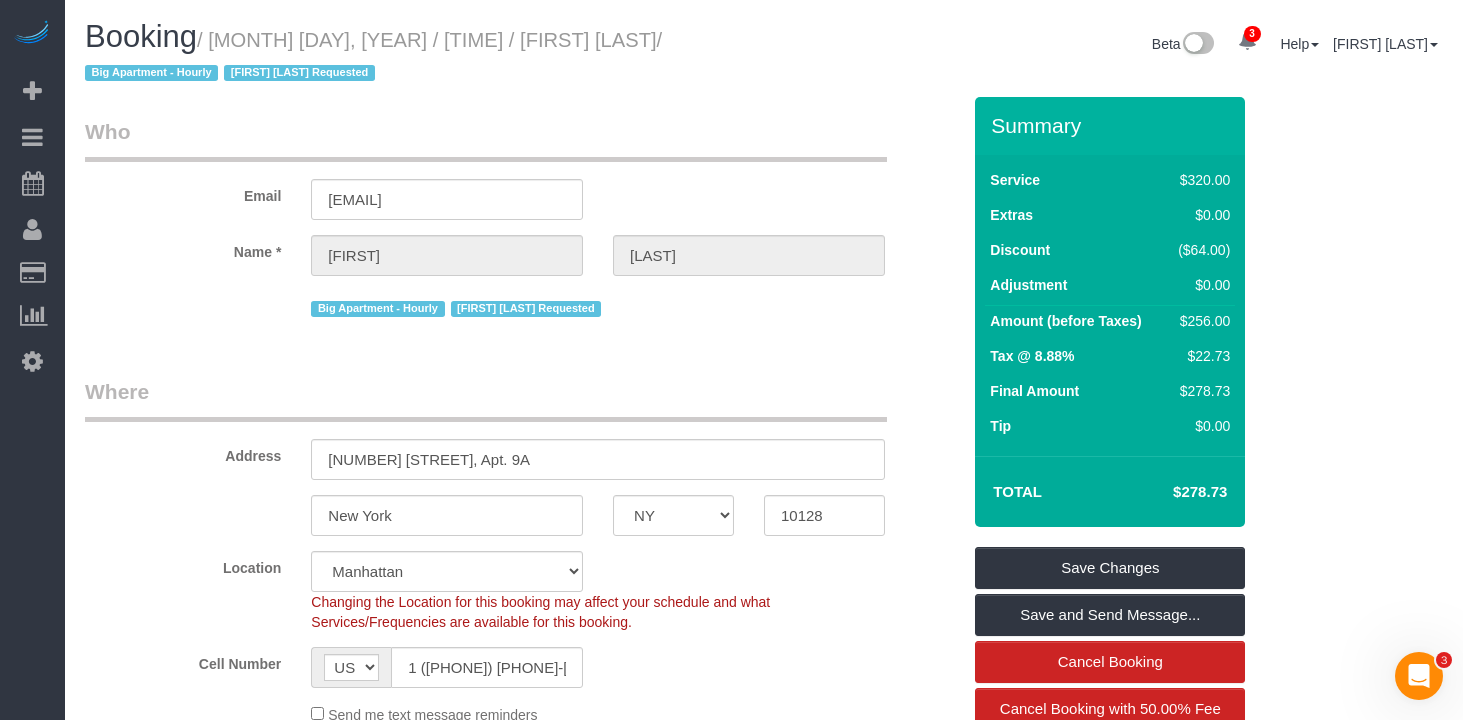 select 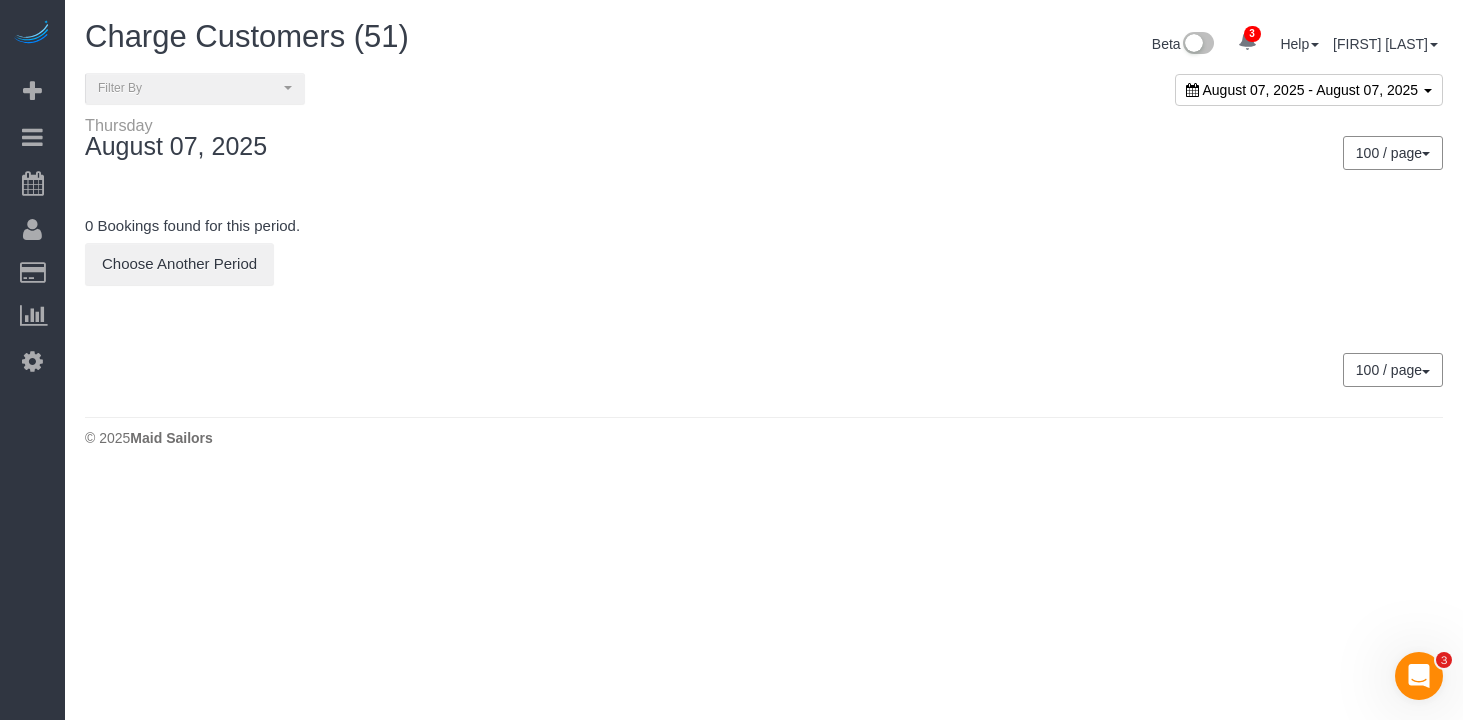 click on "August 07, 2025 - August 07, 2025" at bounding box center [1309, 90] 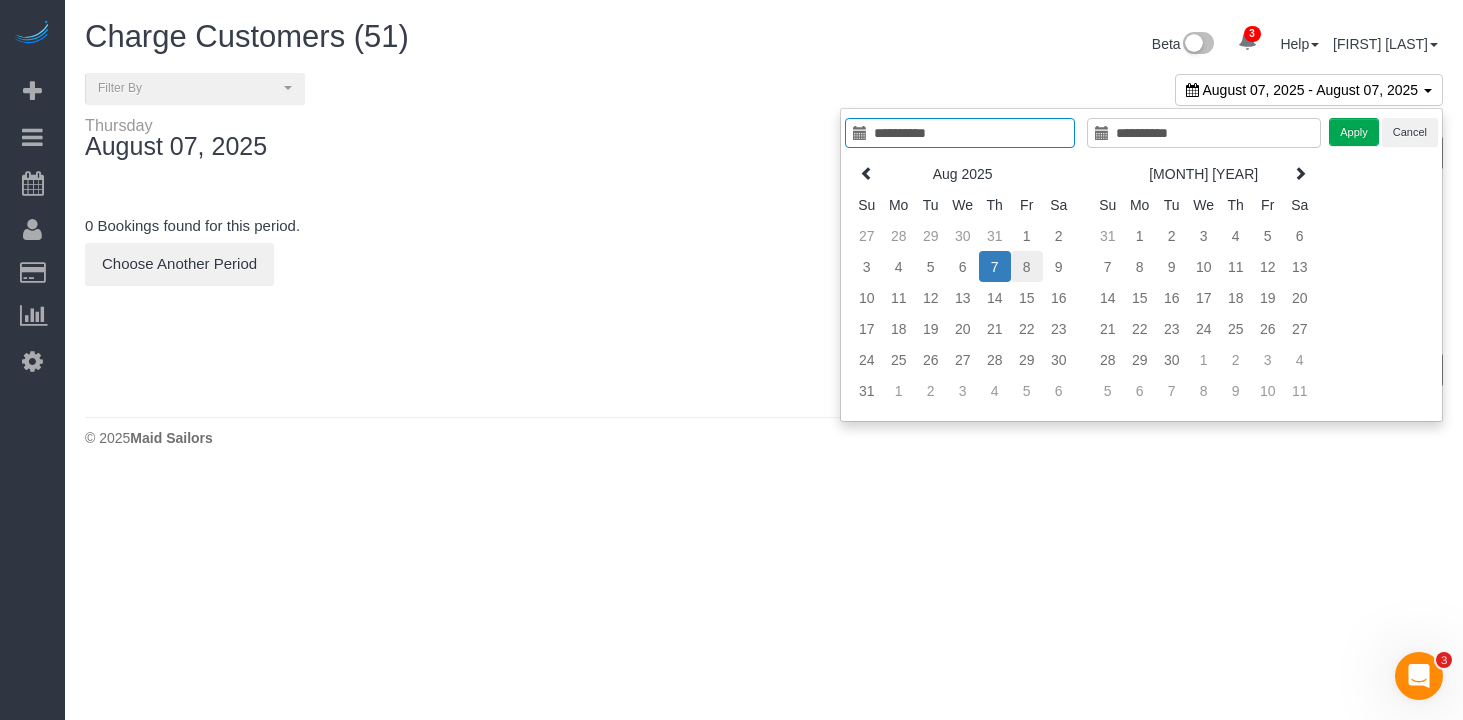type on "**********" 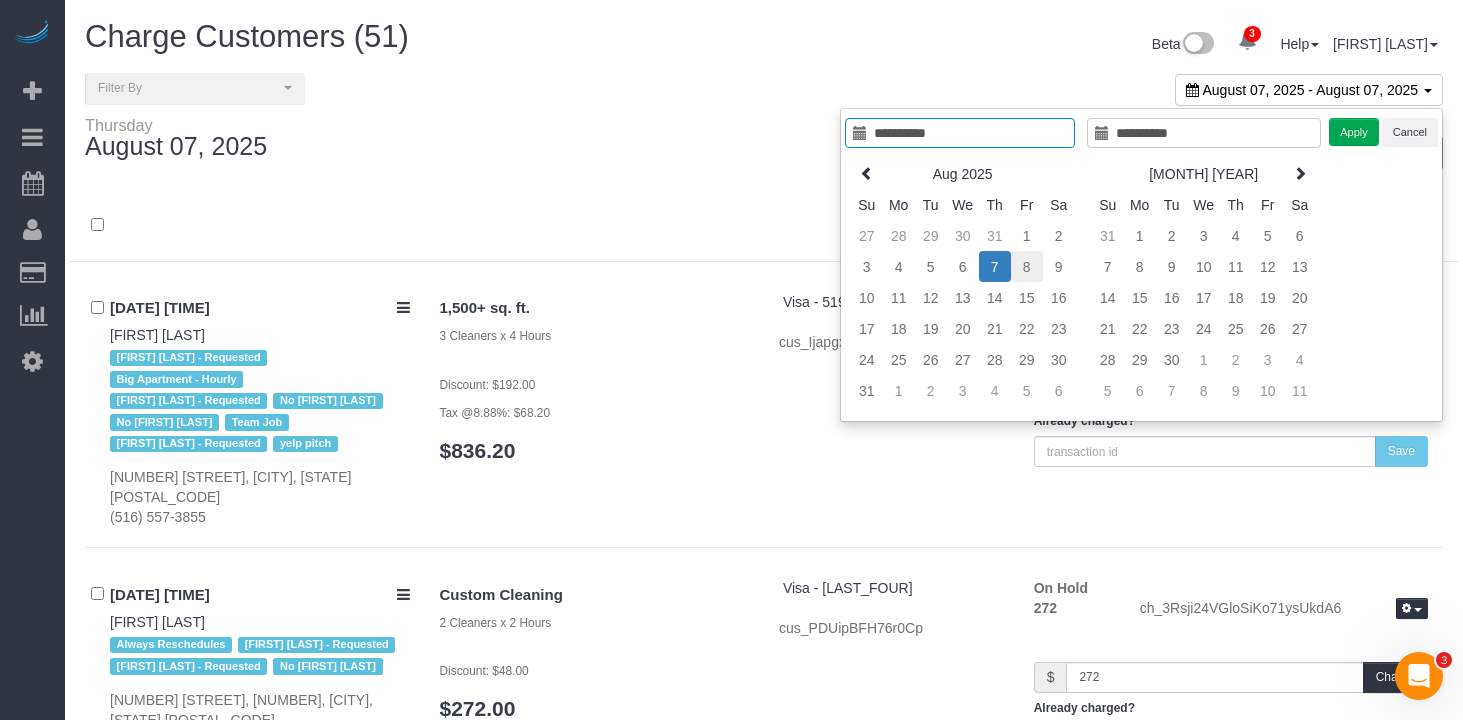 click on "8" at bounding box center [1027, 266] 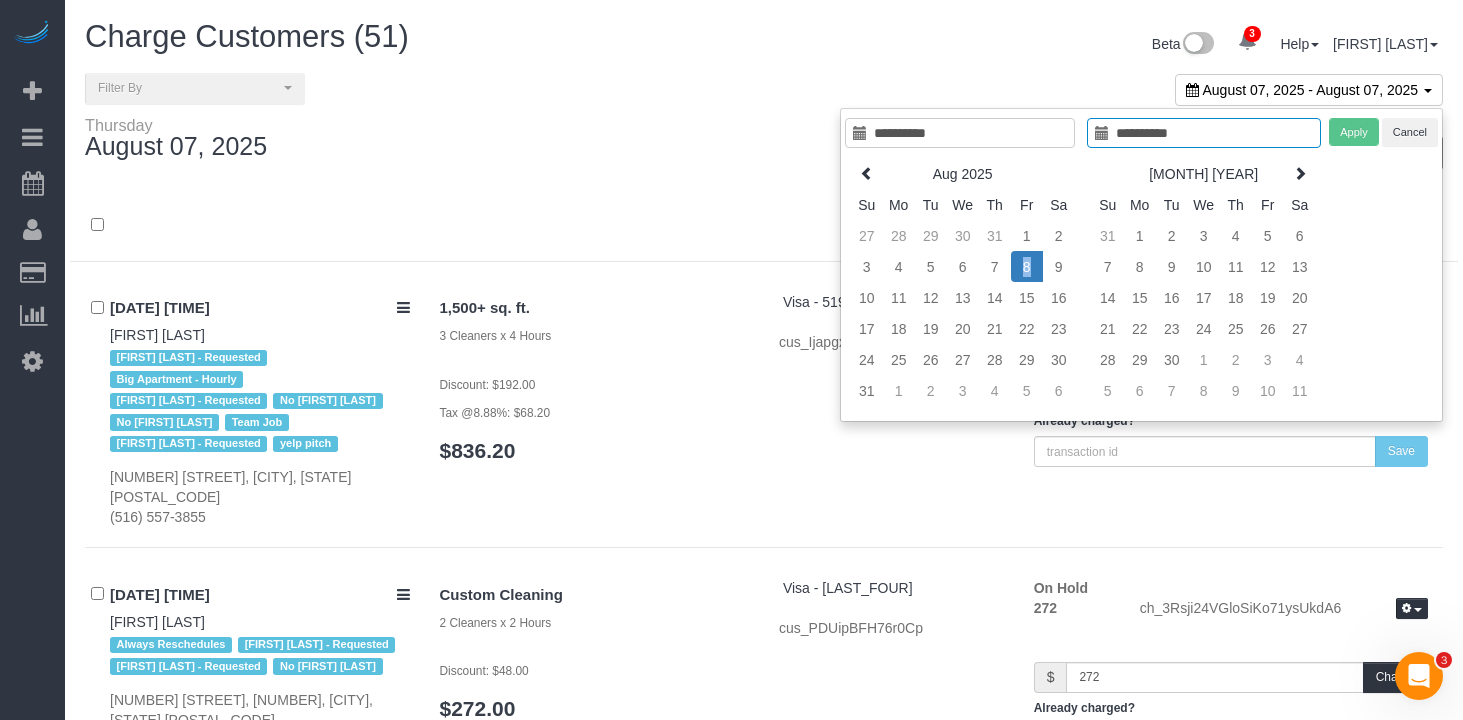 click on "8" at bounding box center [1027, 266] 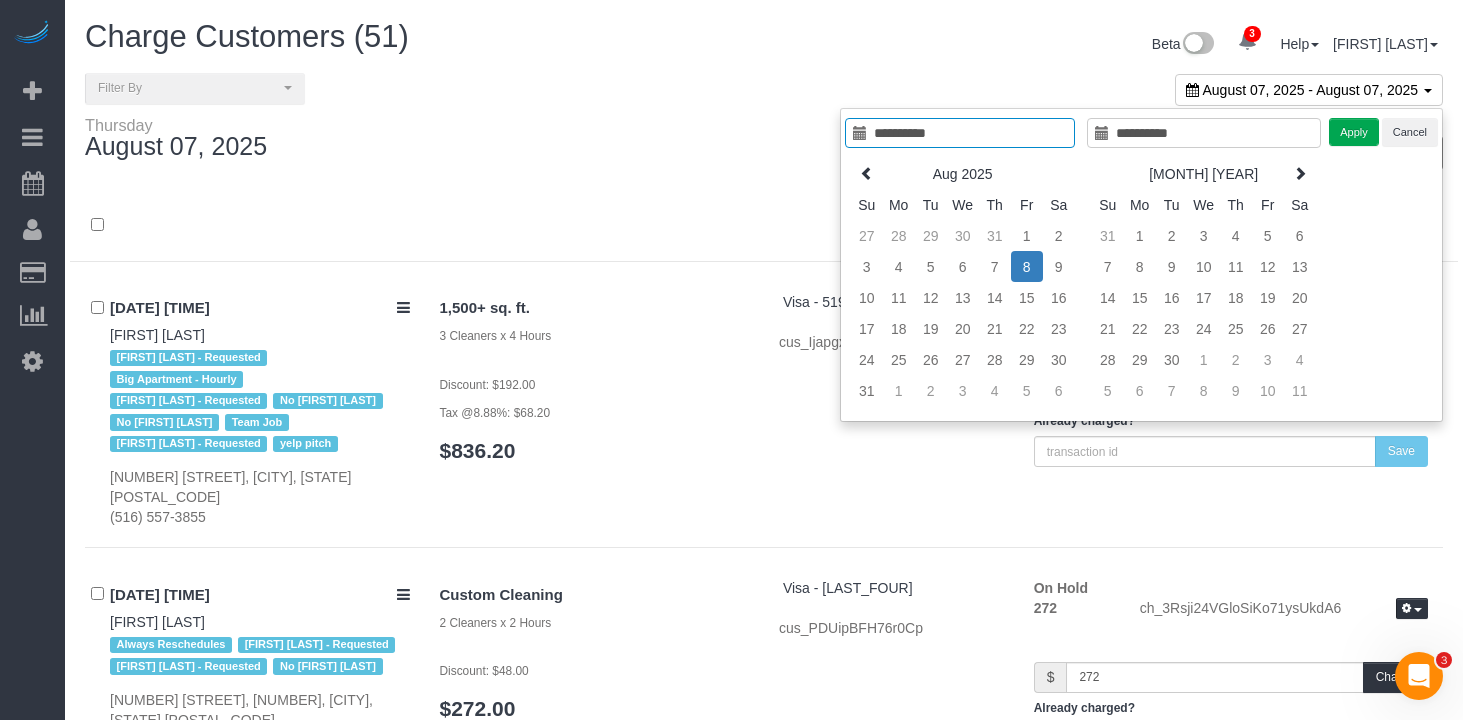 type on "**********" 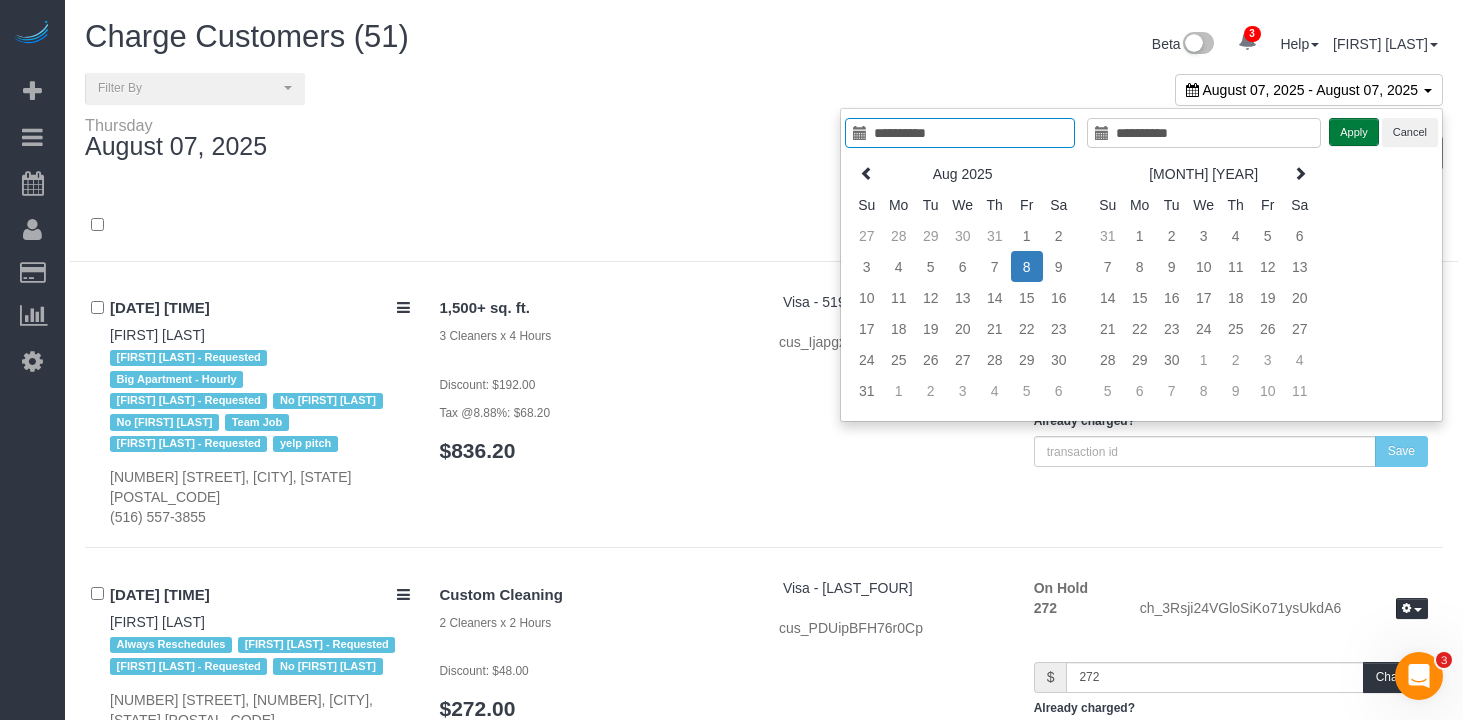 drag, startPoint x: 1367, startPoint y: 139, endPoint x: 1345, endPoint y: 140, distance: 22.022715 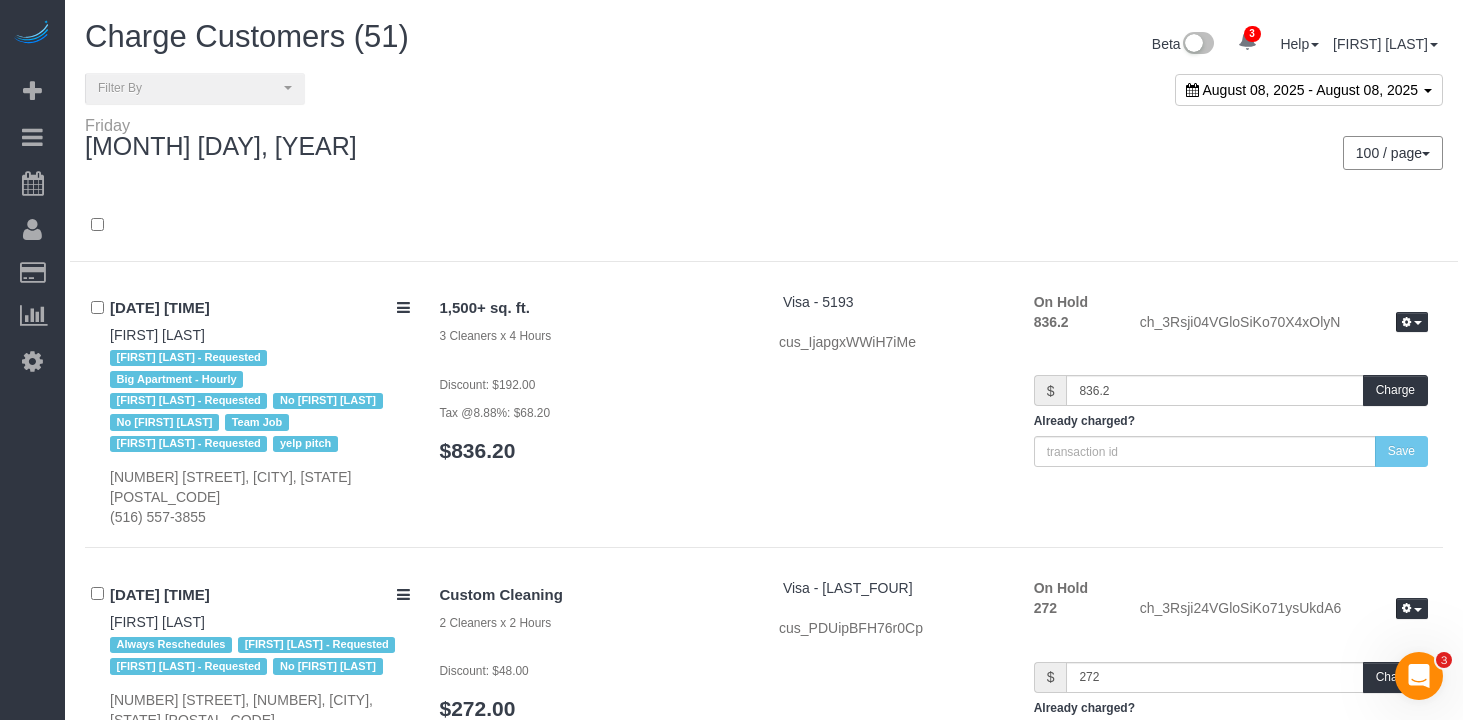 click on "Friday
August 08, 2025" at bounding box center (417, 142) 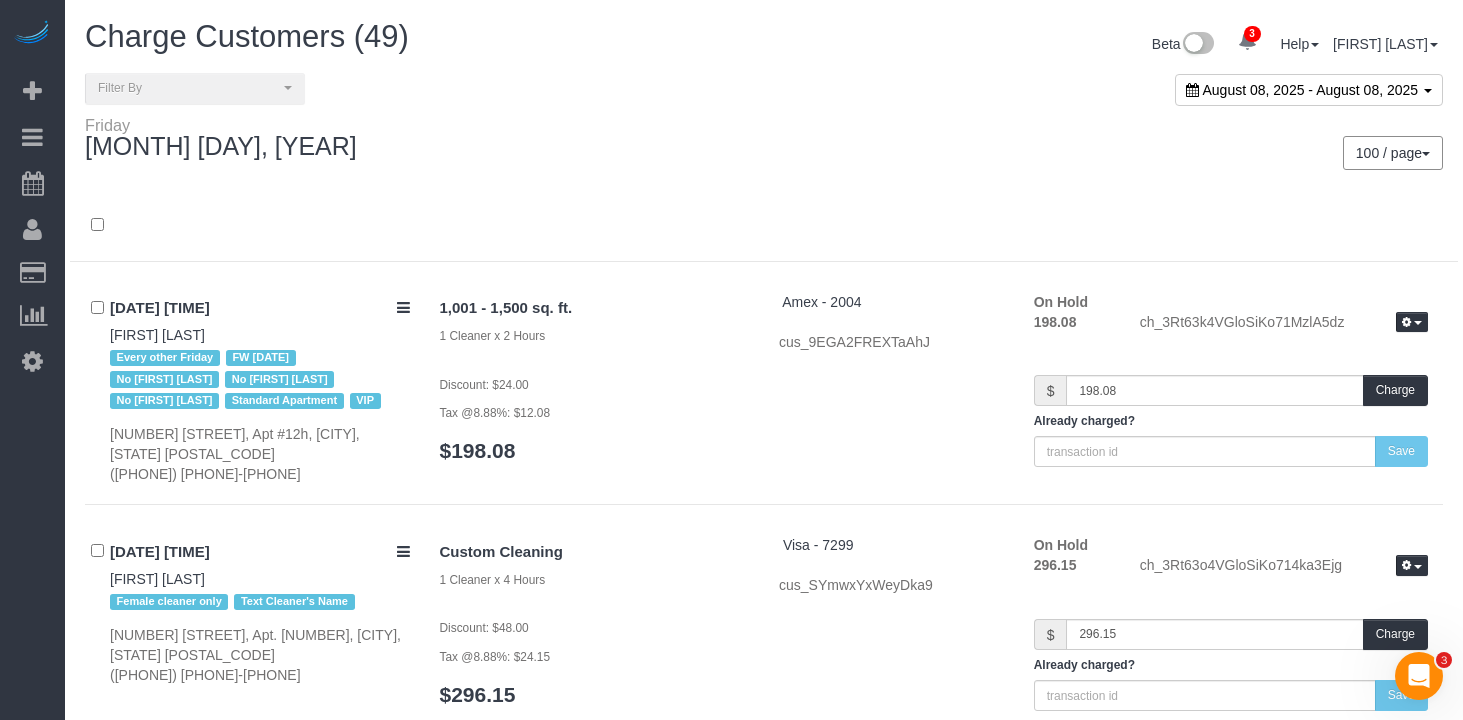 scroll, scrollTop: 3537, scrollLeft: 0, axis: vertical 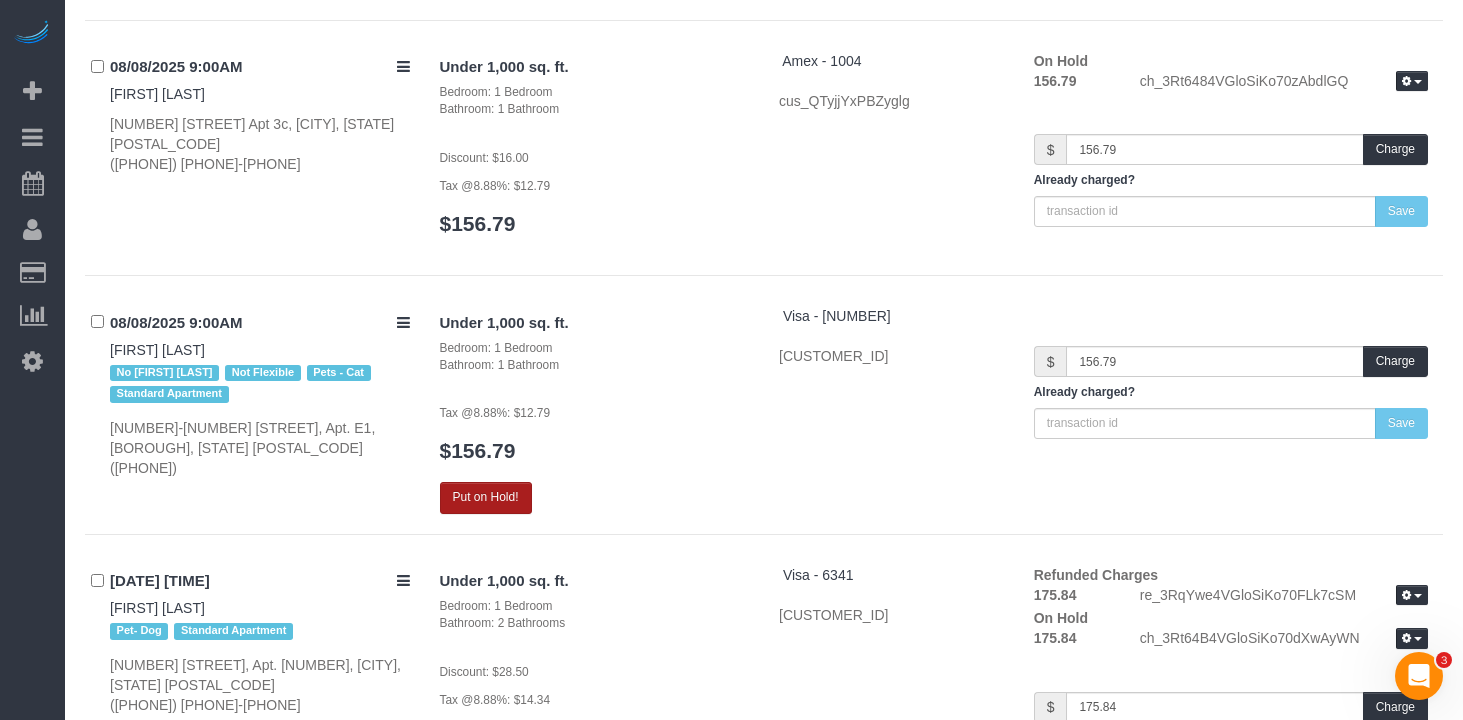 click on "Put on Hold!" at bounding box center (486, 497) 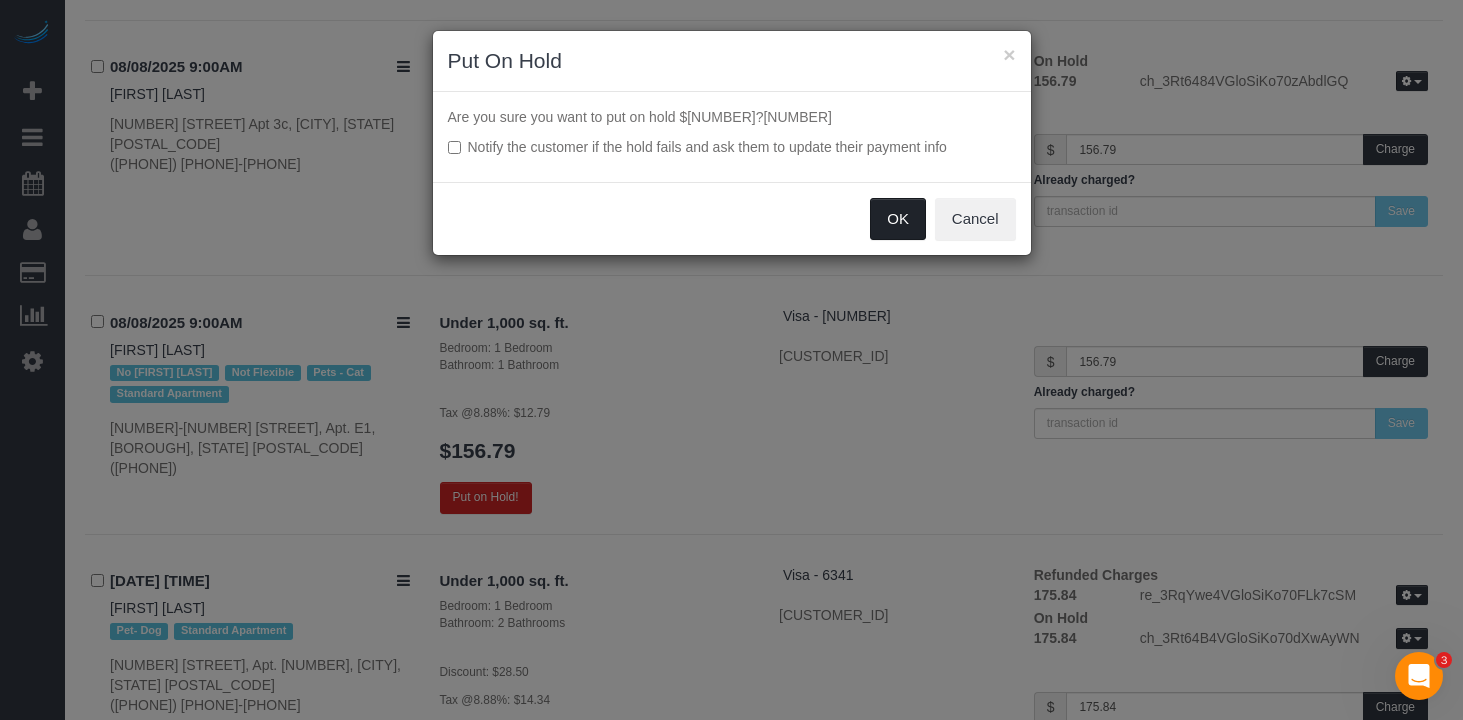 click on "OK" at bounding box center [898, 219] 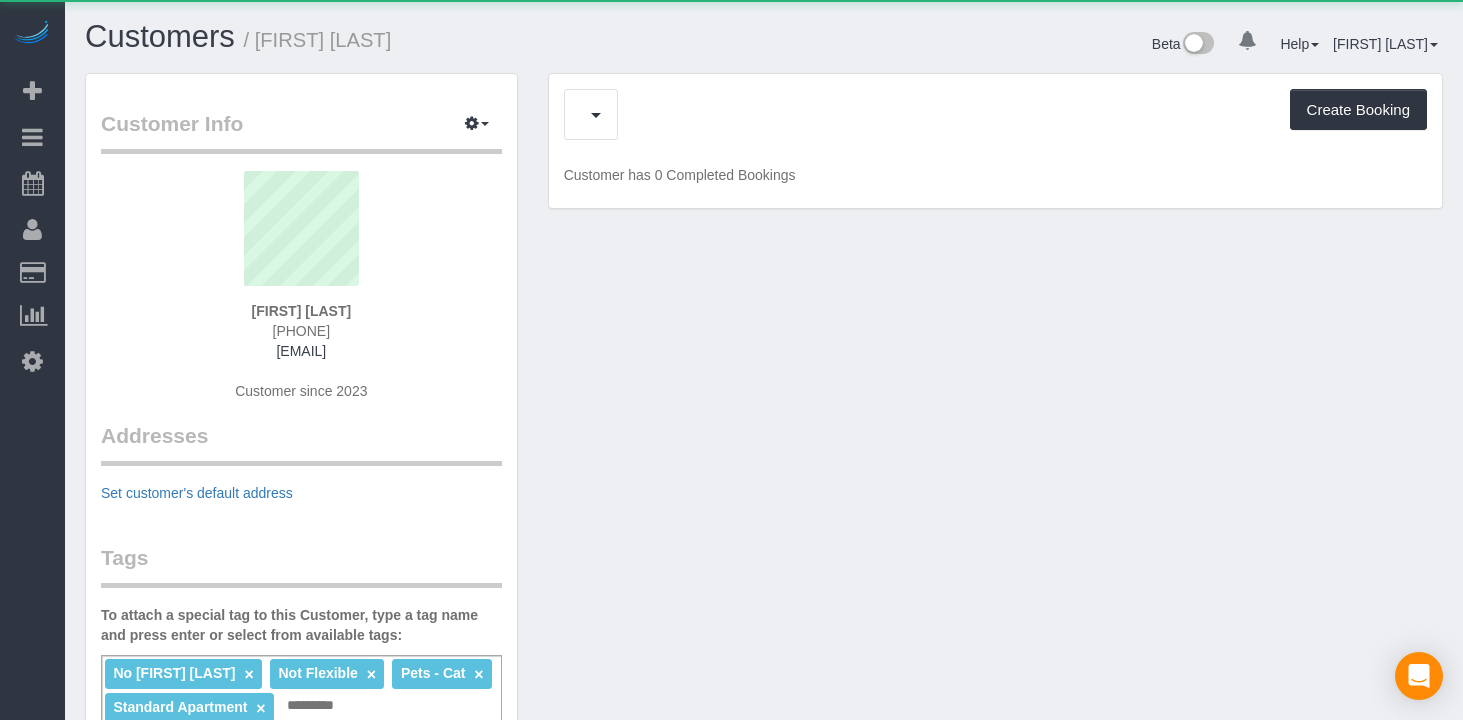 scroll, scrollTop: 0, scrollLeft: 0, axis: both 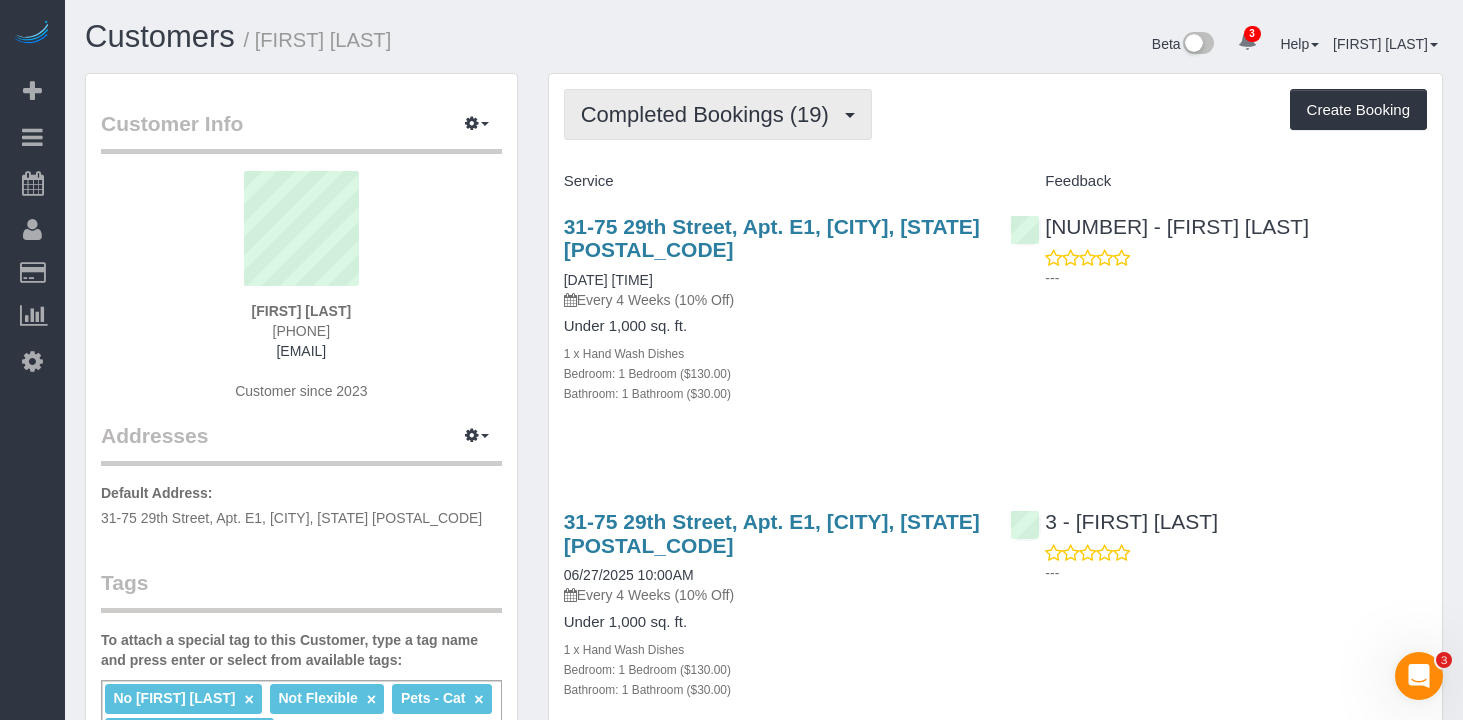 click on "Completed Bookings (19)" at bounding box center (710, 114) 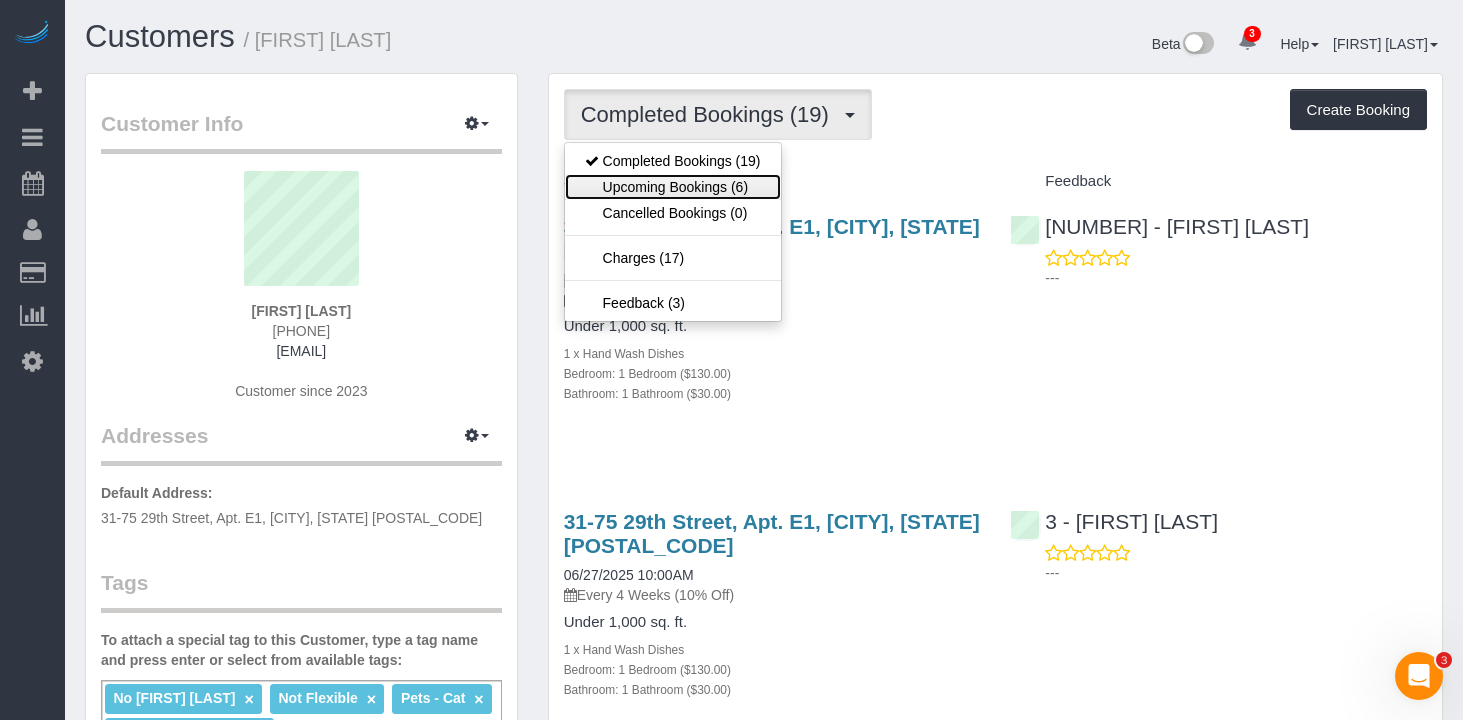 click on "Upcoming Bookings (6)" at bounding box center (673, 187) 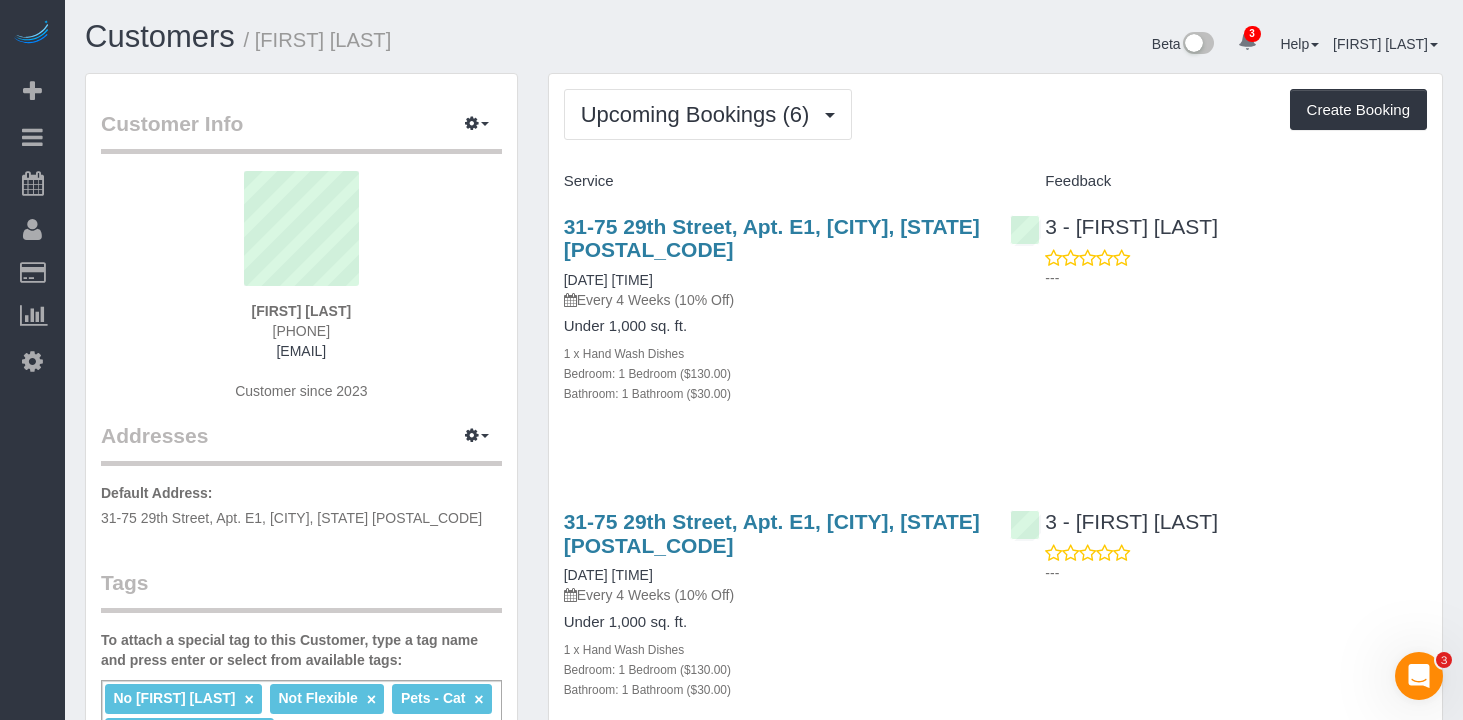 click on "Upcoming Bookings (6)
Completed Bookings (19)
Upcoming Bookings (6)
Cancelled Bookings (0)
Charges (17)
Feedback (3)
Create Booking" at bounding box center (995, 114) 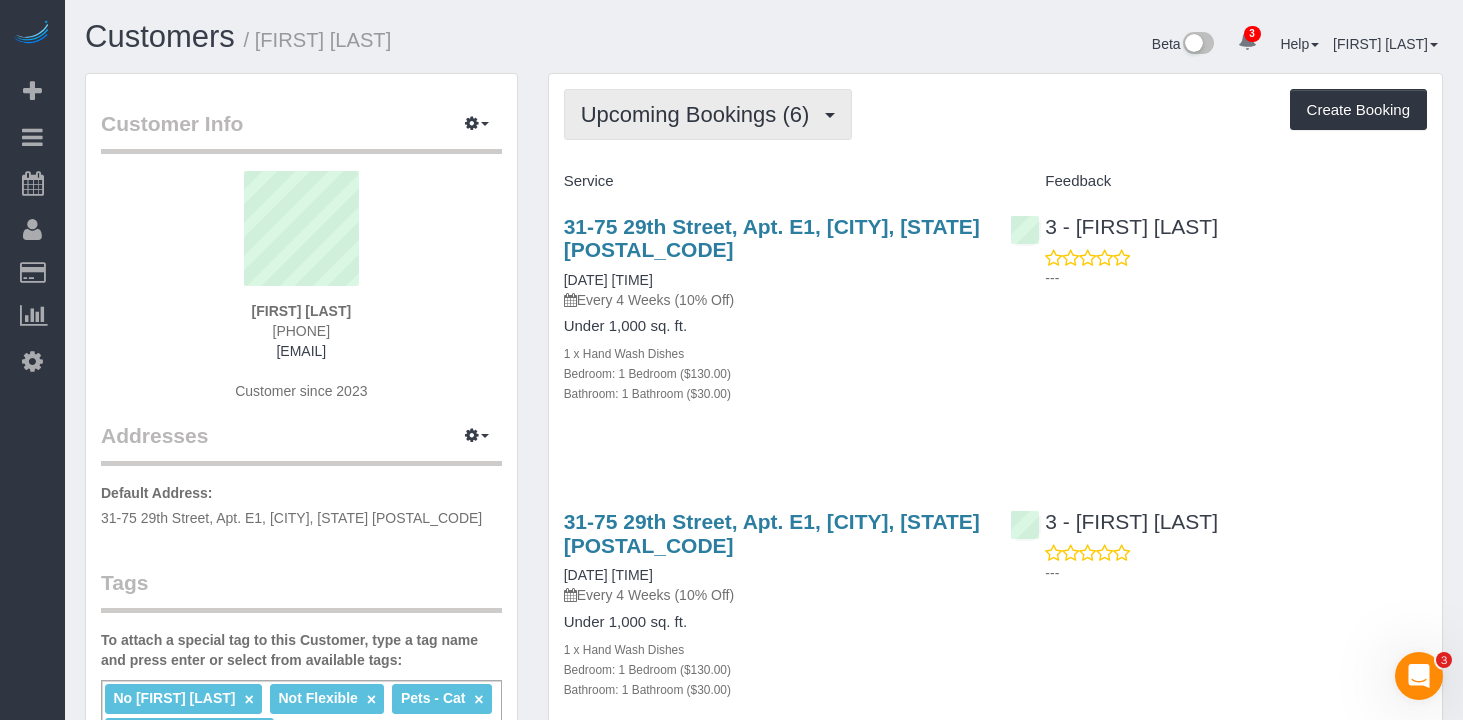 click on "Upcoming Bookings (6)" at bounding box center (700, 114) 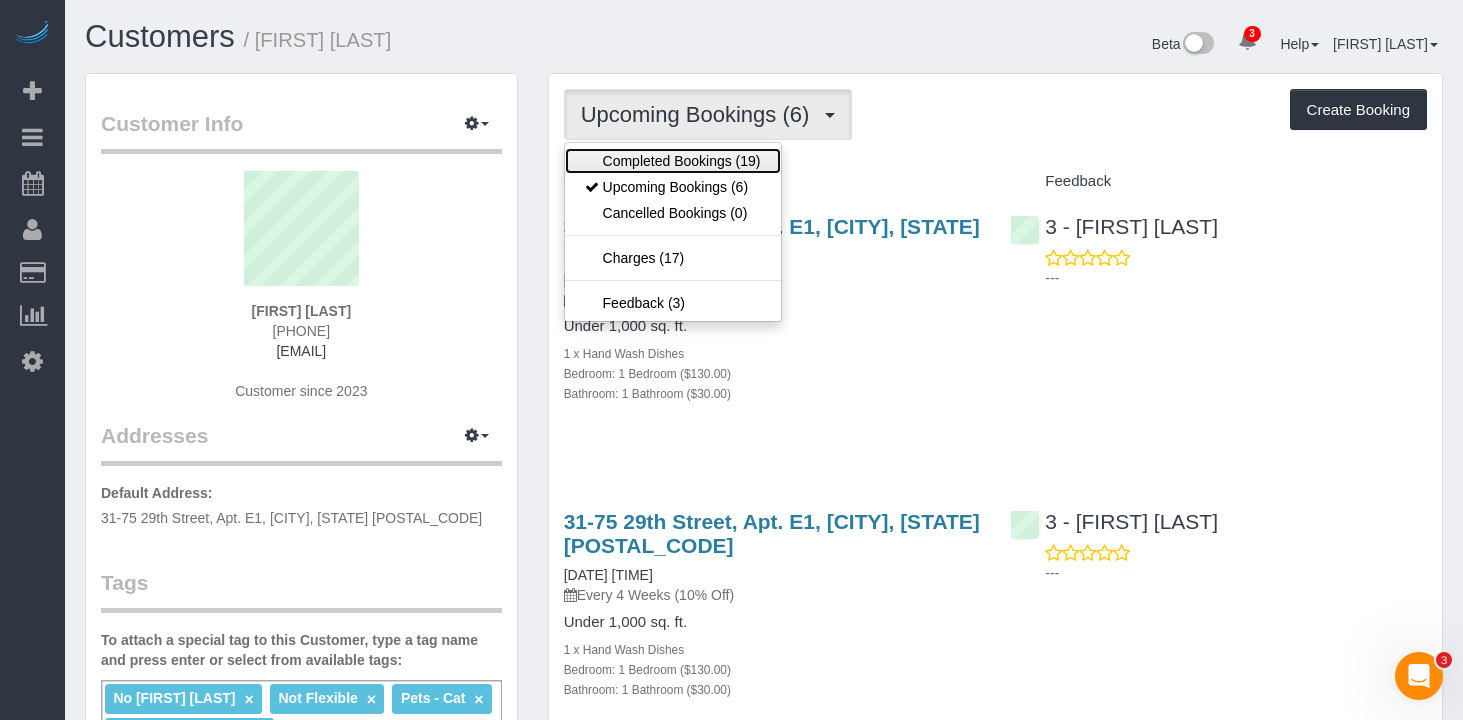 click on "Completed Bookings (19)" at bounding box center (673, 161) 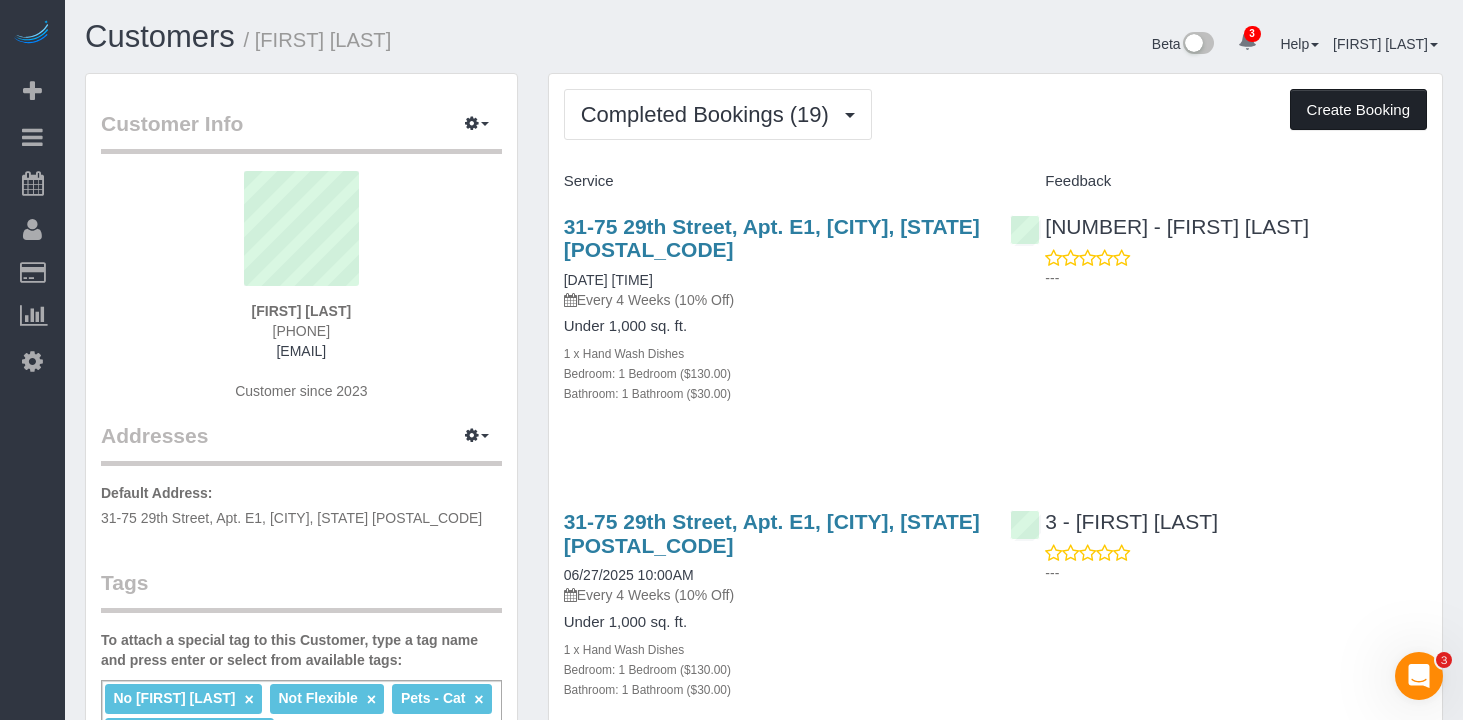 click on "Create Booking" at bounding box center [1358, 110] 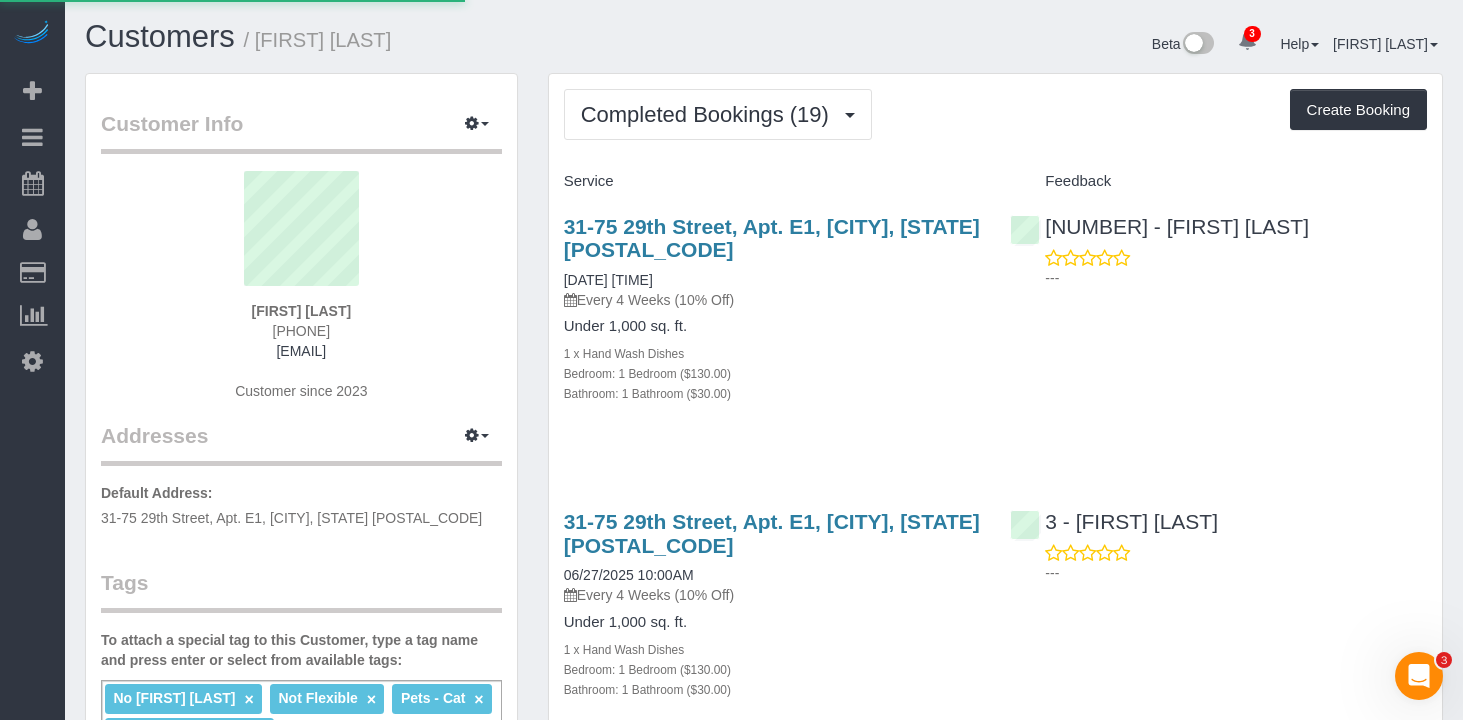 select on "NY" 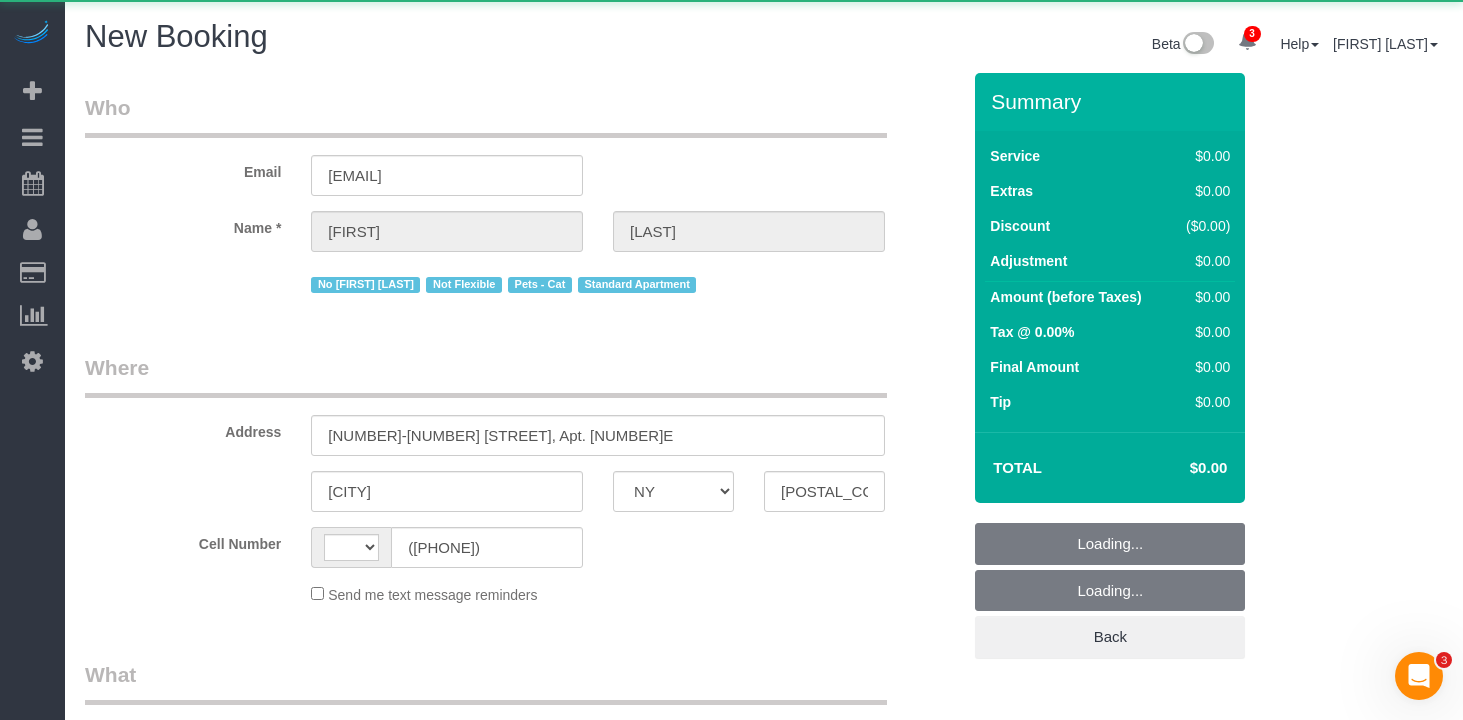select on "object:2566" 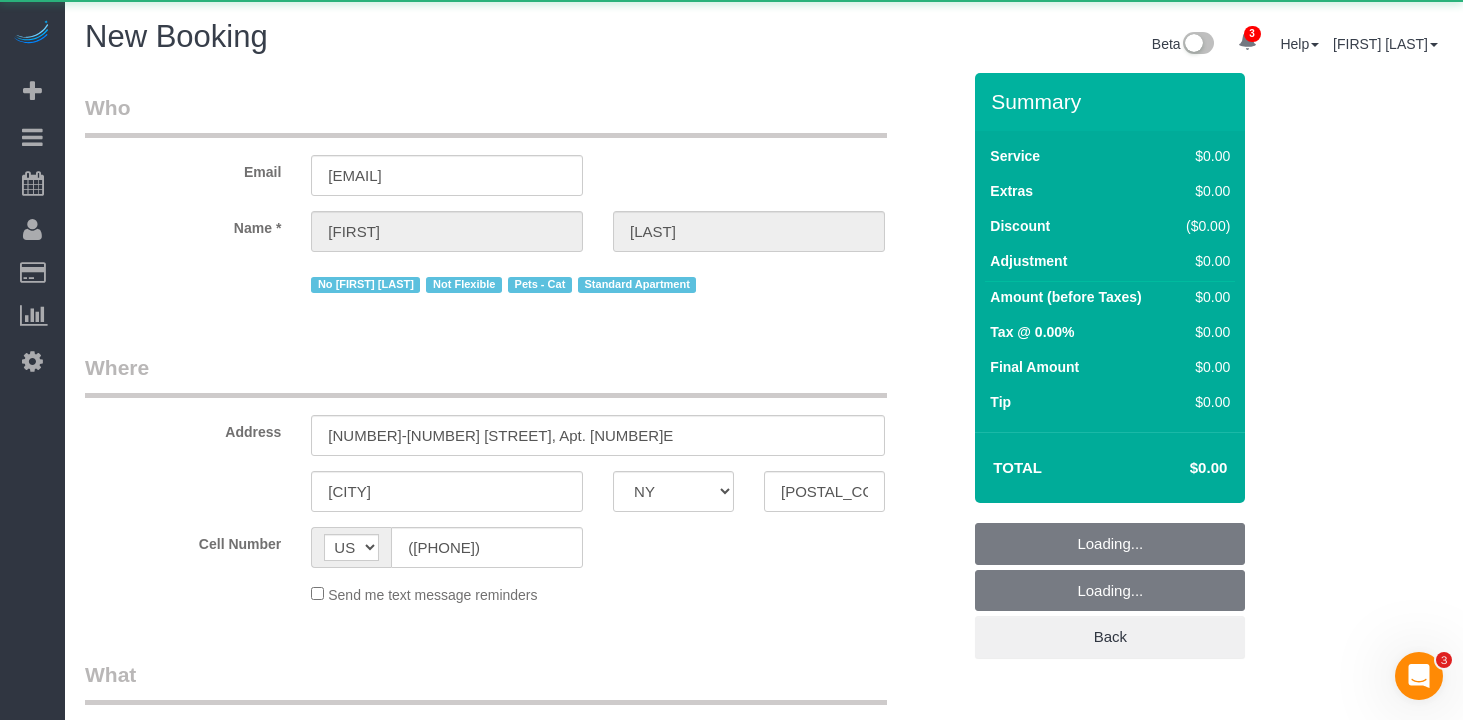 select on "object:3343" 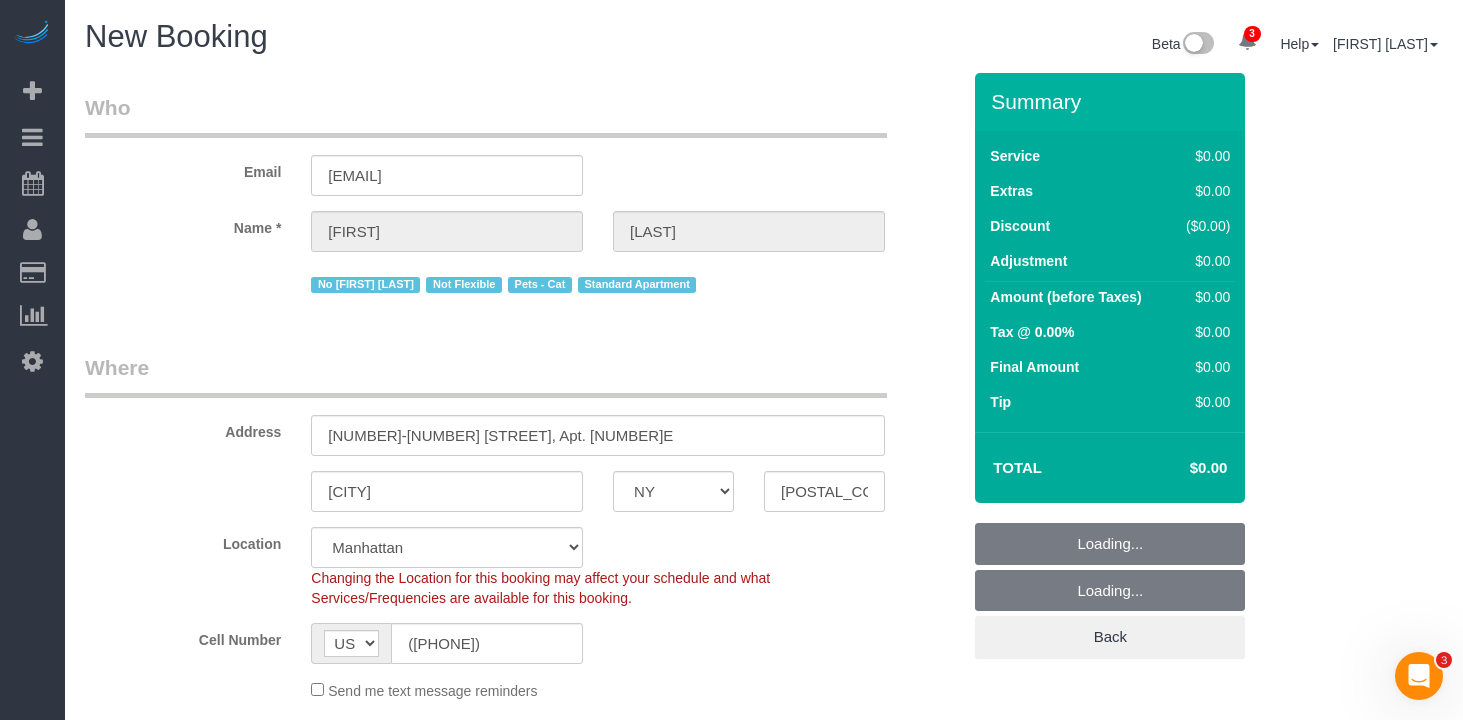 select on "7" 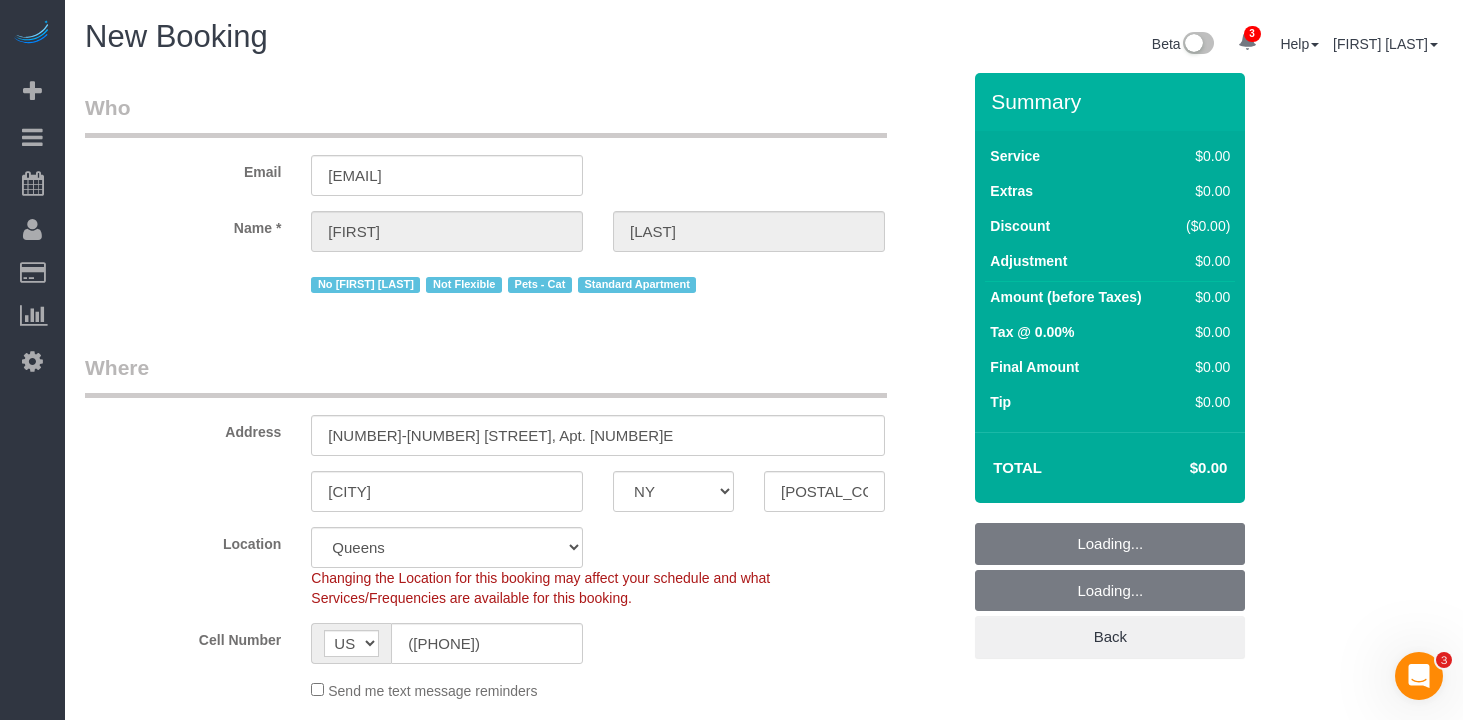 select on "object:3383" 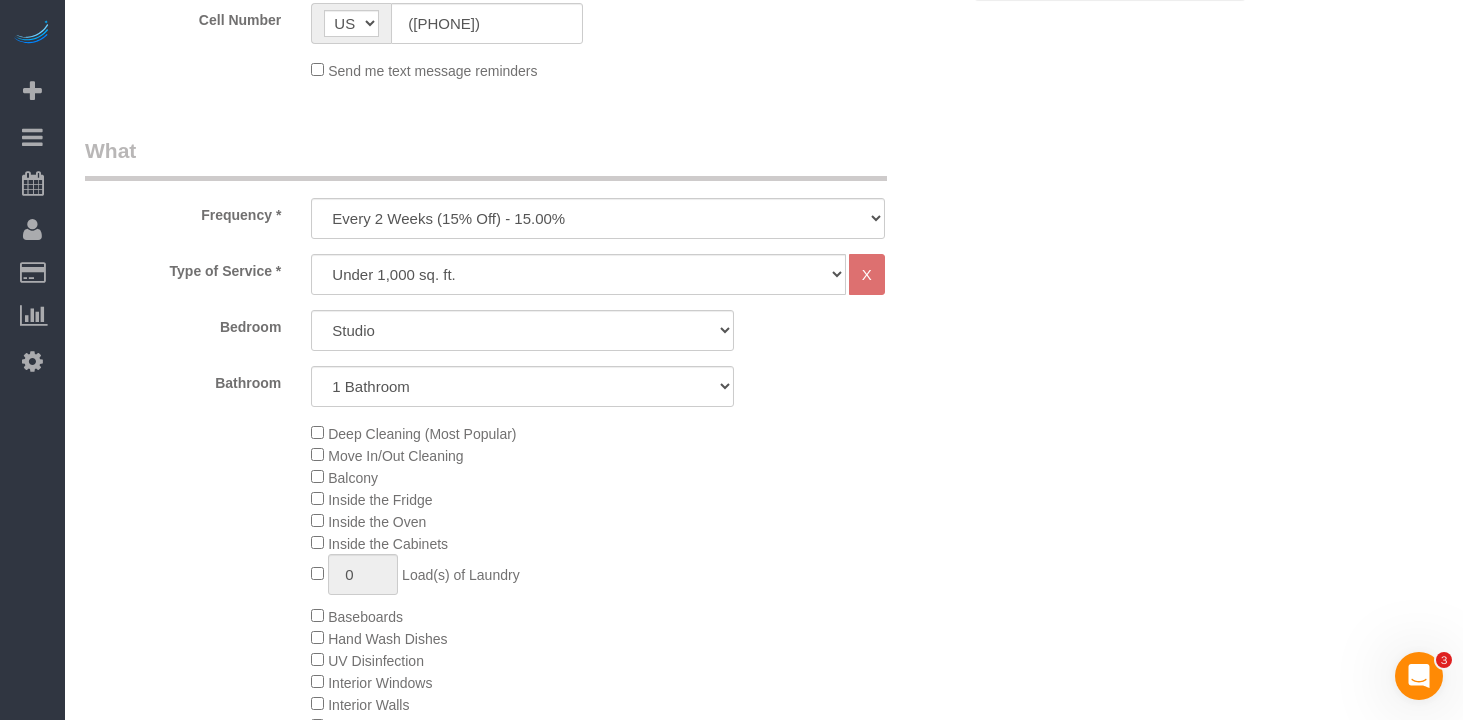 scroll, scrollTop: 639, scrollLeft: 0, axis: vertical 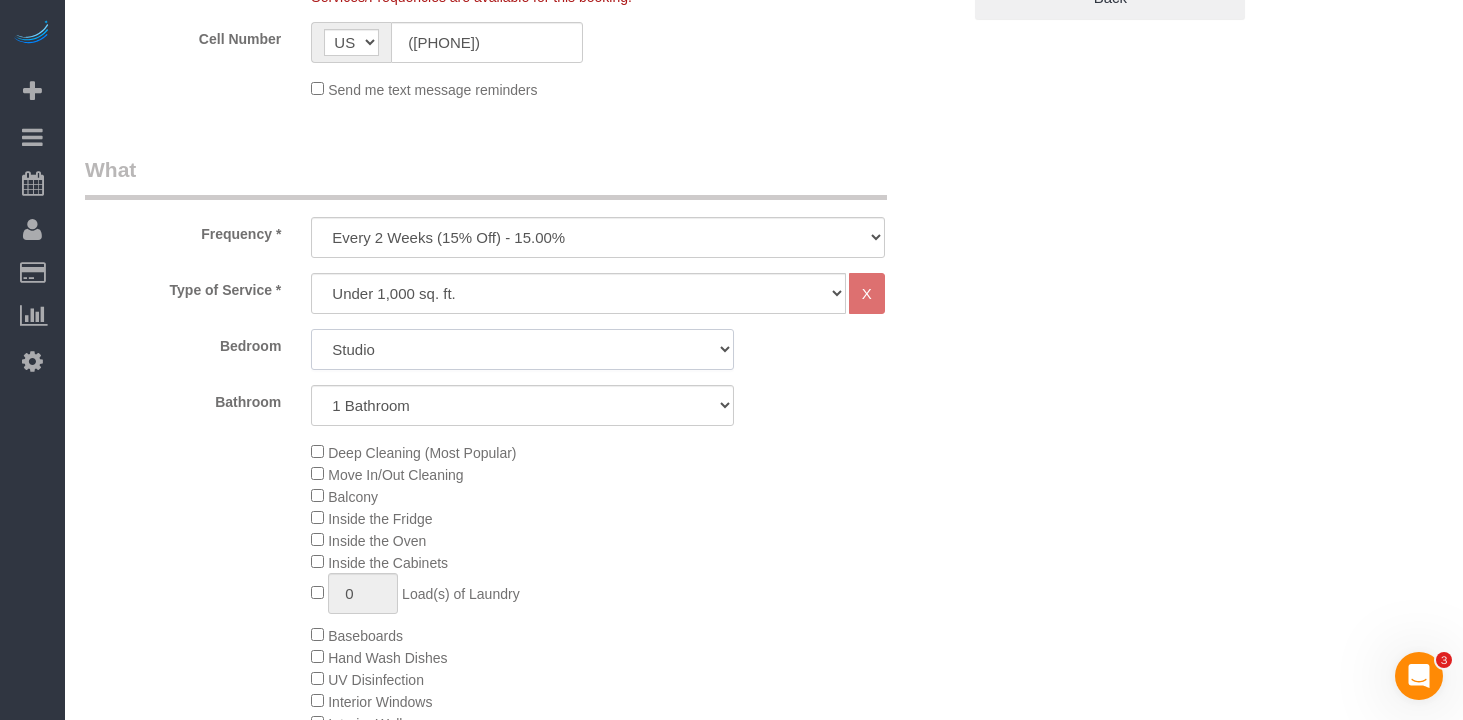 click on "Studio
1 Bedroom
2 Bedrooms
3 Bedrooms" 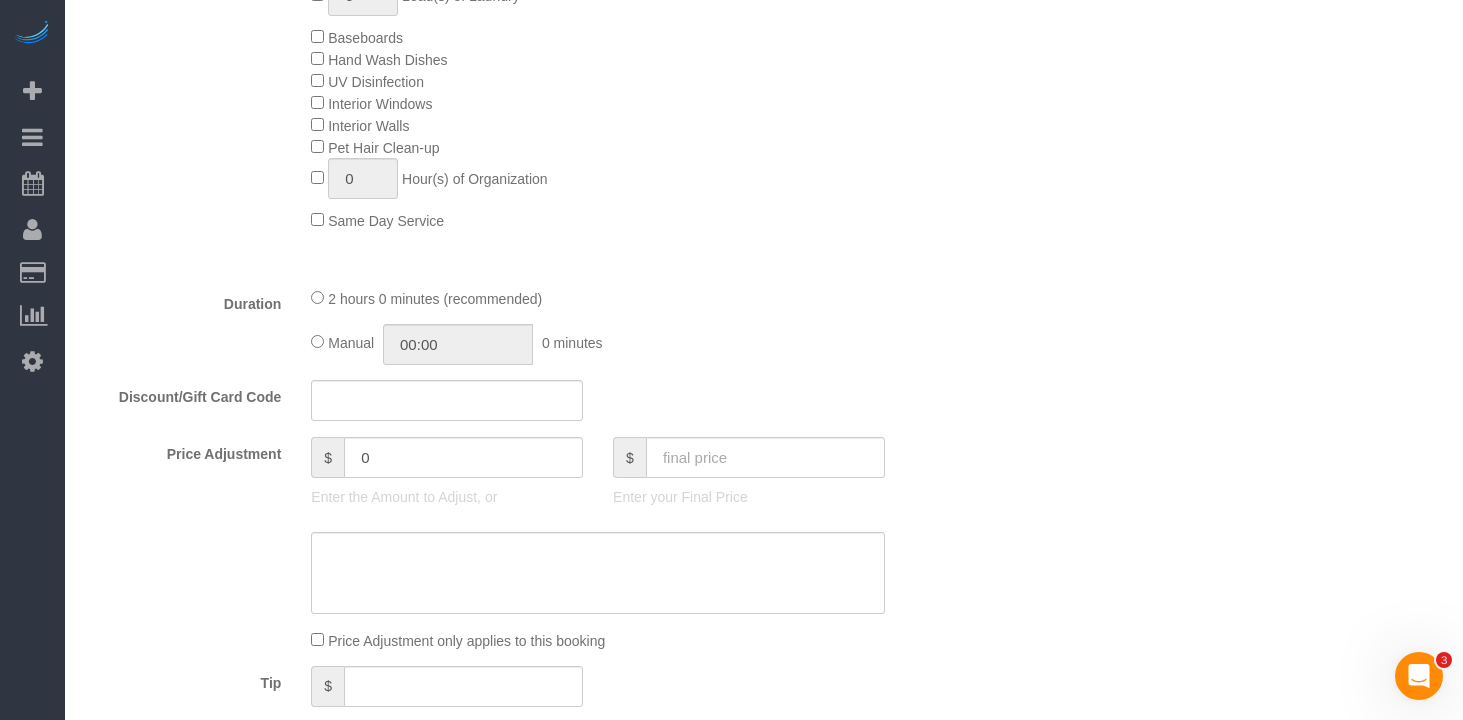 scroll, scrollTop: 1248, scrollLeft: 0, axis: vertical 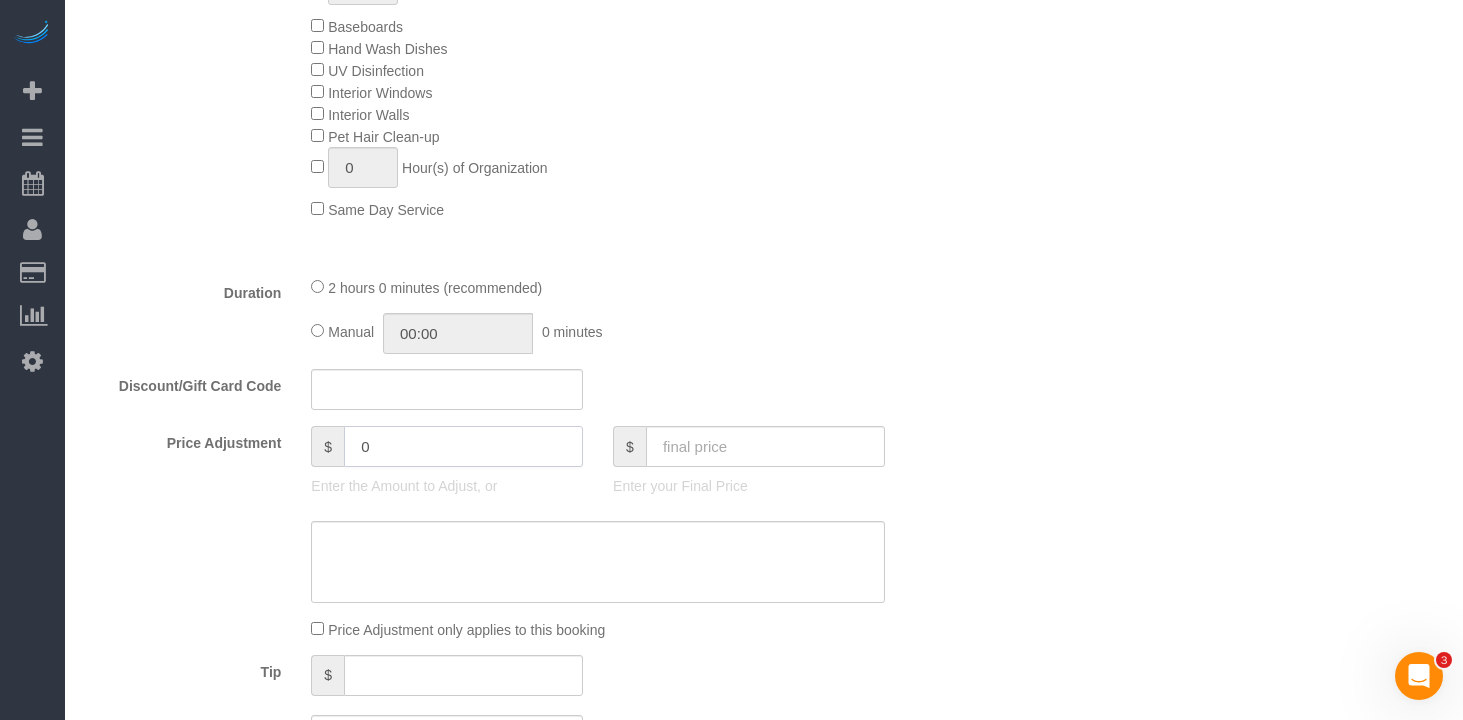 drag, startPoint x: 488, startPoint y: 442, endPoint x: 378, endPoint y: 431, distance: 110.54863 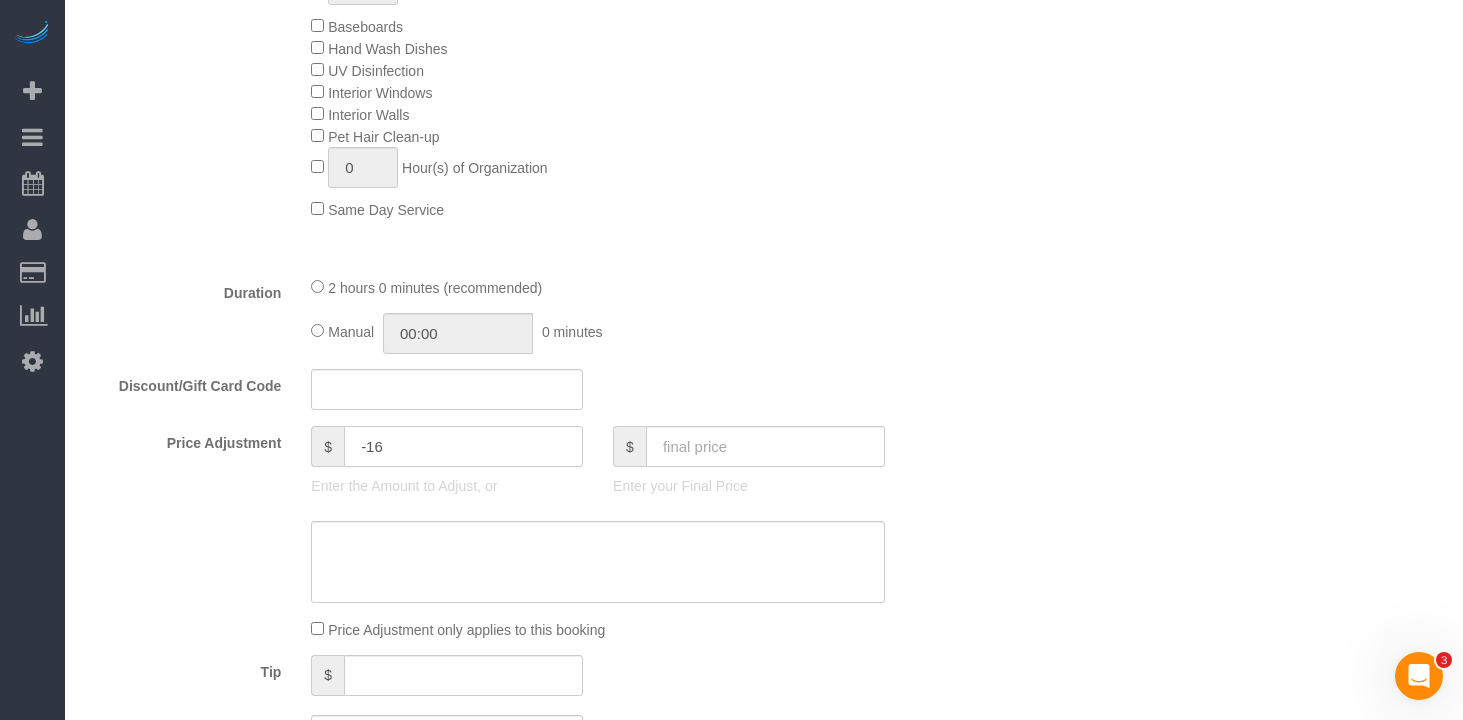 scroll, scrollTop: 1250, scrollLeft: 0, axis: vertical 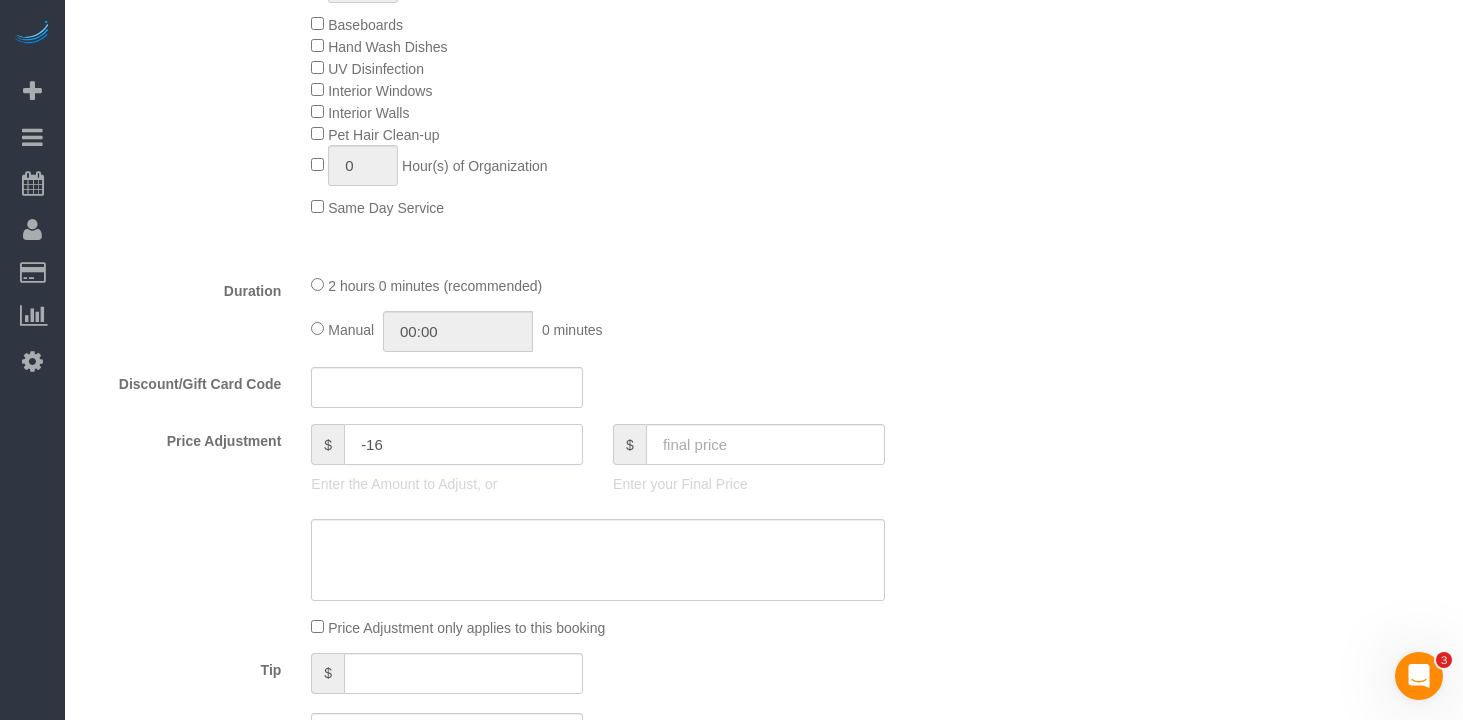 type on "-16" 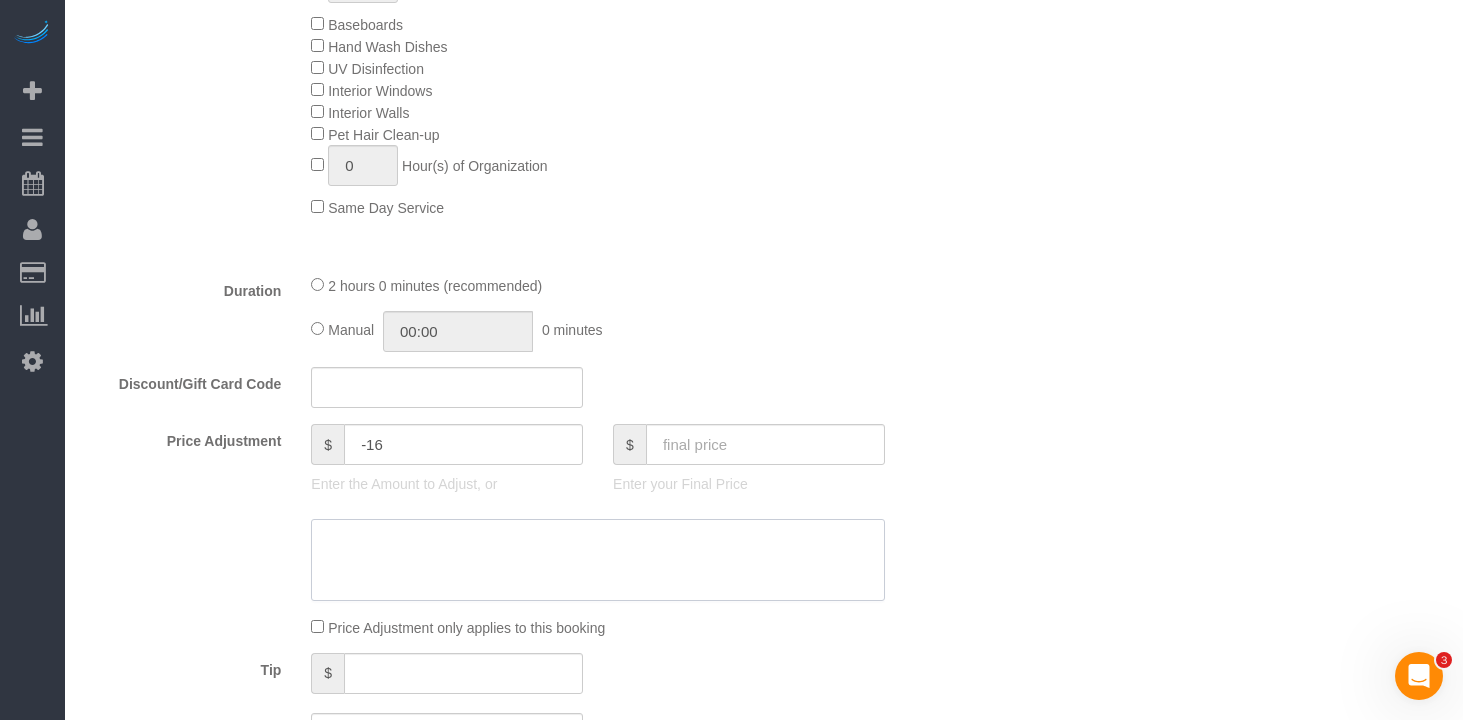 click 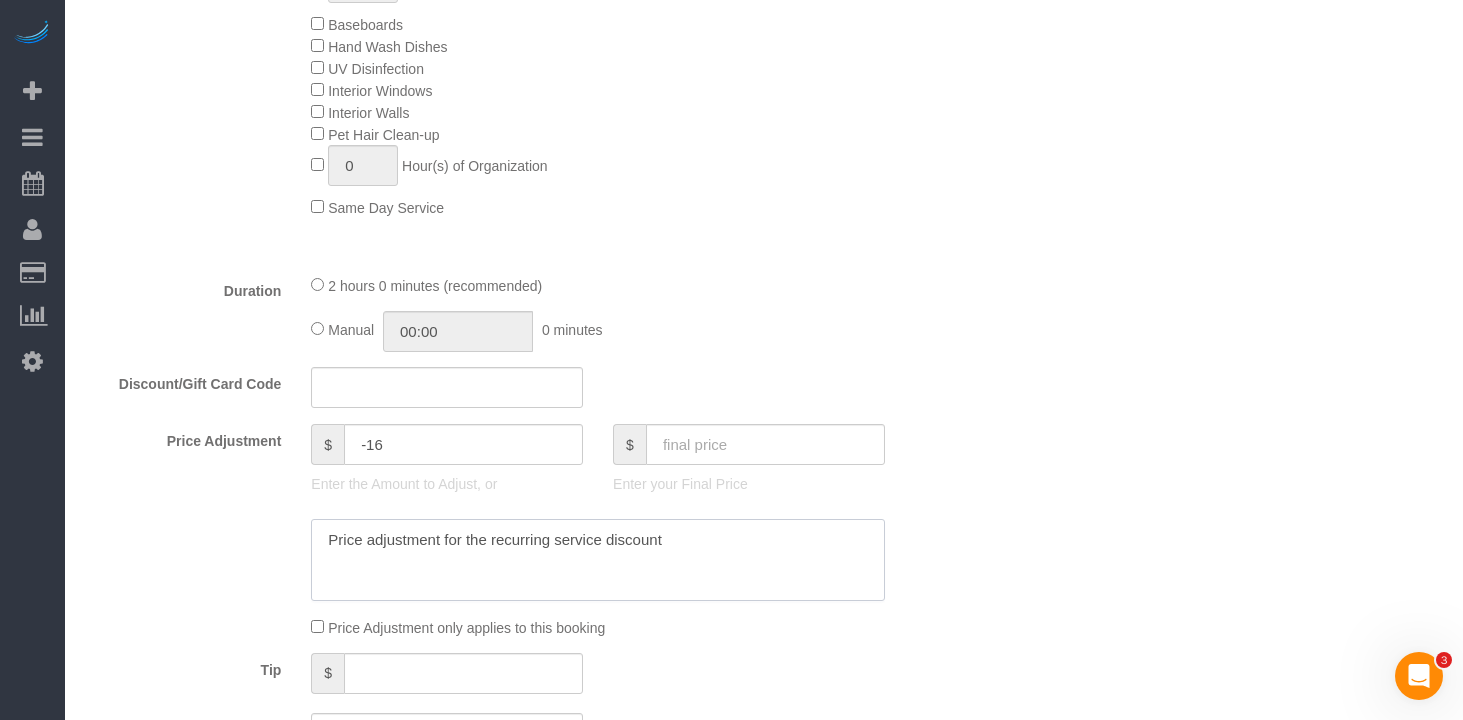 type on "Price adjustment for the recurring service discount" 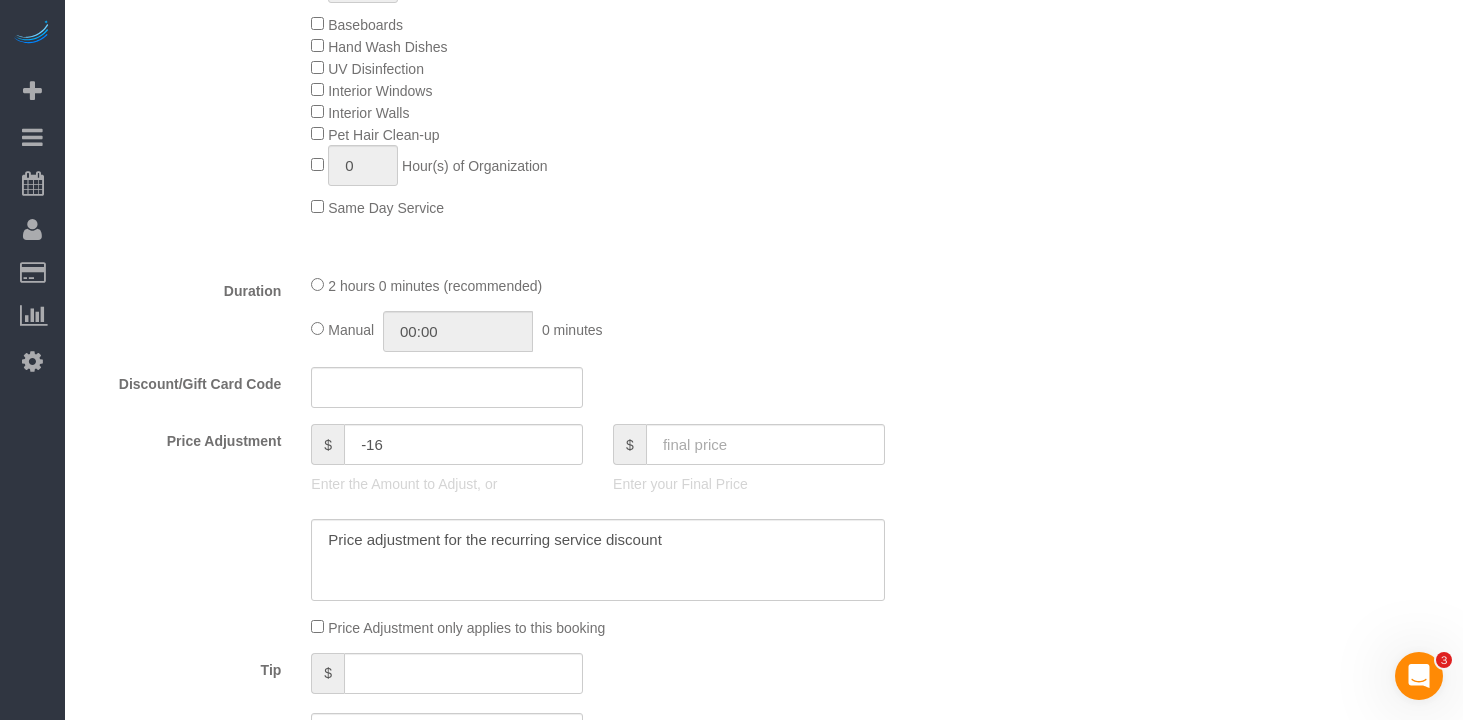 click on "Manual
00:00
0 minutes" 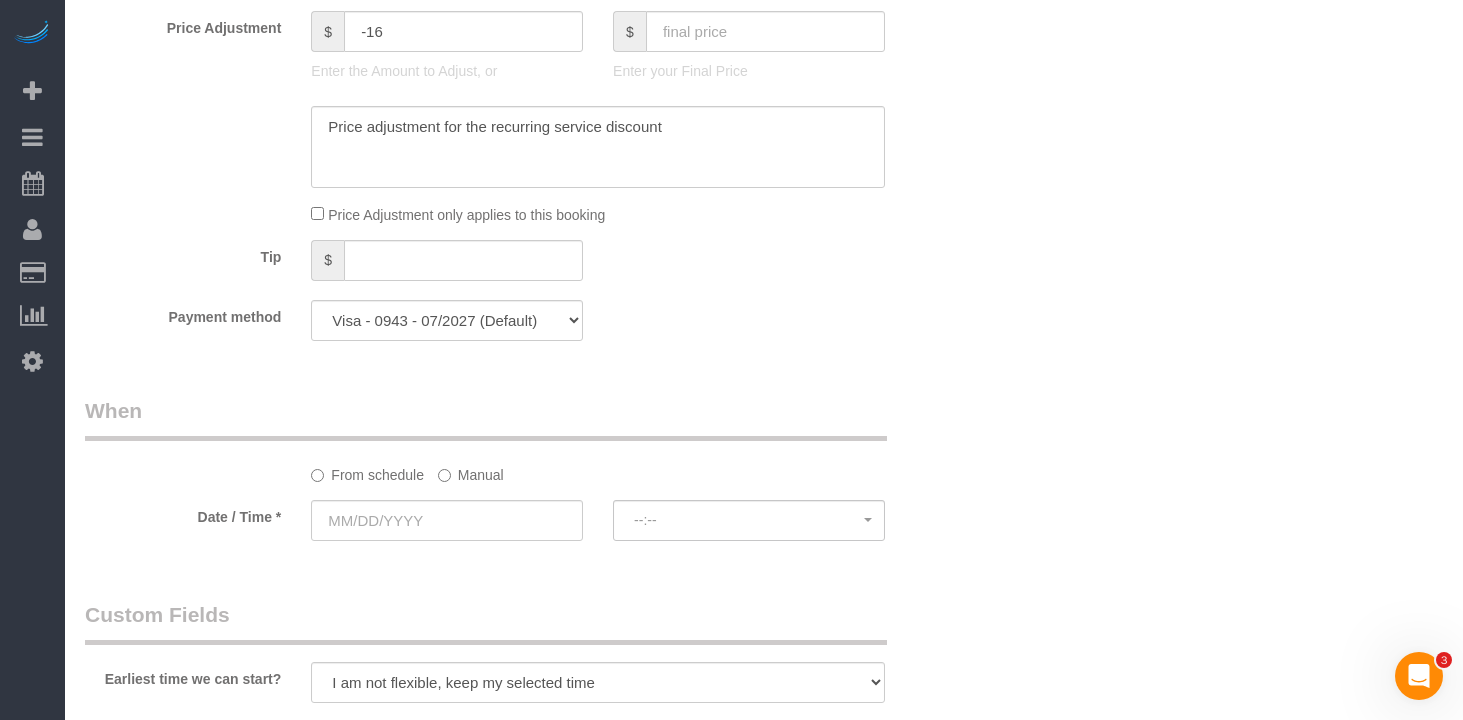 scroll, scrollTop: 1913, scrollLeft: 0, axis: vertical 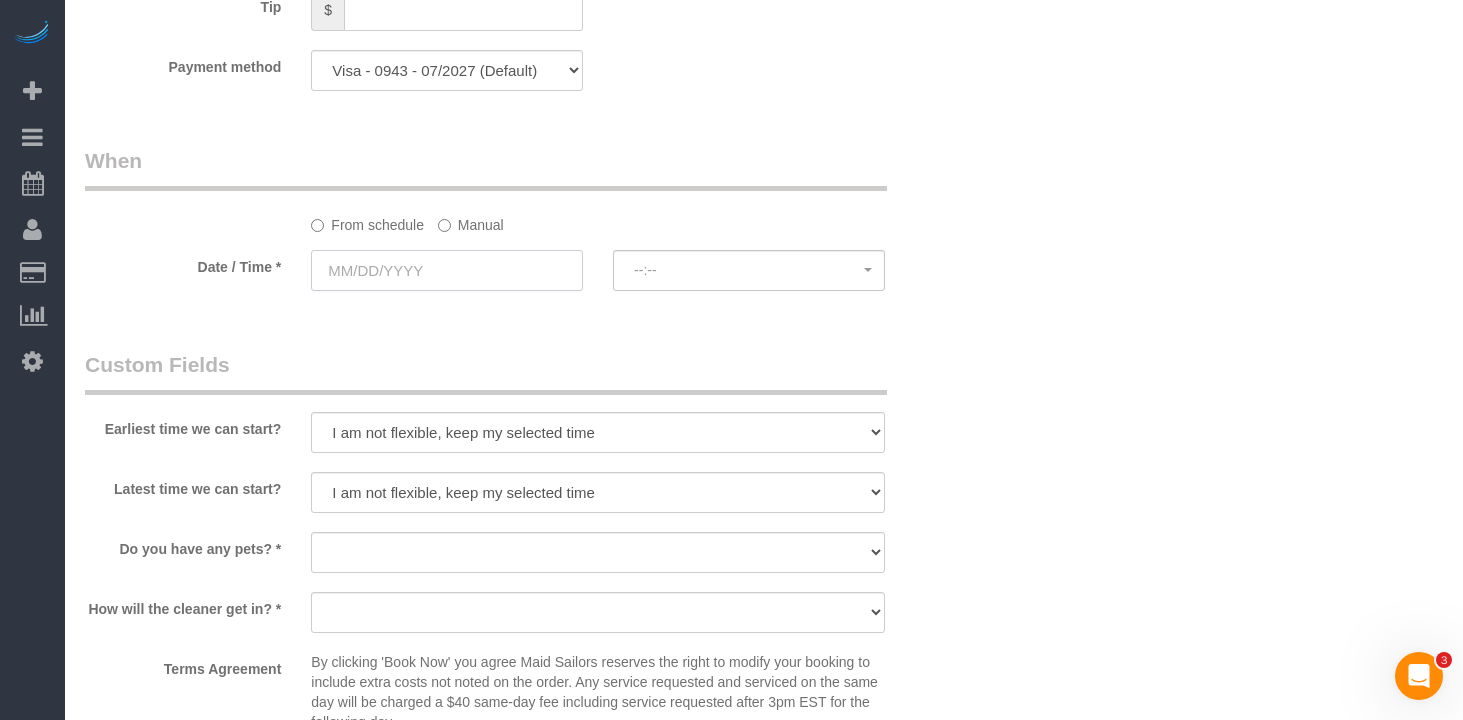 click at bounding box center (447, 270) 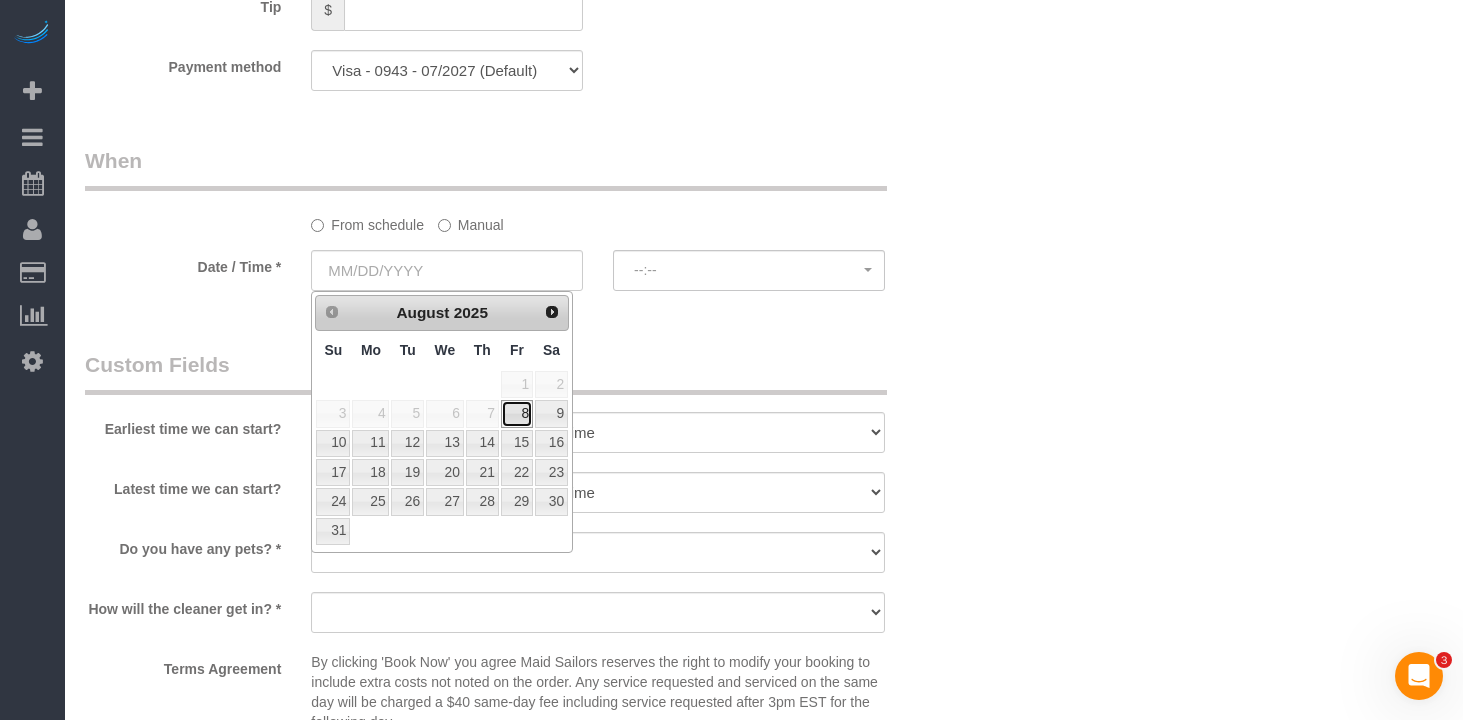 click on "8" at bounding box center [517, 413] 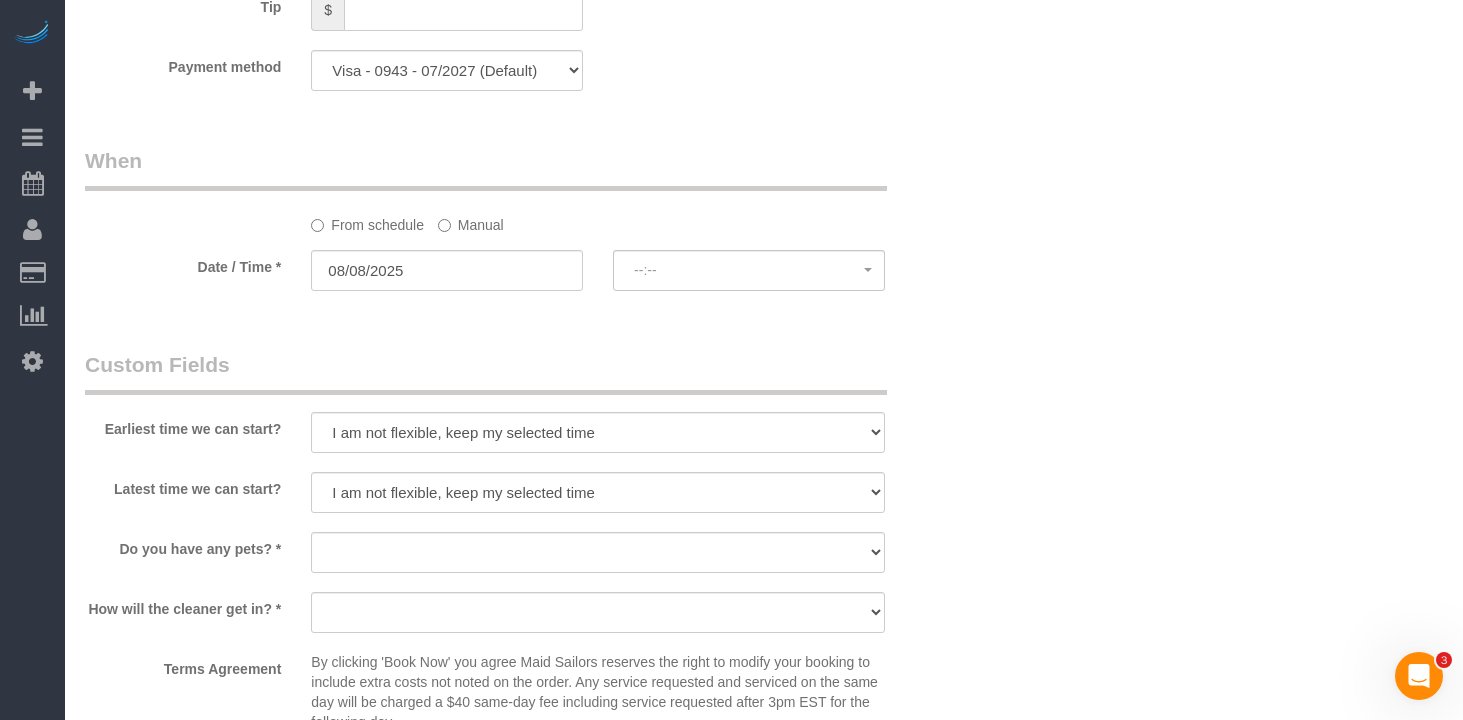 click on "From schedule" 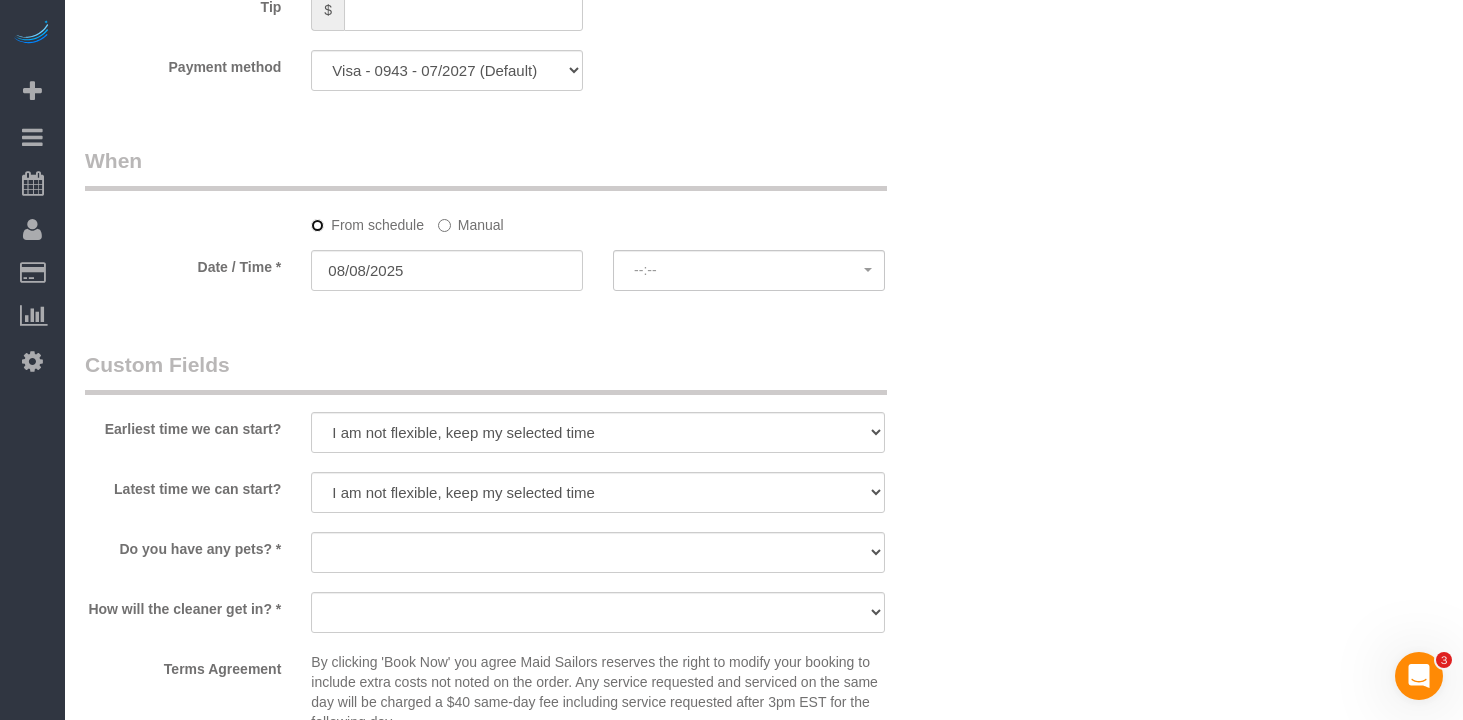 select 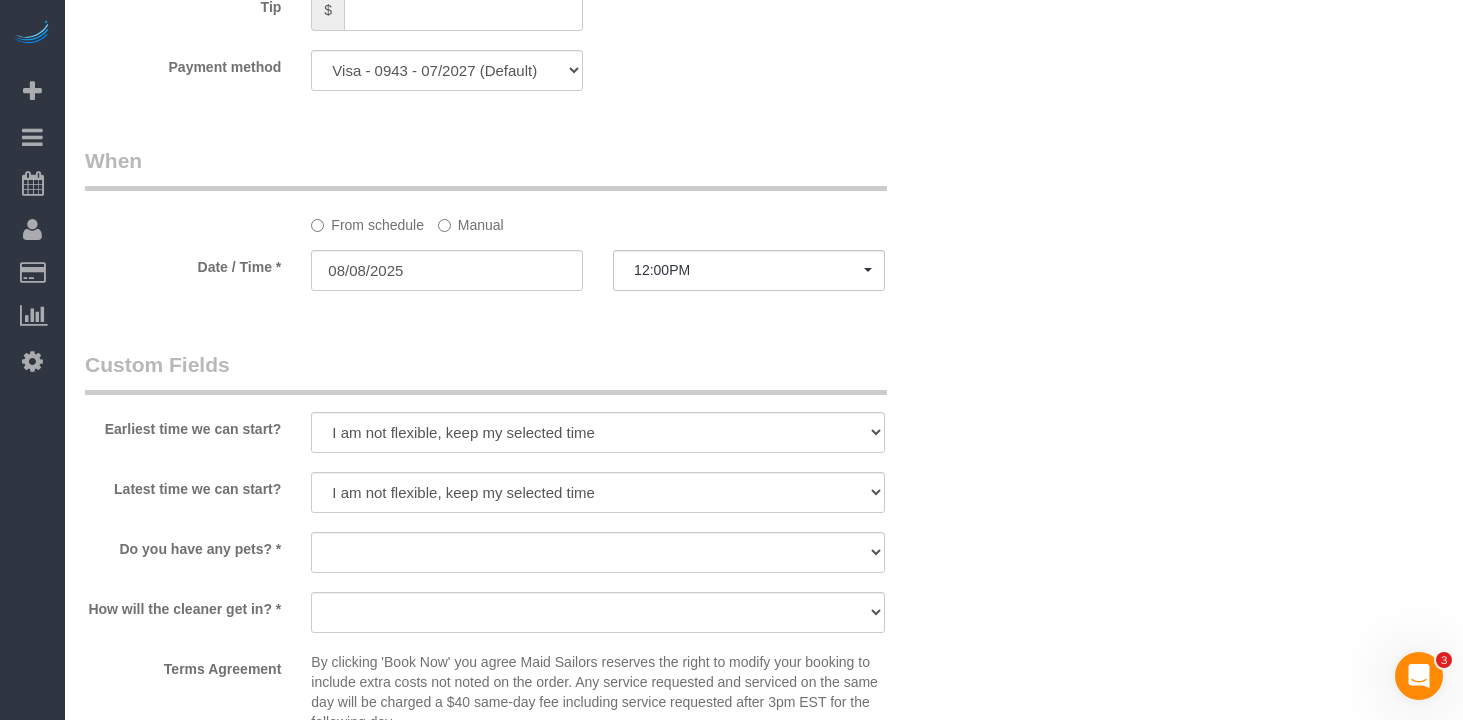 click on "Manual" 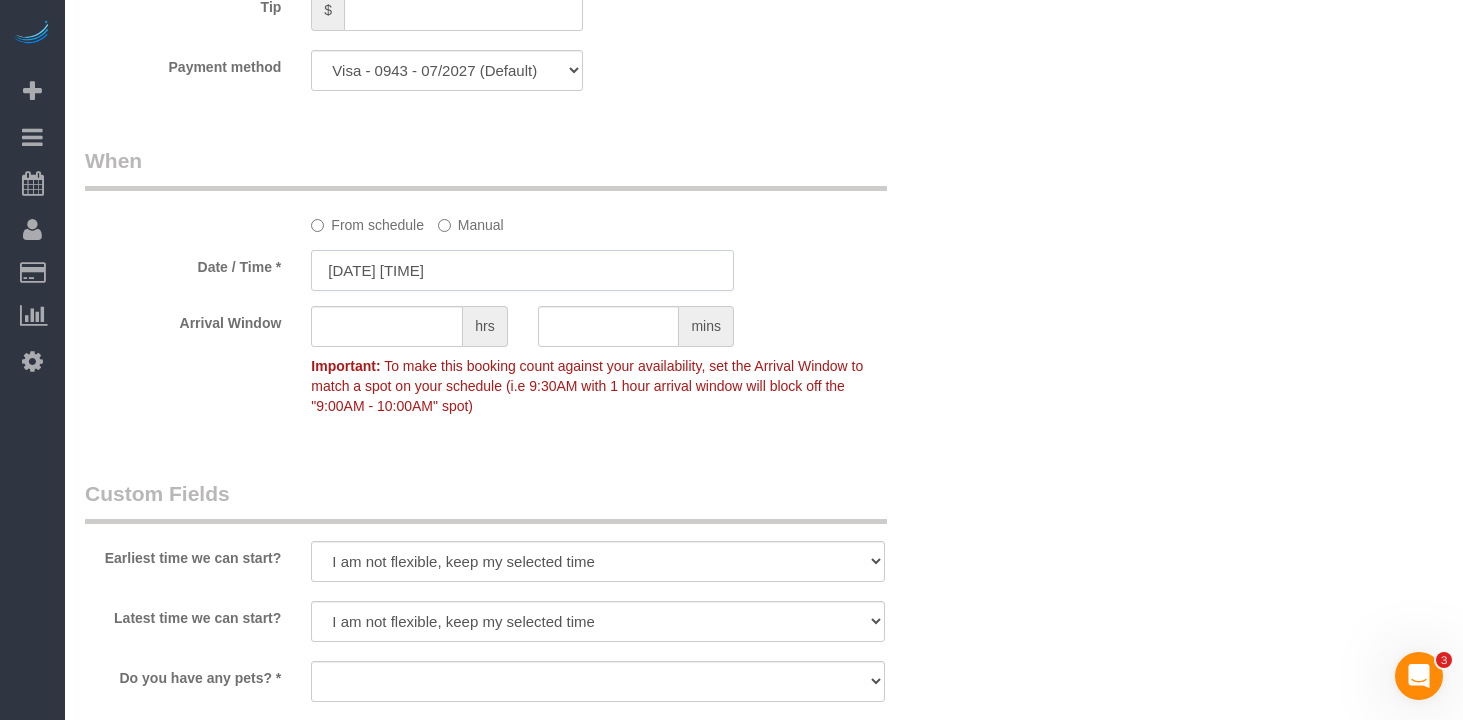 click on "08/08/2025 12:00PM" at bounding box center (522, 270) 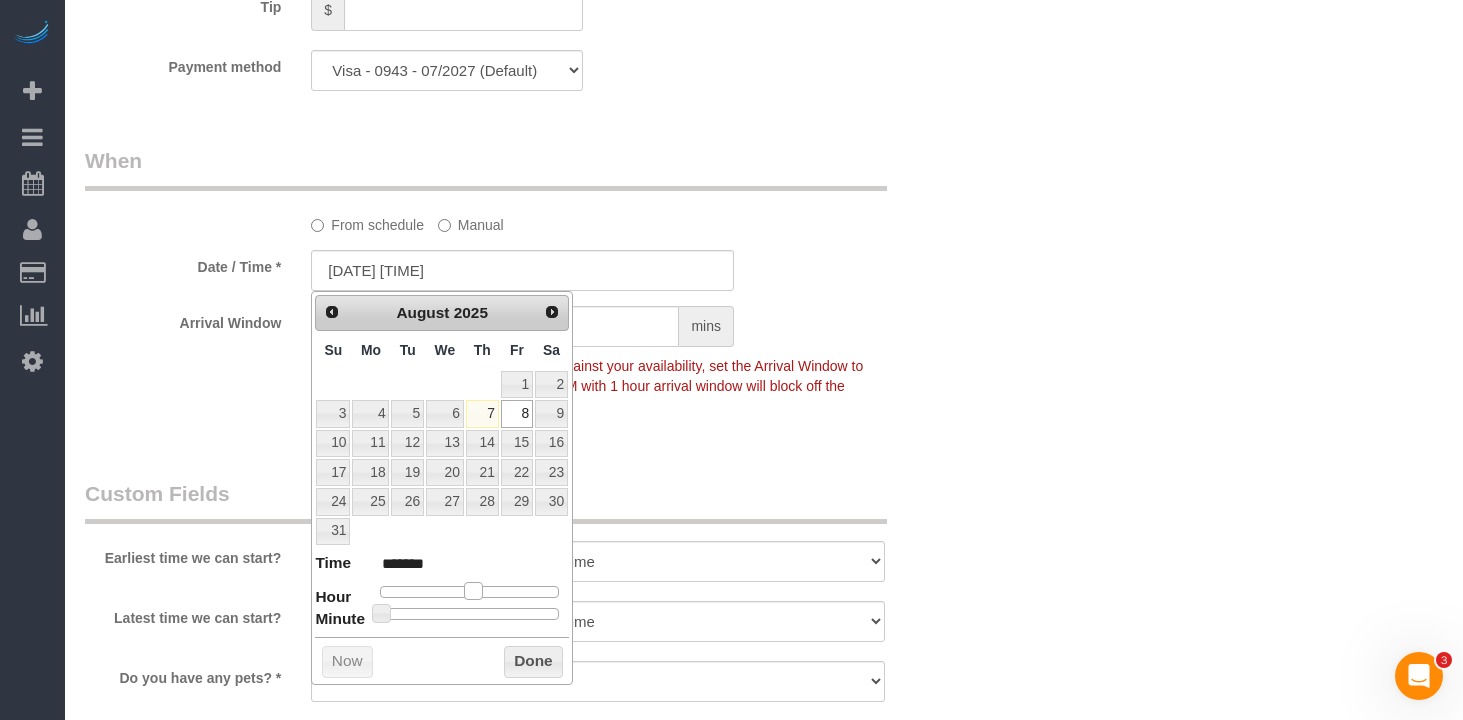 type on "08/08/2025 11:00AM" 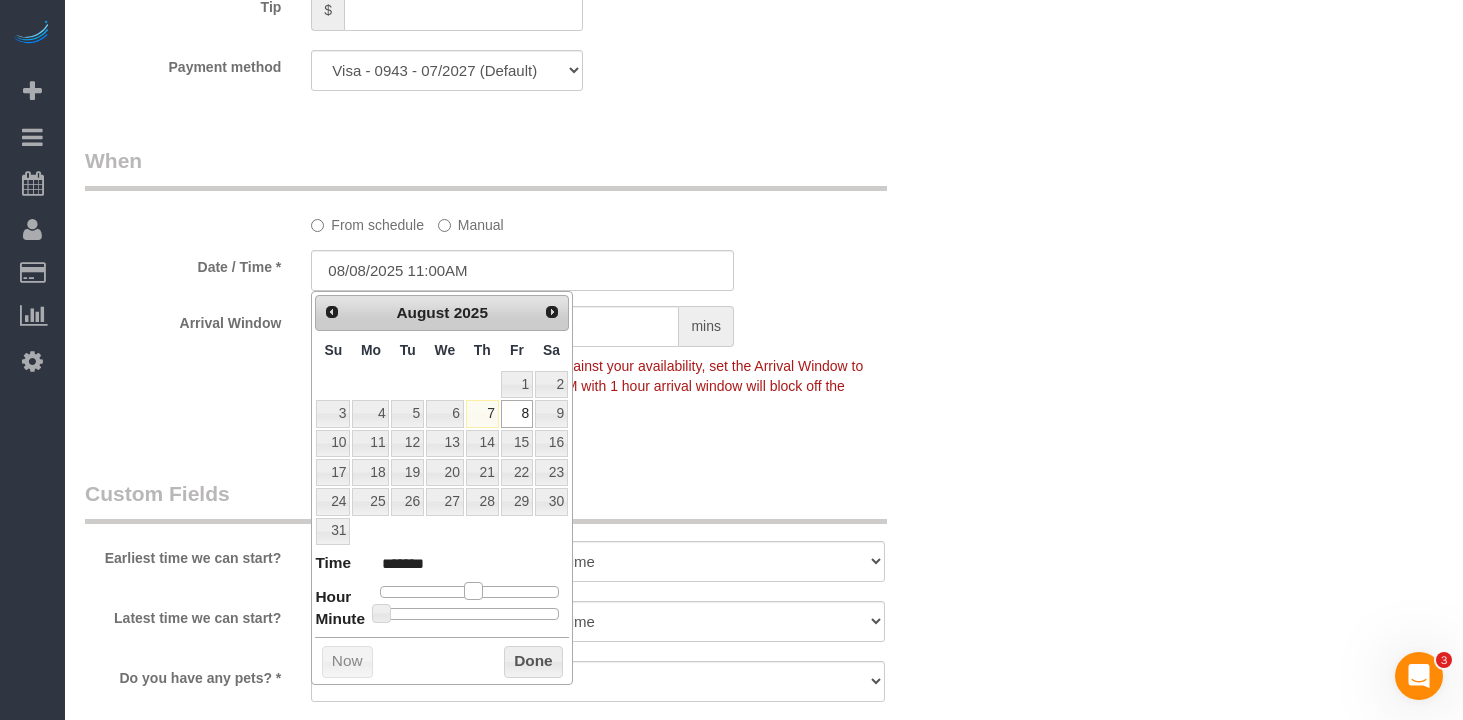 type on "08/08/2025 10:00AM" 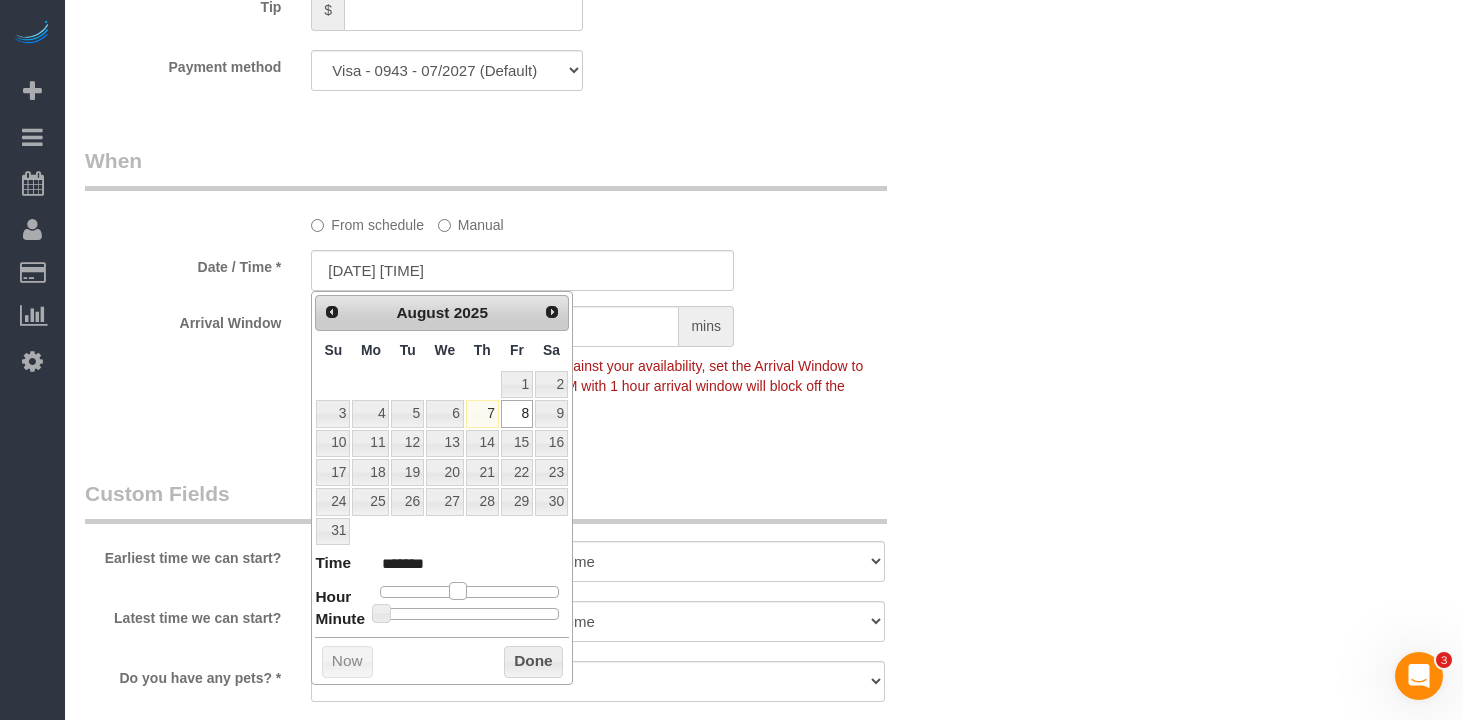 type on "08/08/2025 9:00AM" 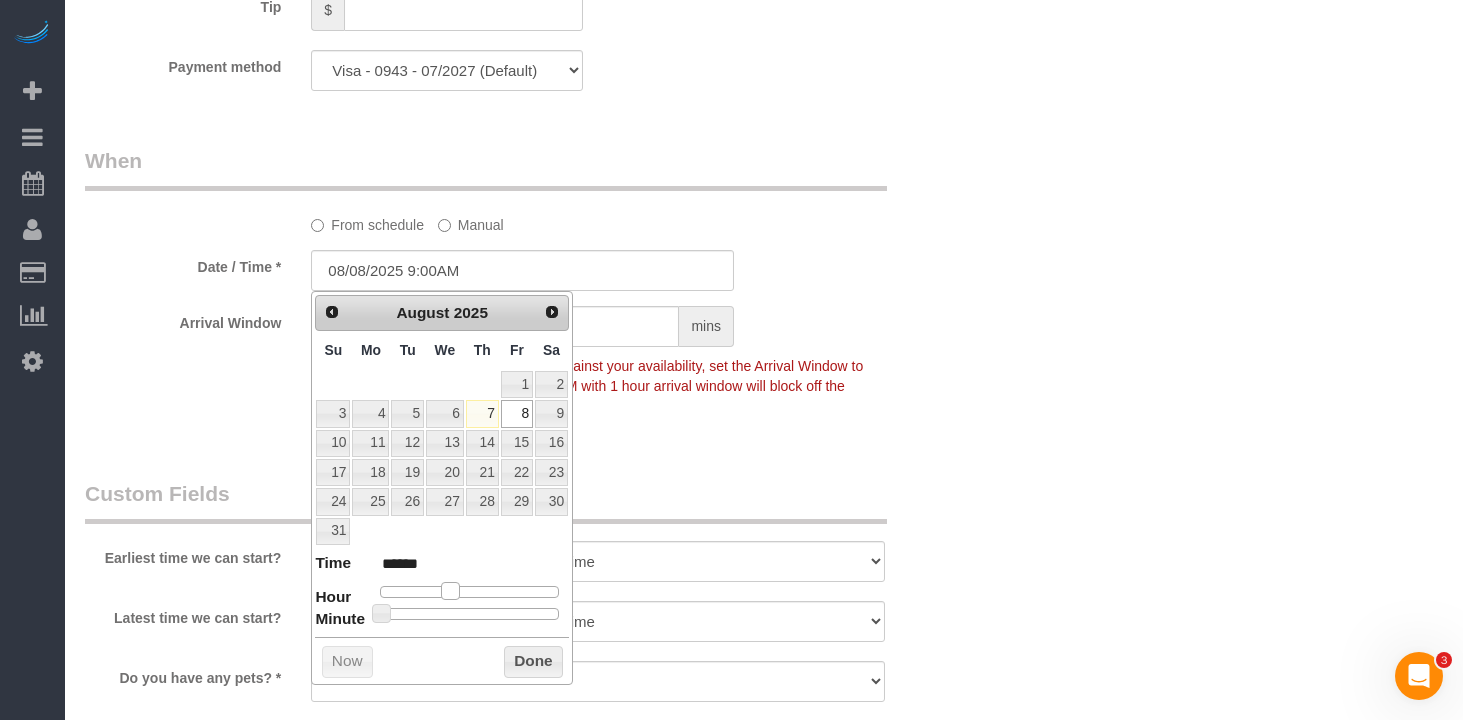 drag, startPoint x: 474, startPoint y: 592, endPoint x: 455, endPoint y: 595, distance: 19.235384 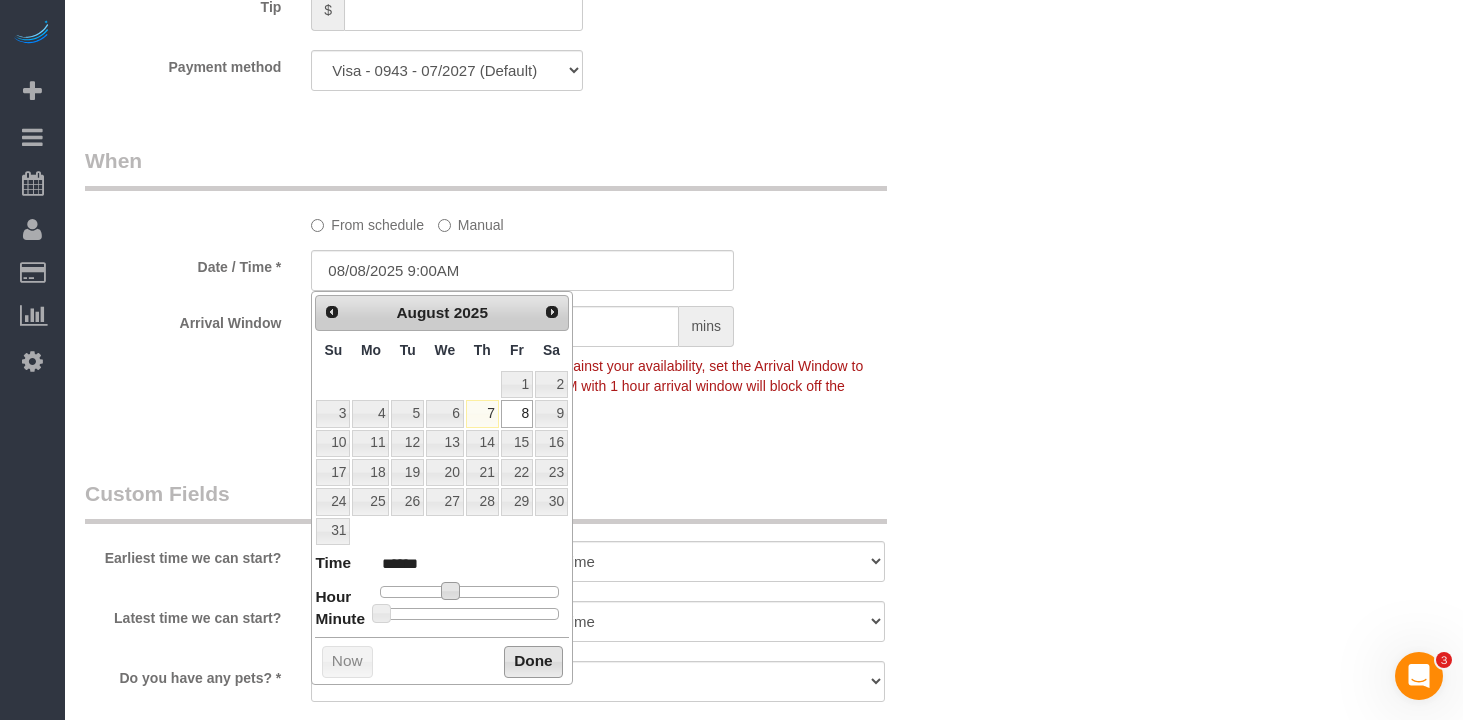 drag, startPoint x: 559, startPoint y: 663, endPoint x: 670, endPoint y: 616, distance: 120.54045 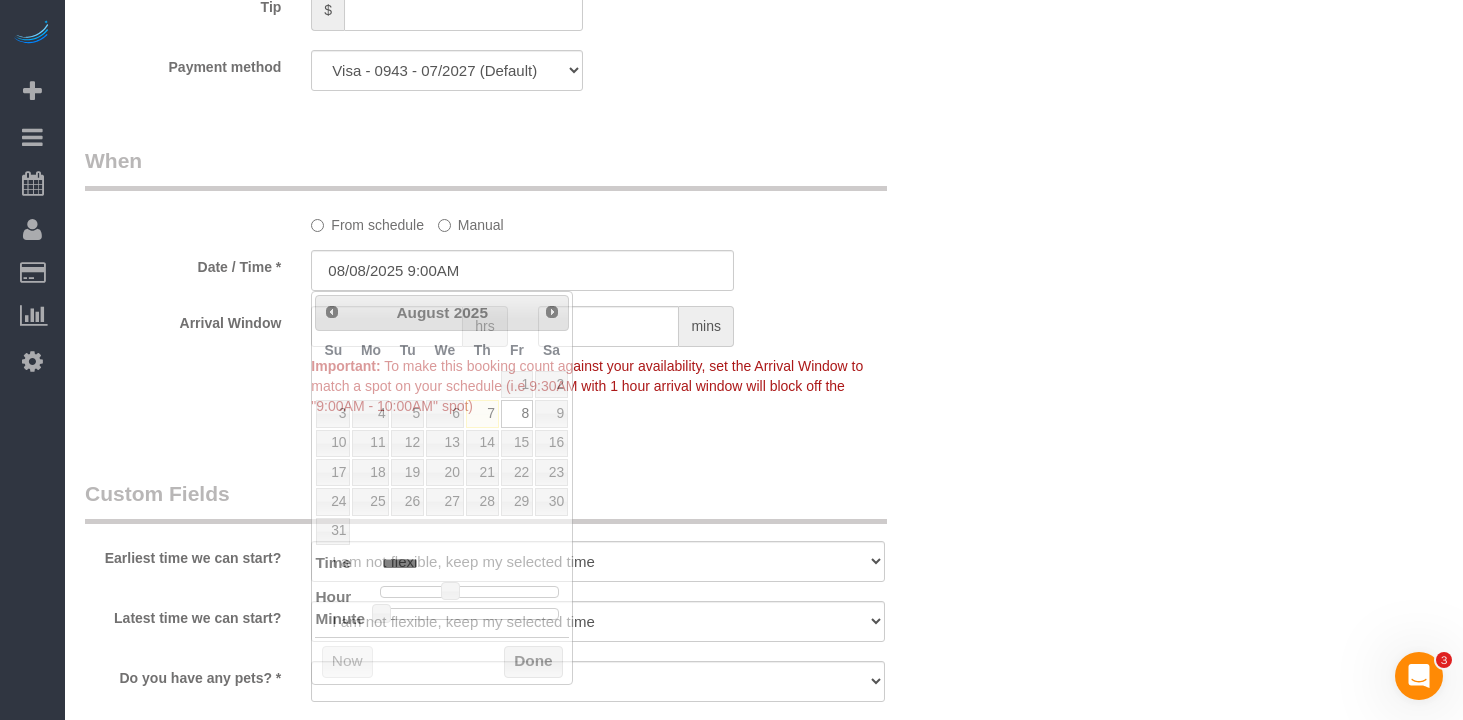 click on "Who
Email
lndavis0820@gmail.com
Name *
Lauren
Davis
No Anabel Clavijo
Not Flexible
Pets - Cat
Standard Apartment
Where
Address
31-75 29th Street, Apt. E1
Astoria
AK
AL
AR
AZ
CA
CO
CT
DC
DE
FL
GA
HI
IA
ID
IL
IN
KS
KY
LA
MA
MD
ME
MI
MN" at bounding box center (764, -138) 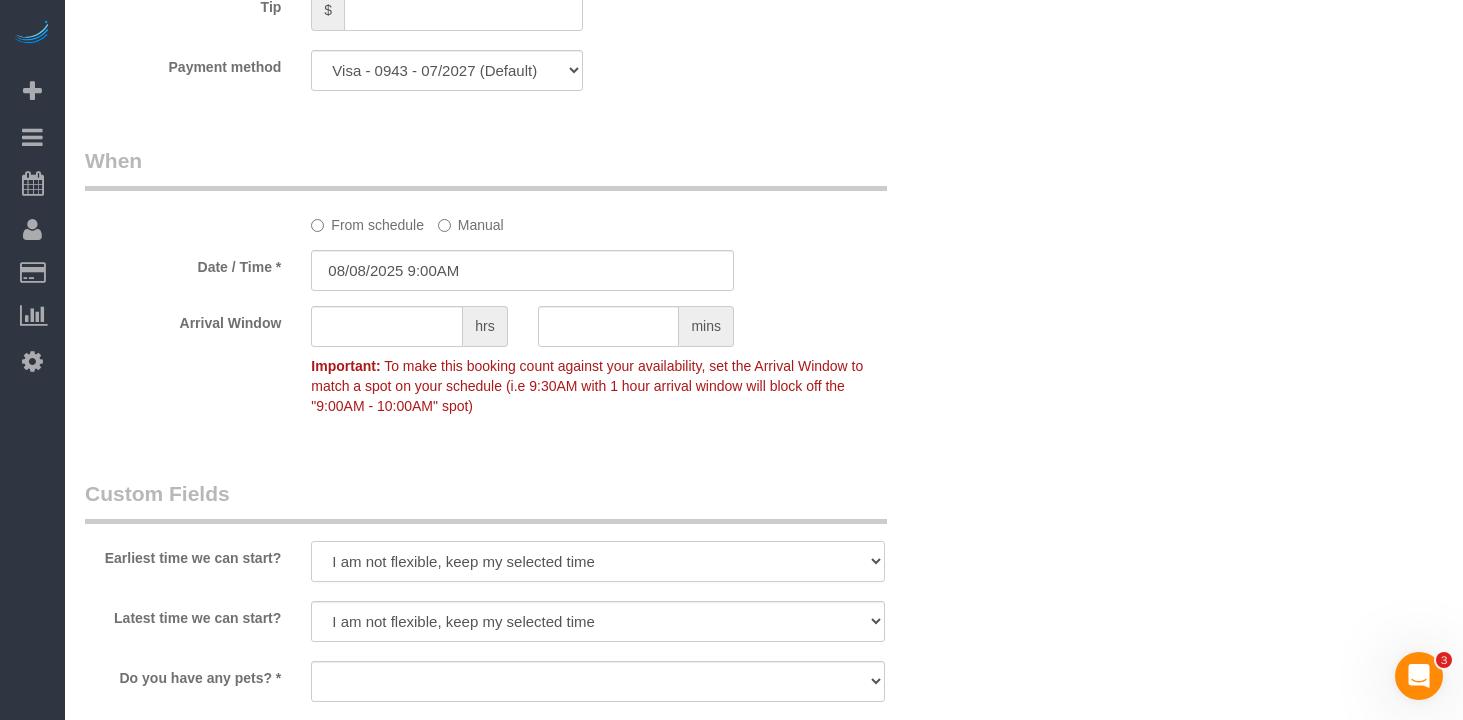 click on "I am not flexible, keep my selected time 8:00 AM 9:00 AM 10:00 AM 11:00 AM 12:00 PM 1:00 PM 2:00 PM 3:00 PM 4:00 PM 5:00 PM 6:00 PM 7:00 PM" at bounding box center (598, 561) 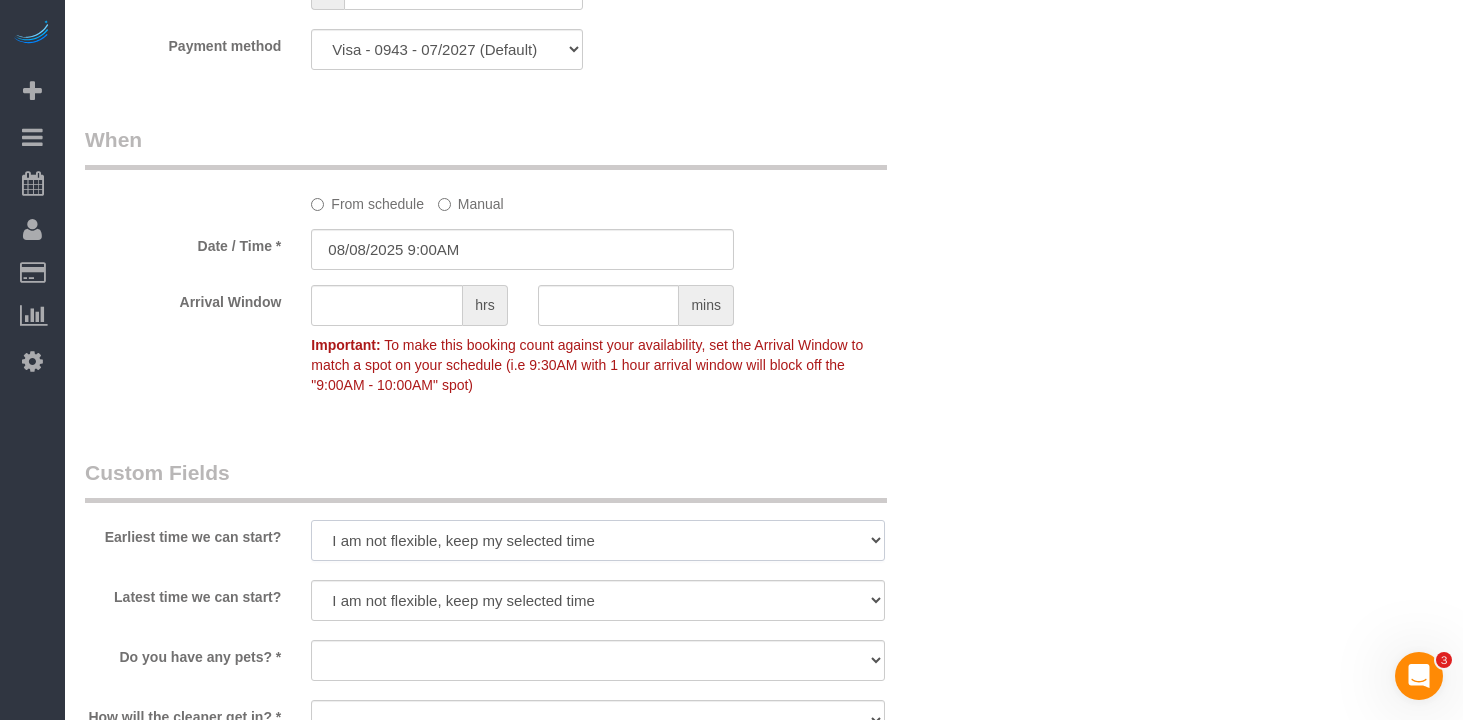select on "number:56" 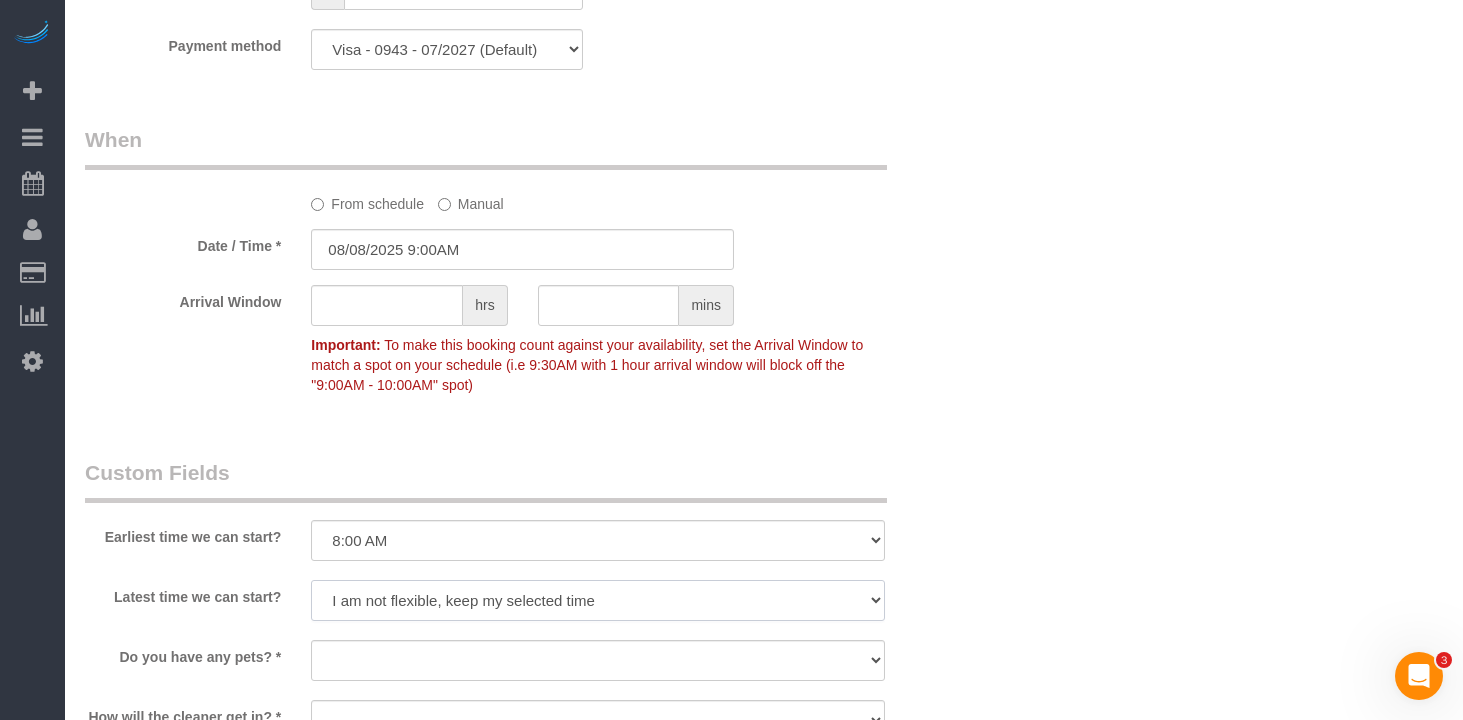 click on "I am not flexible, keep my selected time 8:00 AM 9:00 AM 10:00 AM 11:00 AM 12:00 PM 1:00 PM 2:00 PM 3:00 PM 4:00 PM 5:00 PM 6:00 PM 7:00 PM" at bounding box center [598, 600] 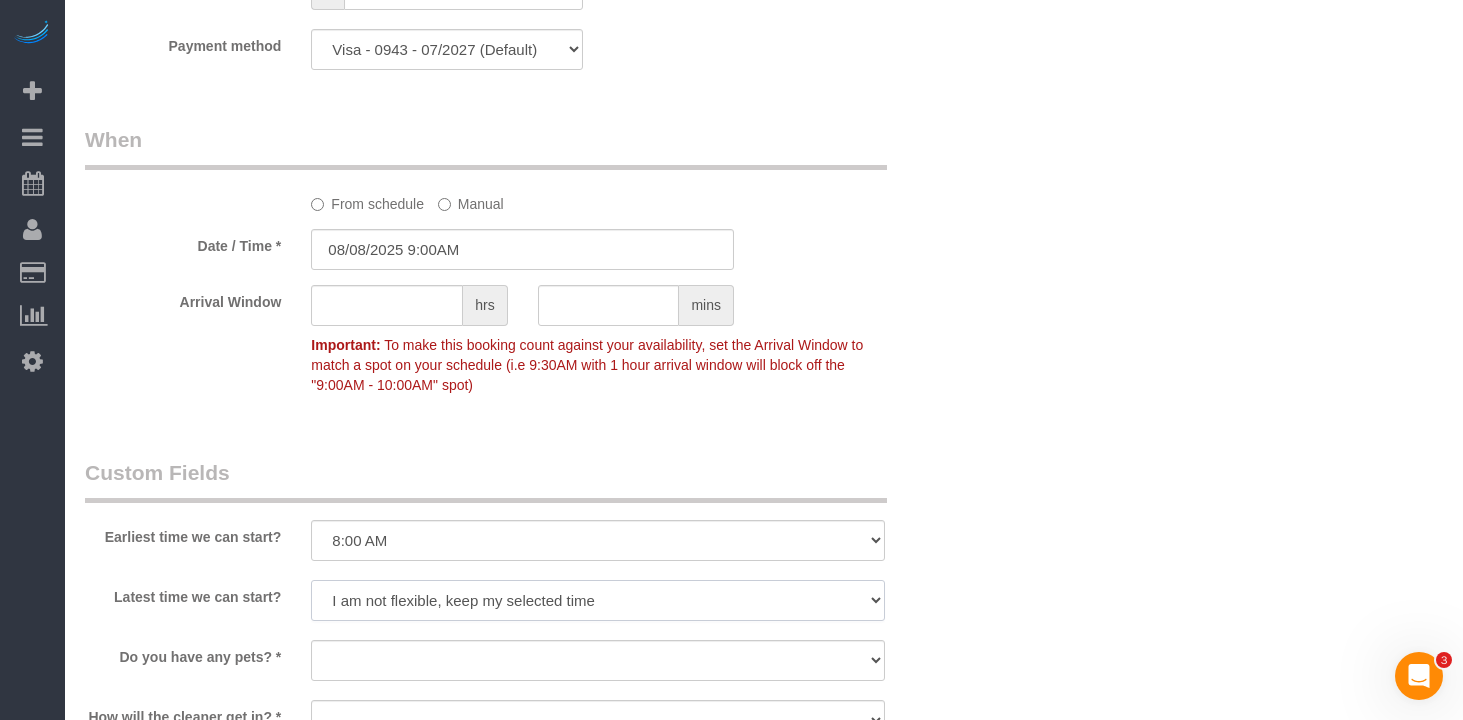 select on "number:70" 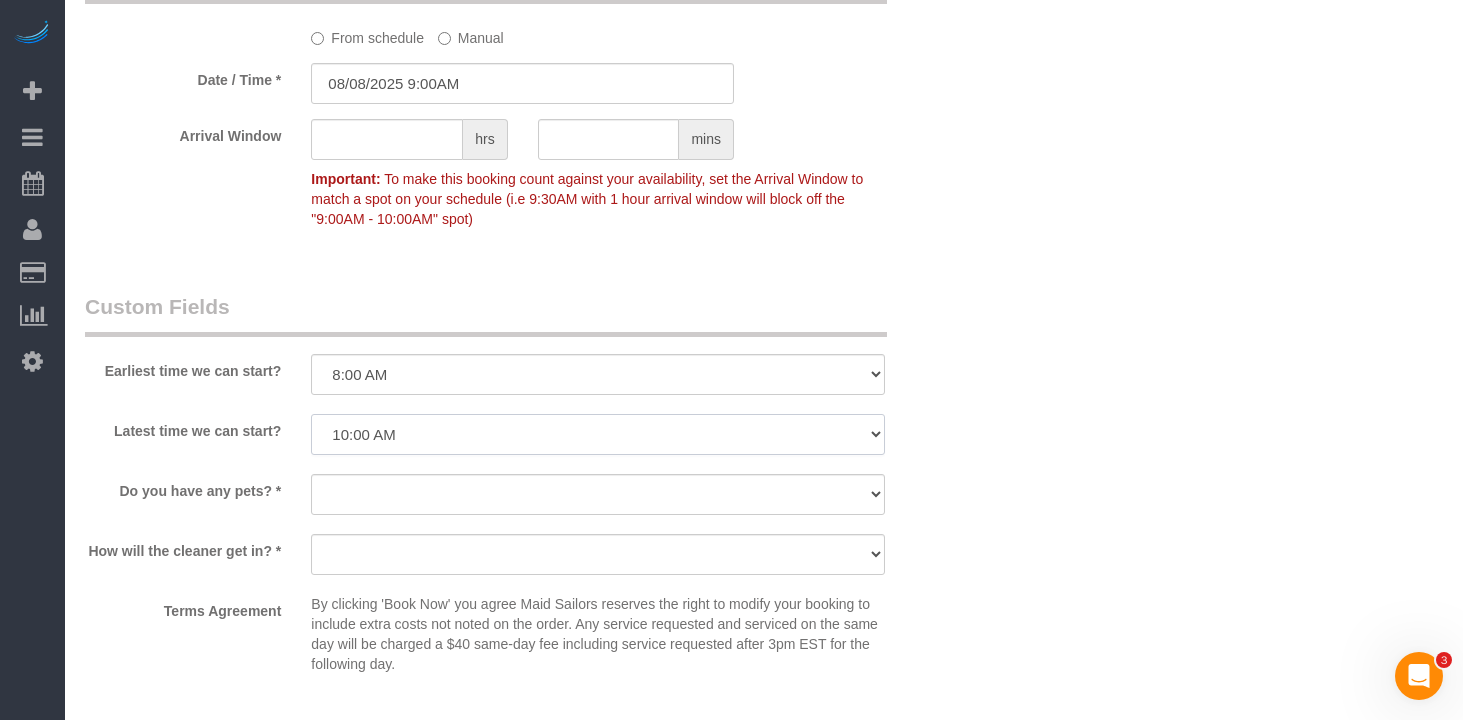 scroll, scrollTop: 2170, scrollLeft: 0, axis: vertical 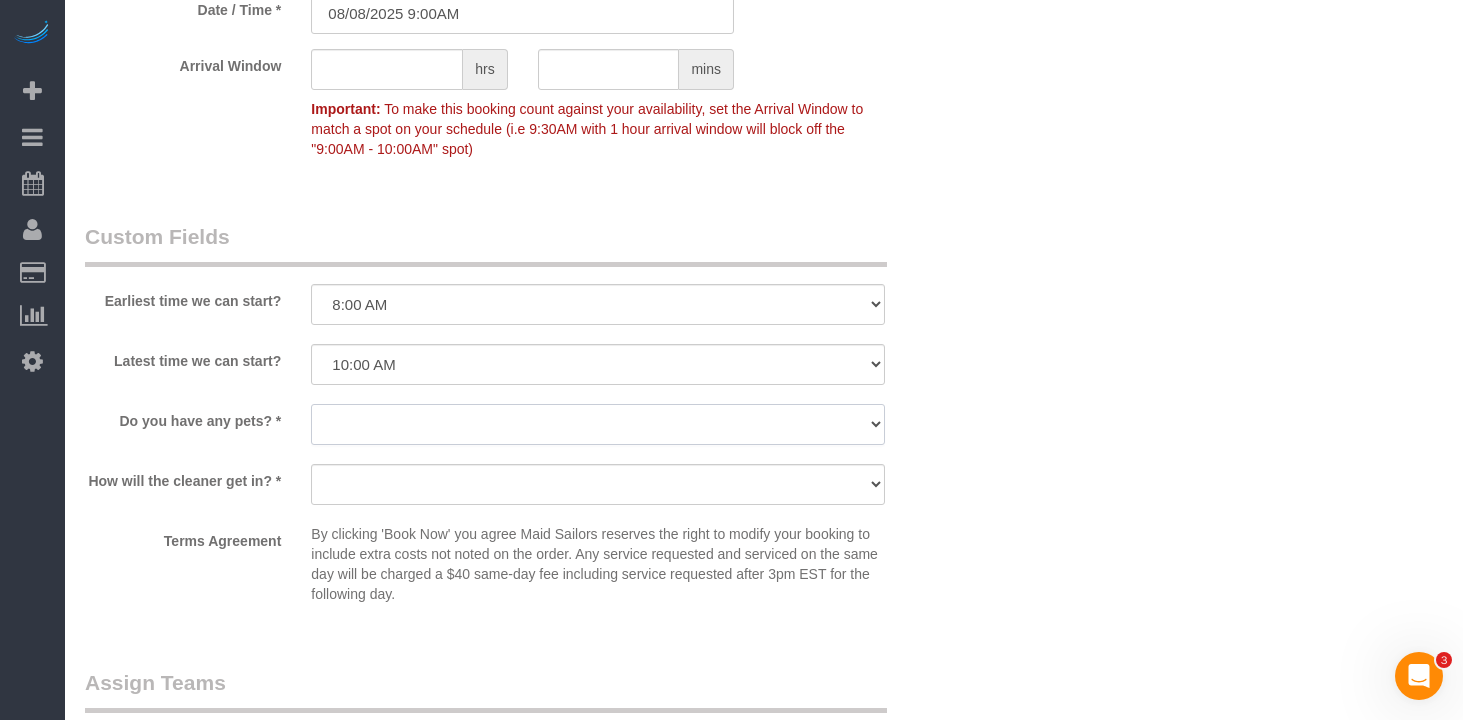 click on "Dog Cat None" at bounding box center (598, 424) 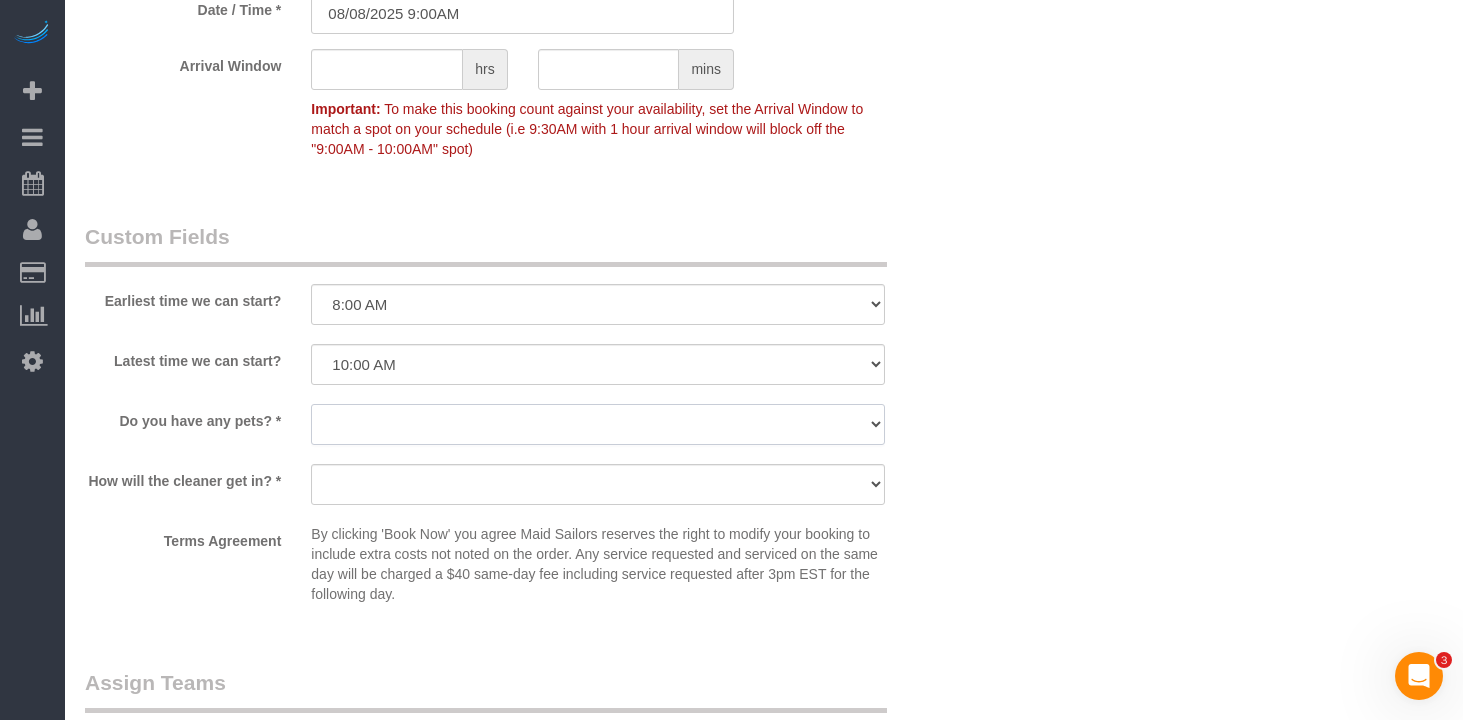 select on "number:14" 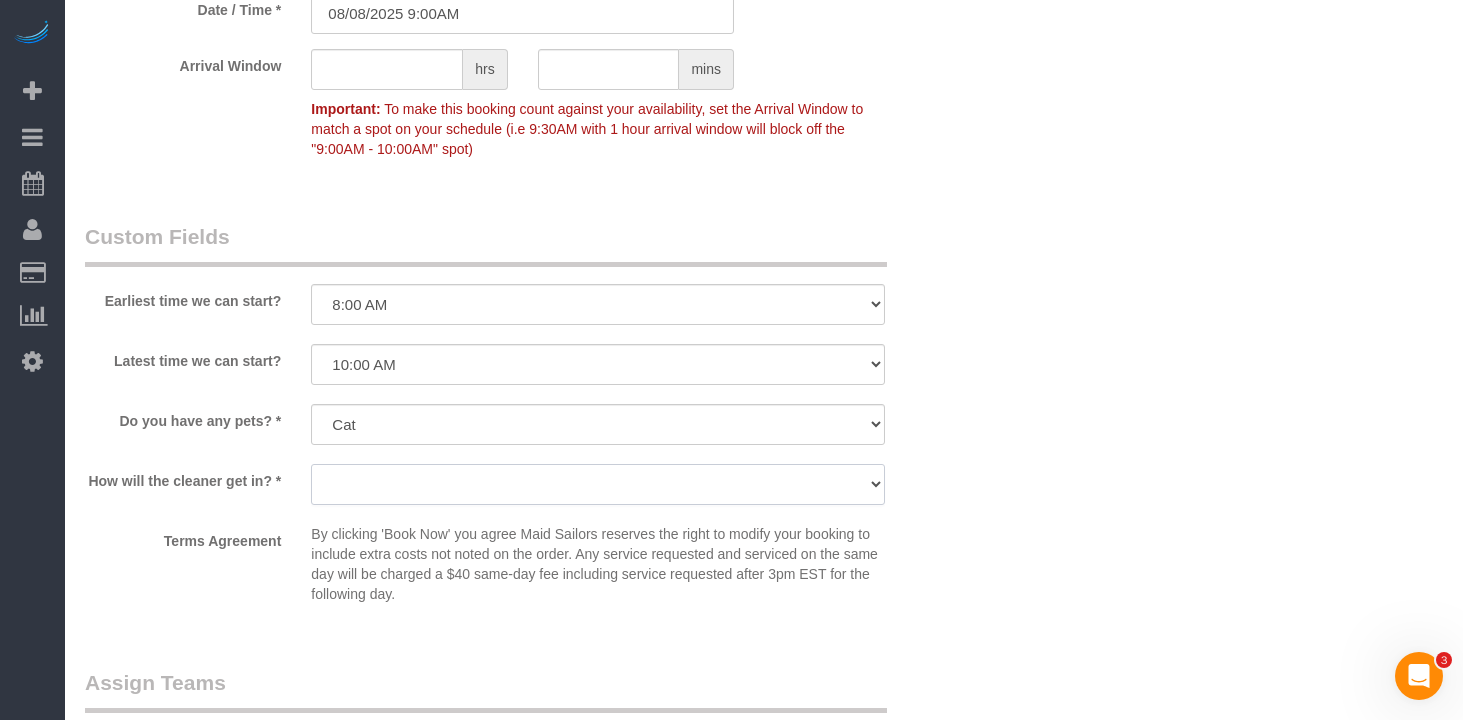 click on "We'll let you in. Doorman/Front Desk has the key. Other (Provide details)" at bounding box center (598, 484) 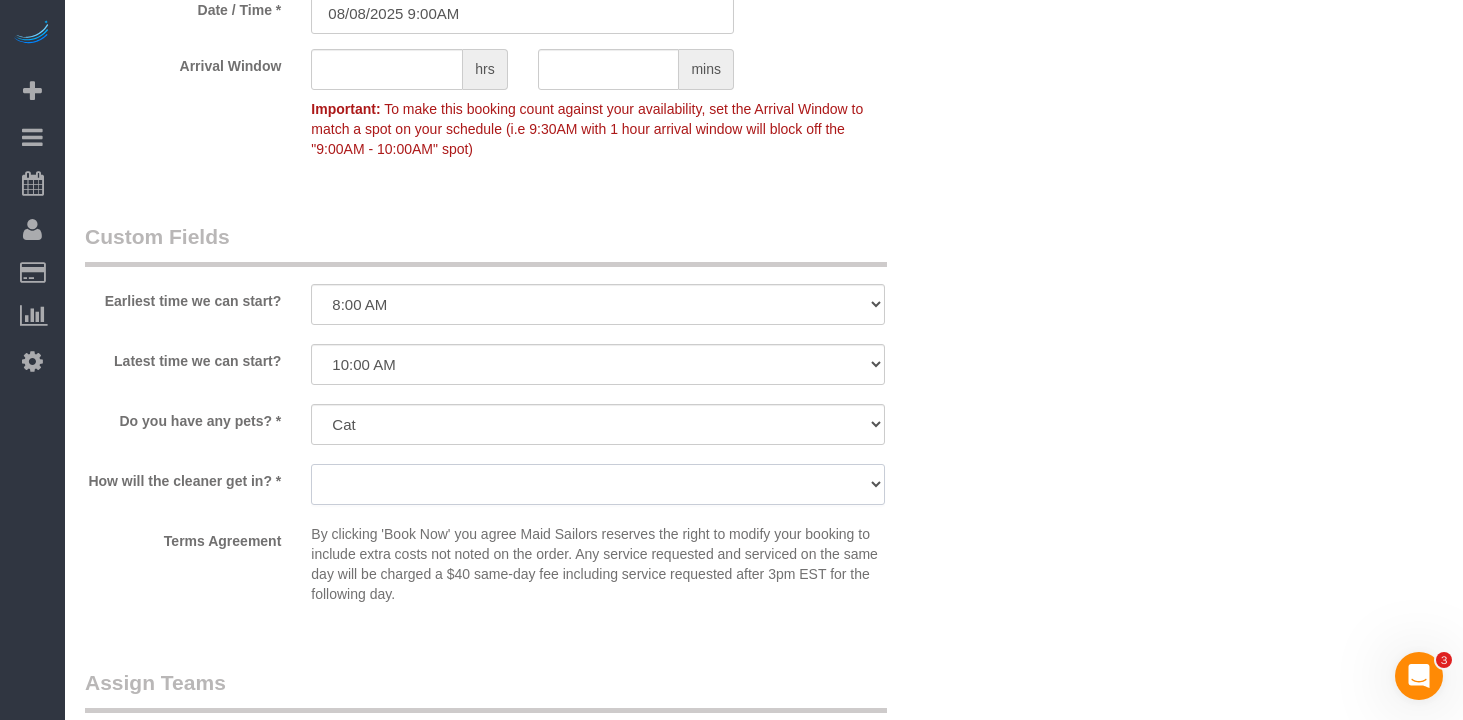 select on "number:7" 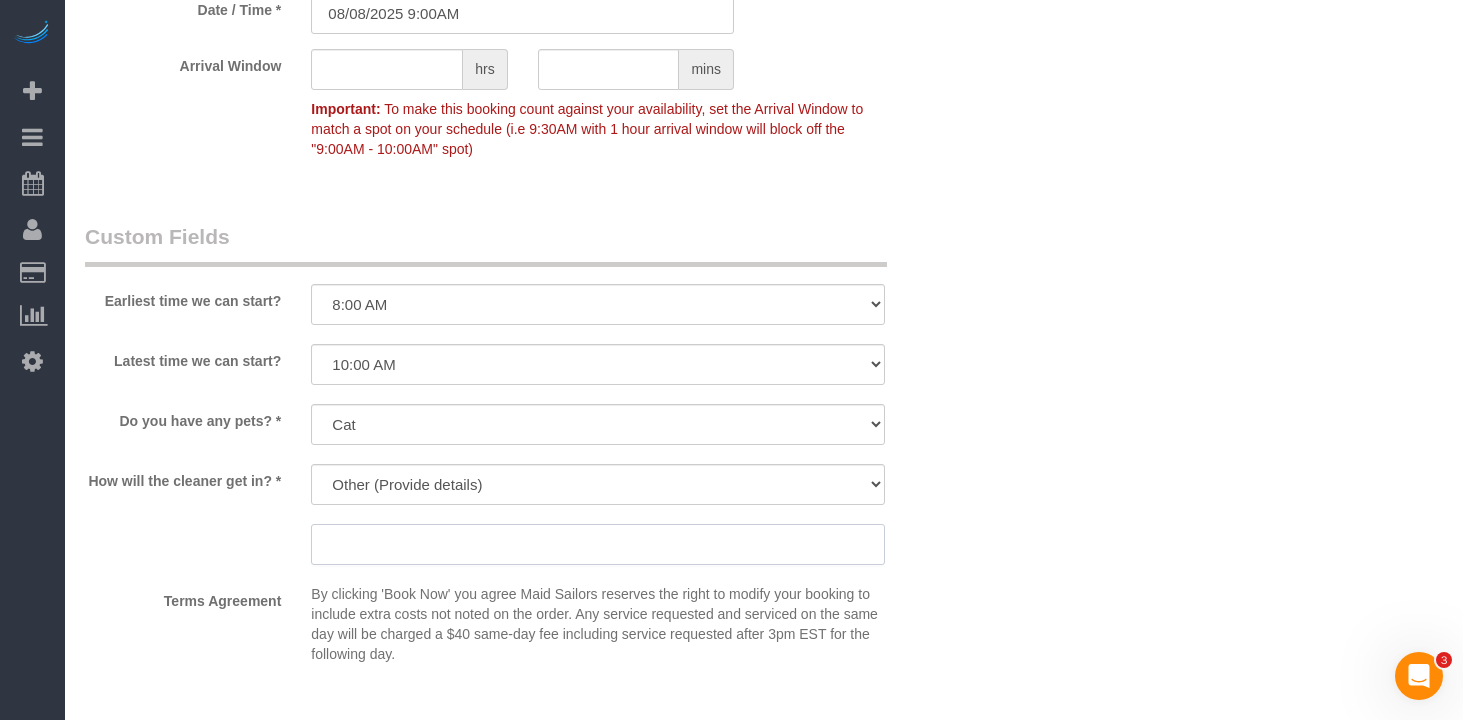 click at bounding box center (598, 544) 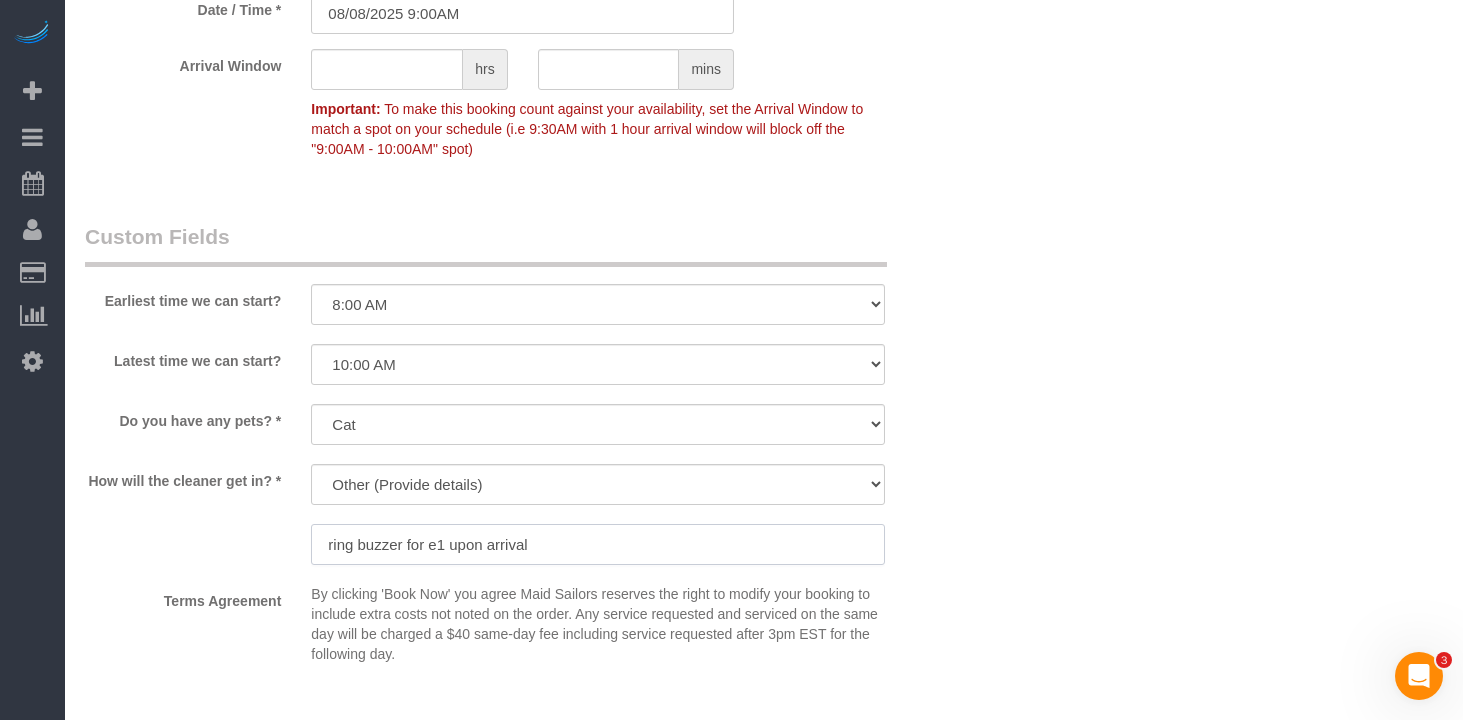 type on "ring buzzer for e1 upon arrival" 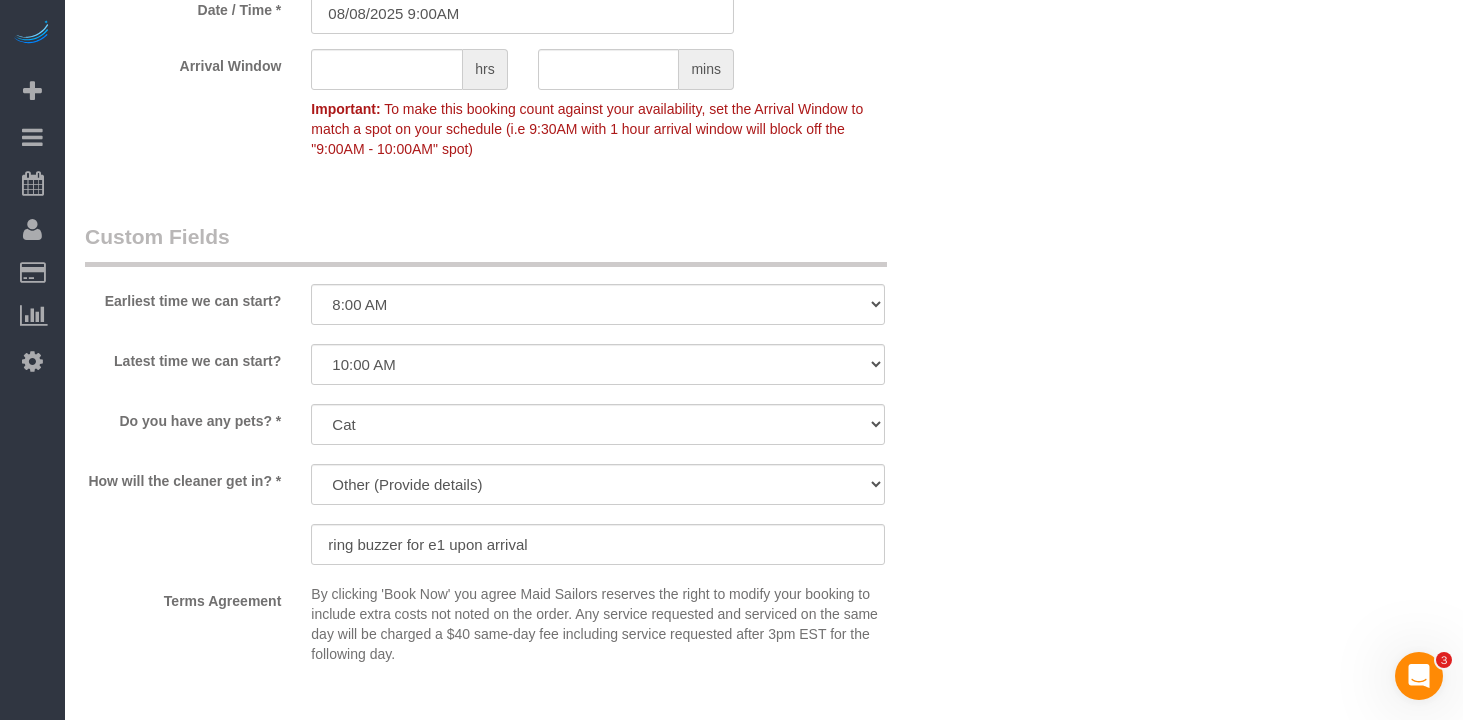 click on "Who
Email
lndavis0820@gmail.com
Name *
Lauren
Davis
No Anabel Clavijo
Not Flexible
Pets - Cat
Standard Apartment
Where
Address
31-75 29th Street, Apt. E1
Astoria
AK
AL
AR
AZ
CA
CO
CT
DC
DE
FL
GA
HI
IA
ID
IL
IN
KS
KY
LA
MA
MD
ME
MI
MN" at bounding box center [764, -365] 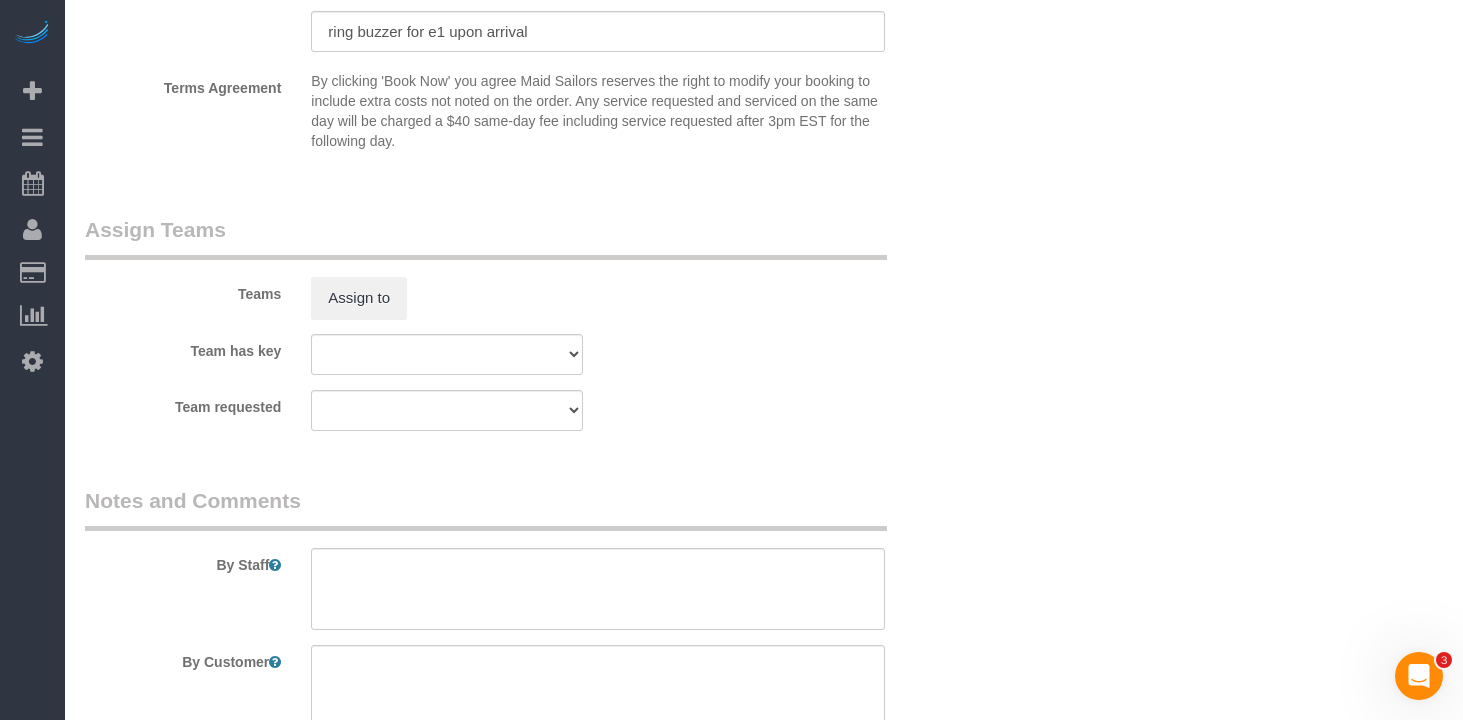 scroll, scrollTop: 2704, scrollLeft: 0, axis: vertical 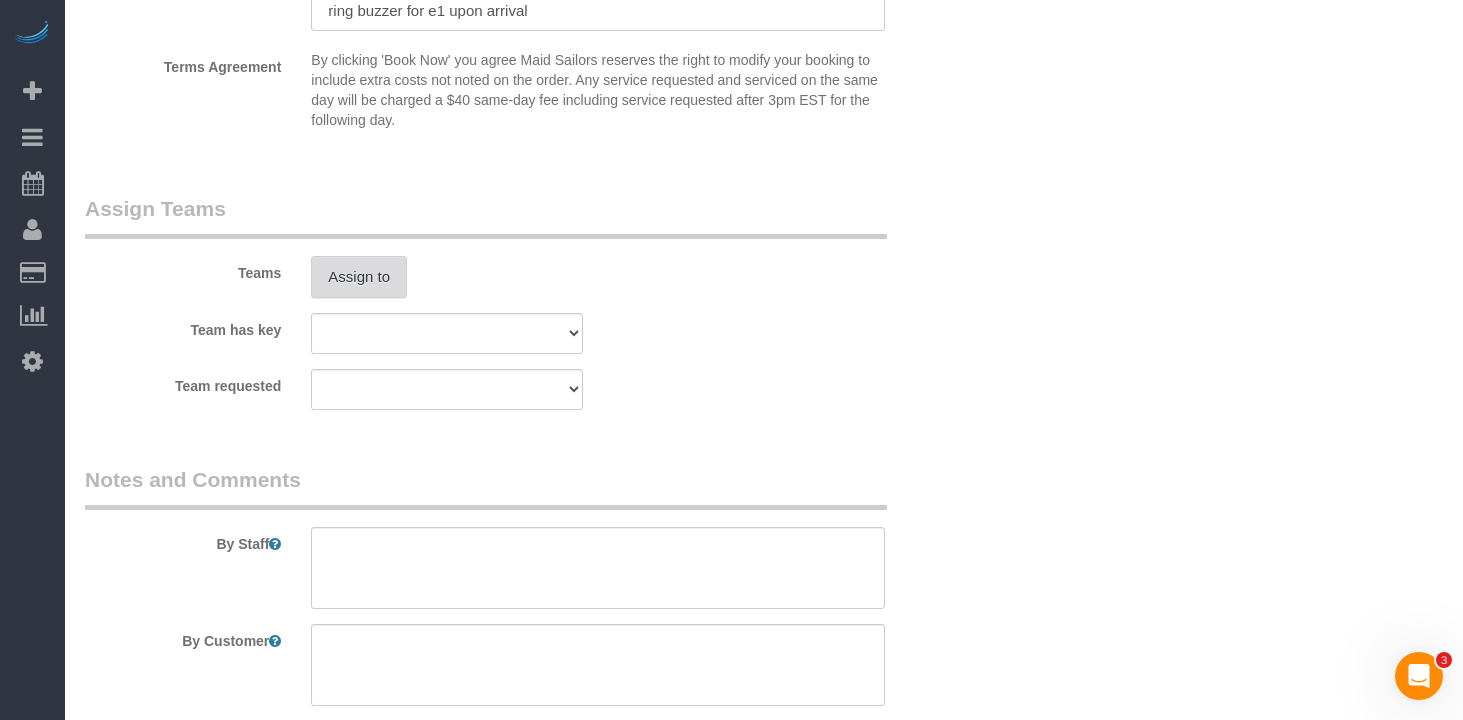 drag, startPoint x: 396, startPoint y: 301, endPoint x: 381, endPoint y: 285, distance: 21.931713 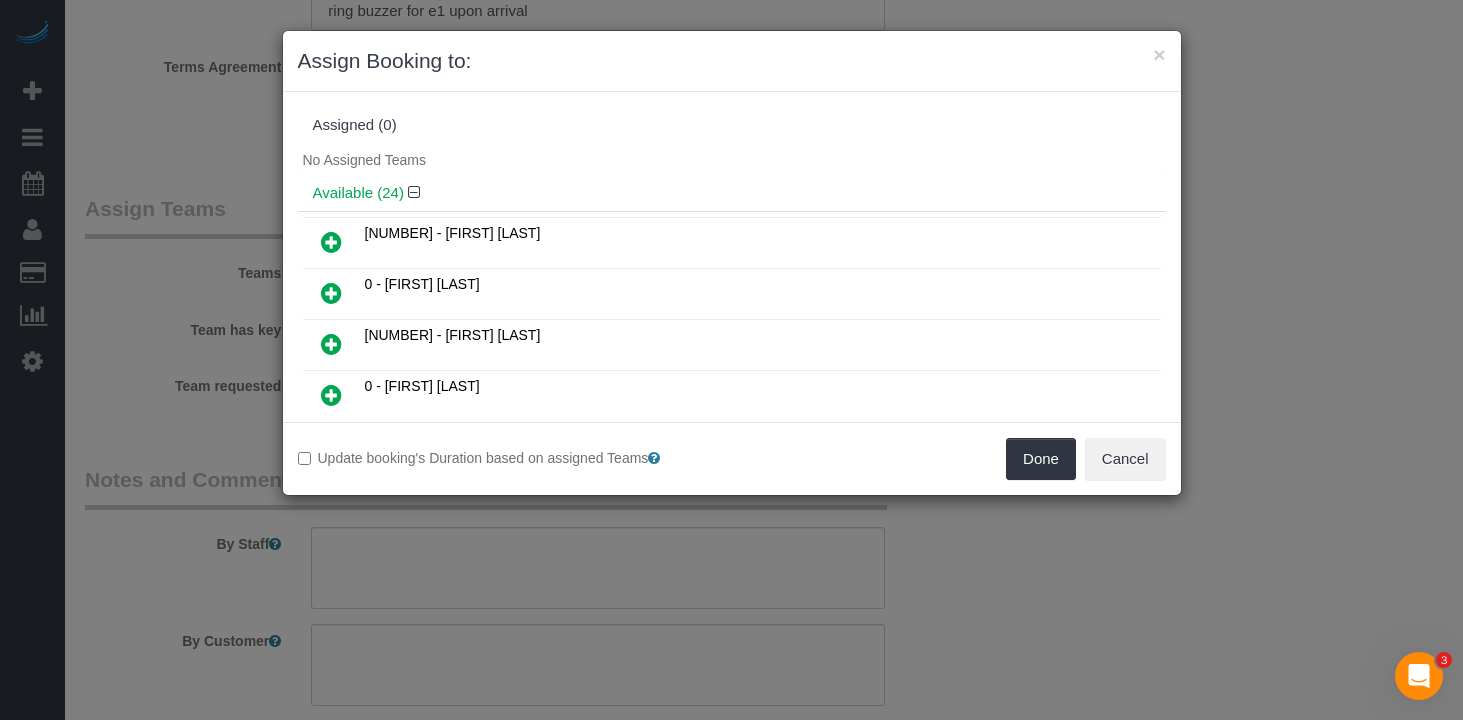 click on "No Assigned Teams" at bounding box center (732, 160) 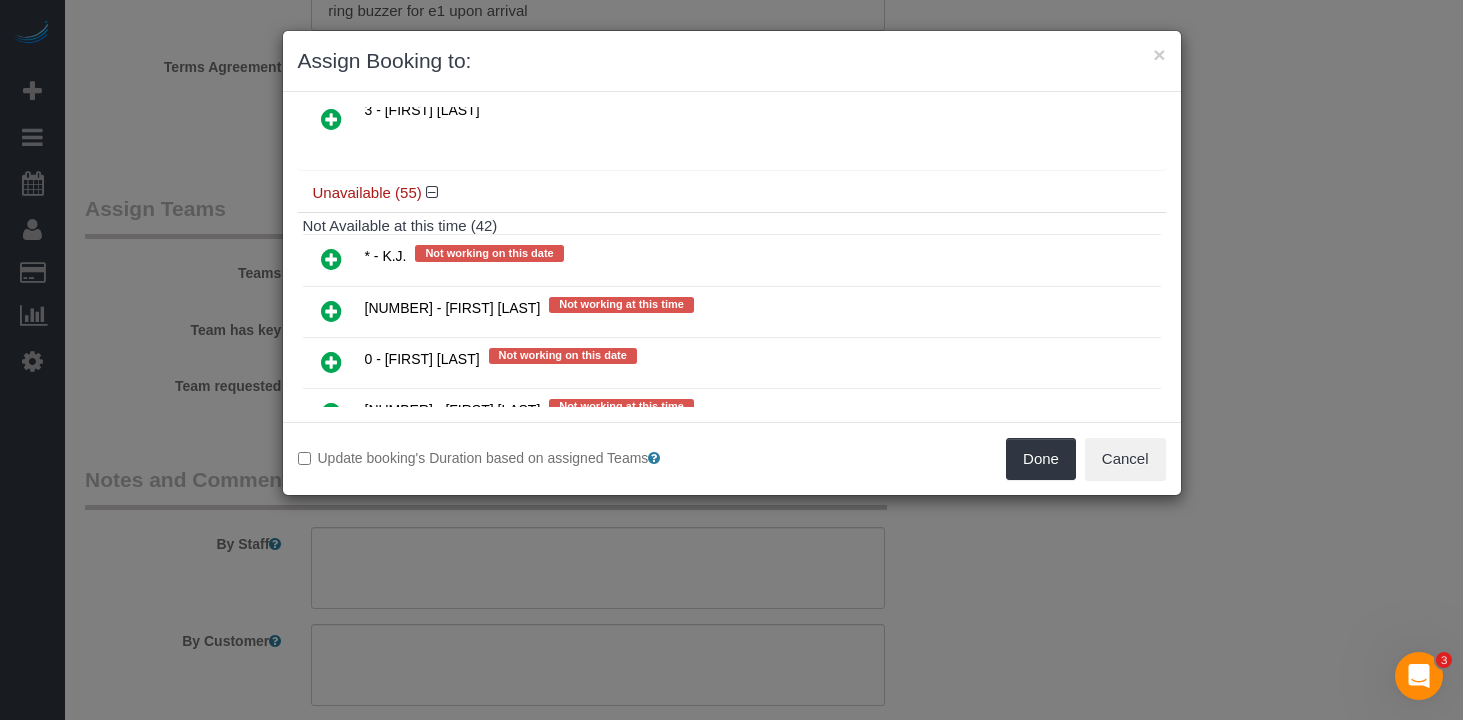 click at bounding box center [331, 259] 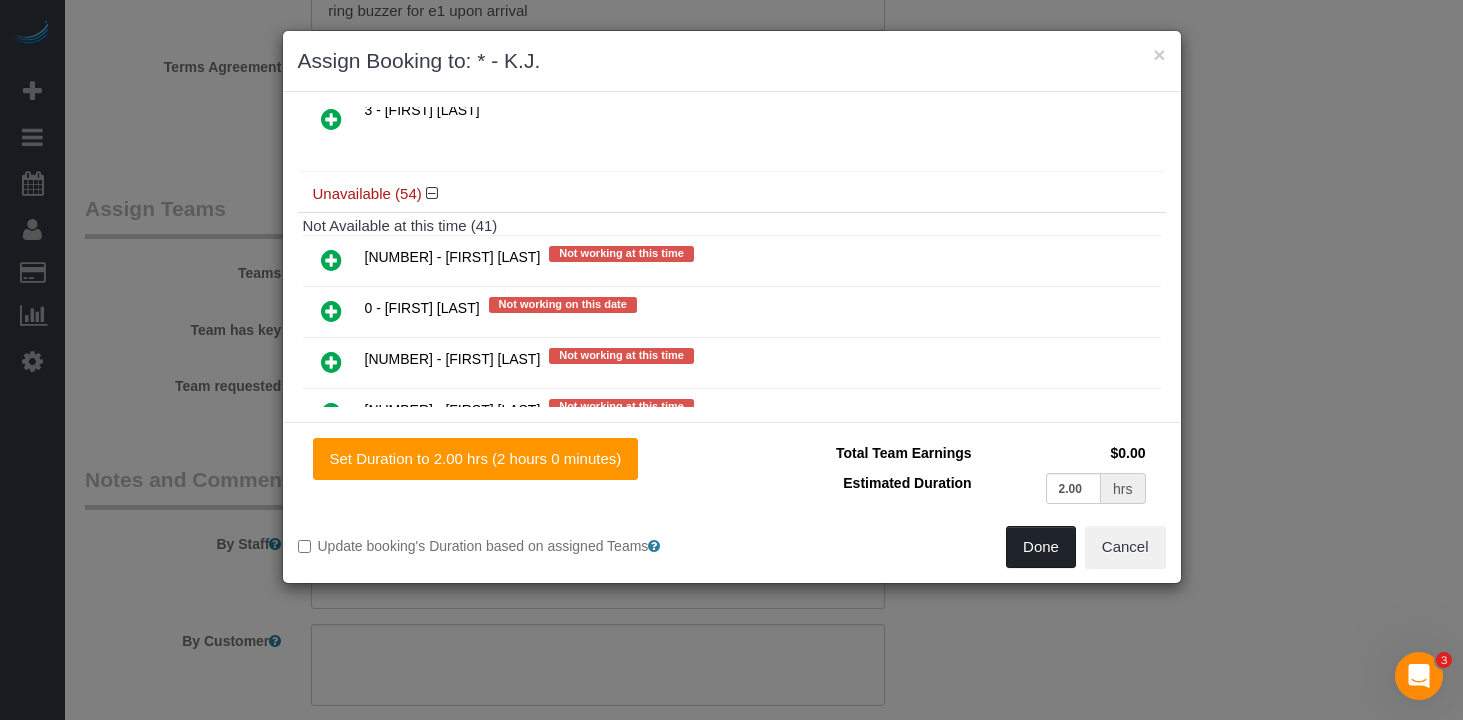 click on "Done" at bounding box center (1041, 547) 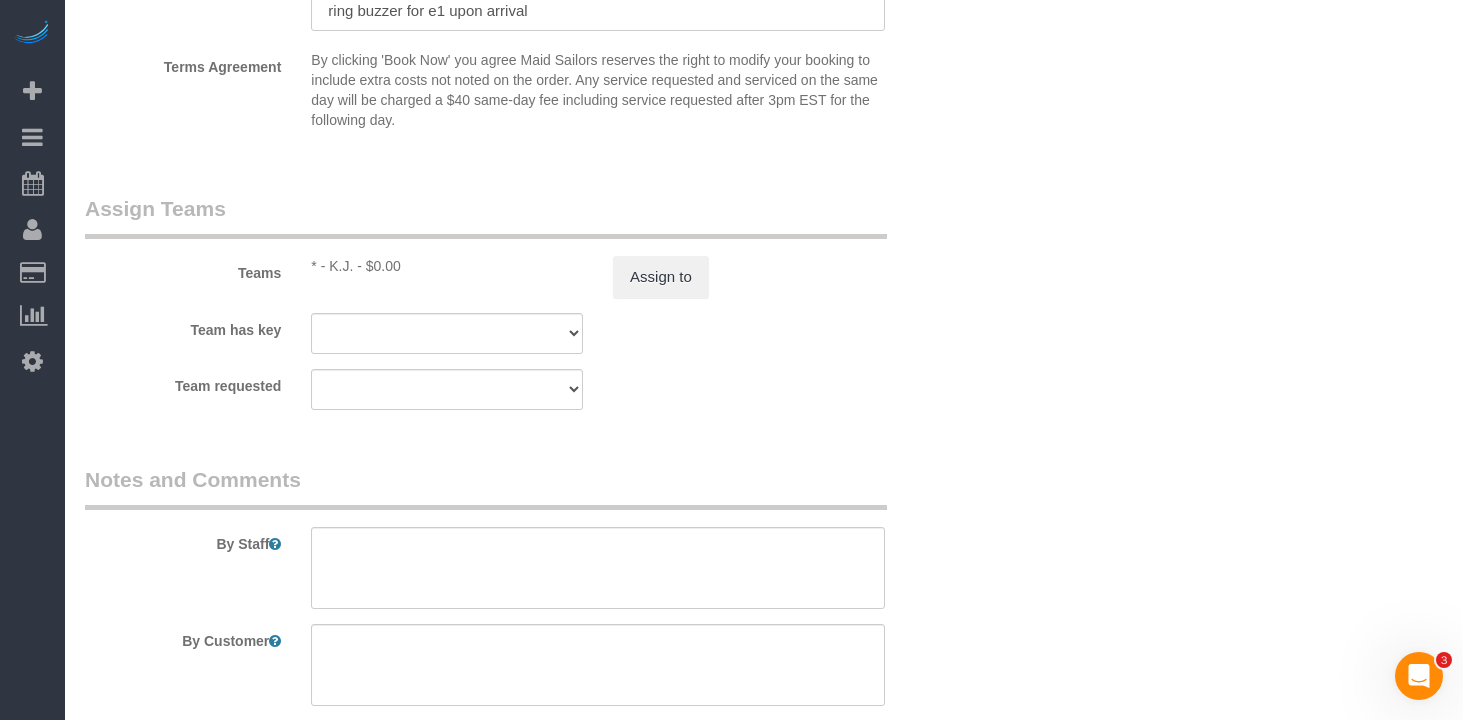 click on "Who
Email
lndavis0820@gmail.com
Name *
Lauren
Davis
No Anabel Clavijo
Not Flexible
Pets - Cat
Standard Apartment
Where
Address
31-75 29th Street, Apt. E1
Astoria
AK
AL
AR
AZ
CA
CO
CT
DC
DE
FL
GA
HI
IA
ID
IL
IN
KS
KY
LA
MA
MD
ME
MI
MN" at bounding box center (522, -899) 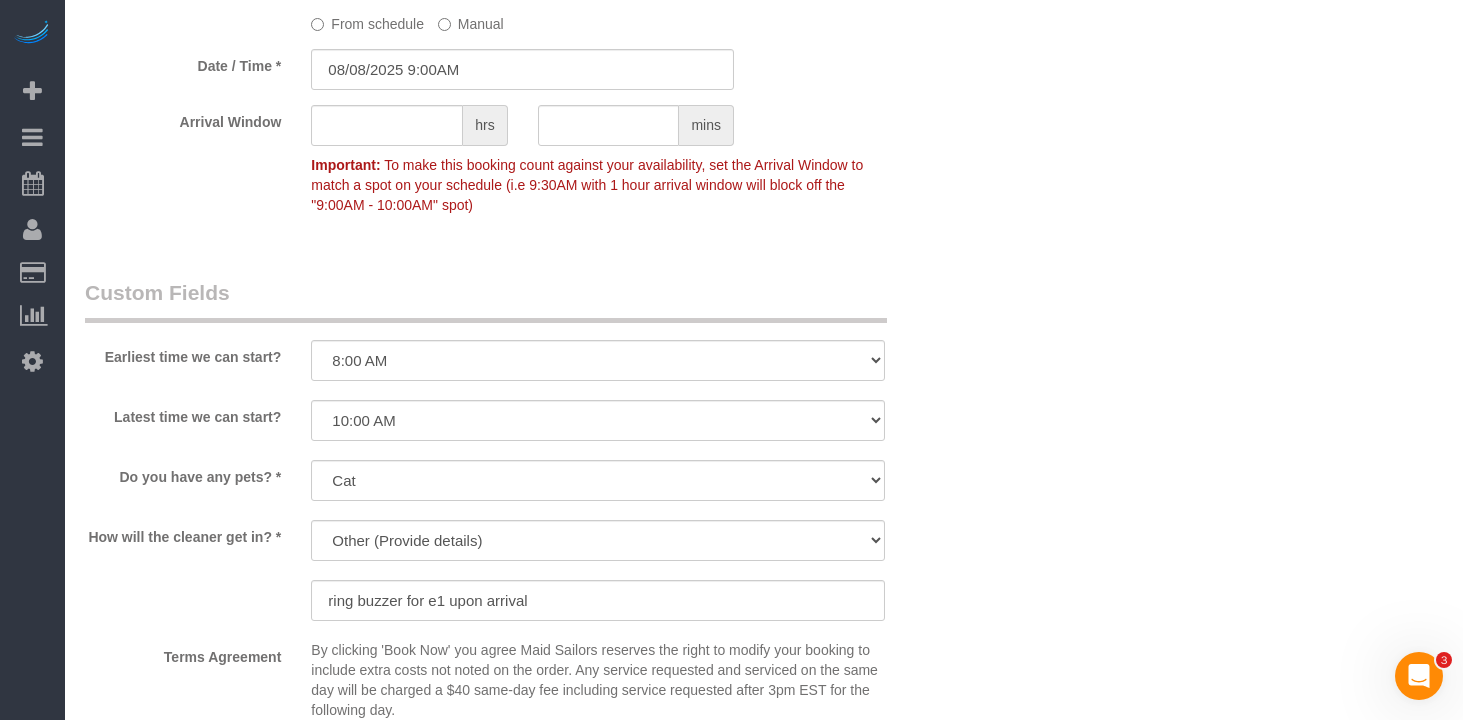 scroll, scrollTop: 2204, scrollLeft: 0, axis: vertical 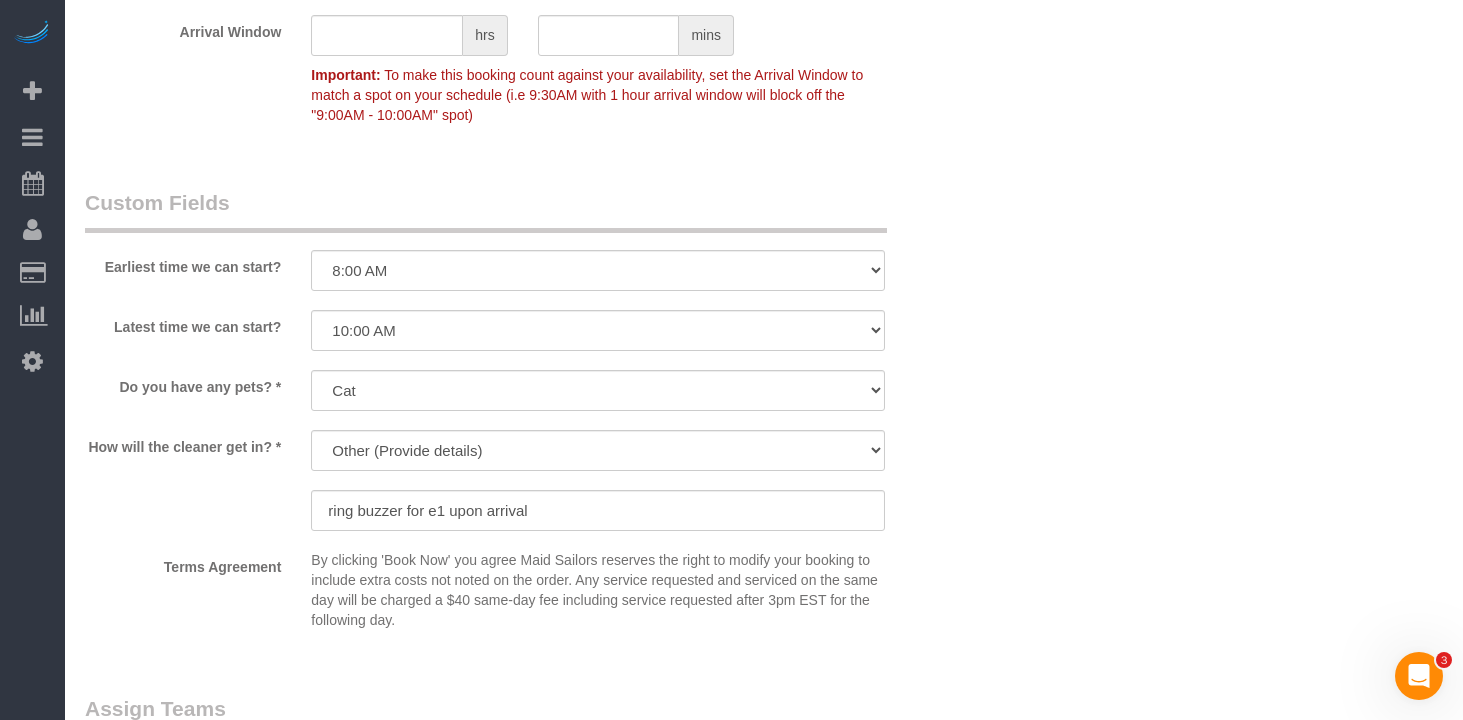 click on "Who
Email
lndavis0820@gmail.com
Name *
Lauren
Davis
No Anabel Clavijo
Not Flexible
Pets - Cat
Standard Apartment
Where
Address
31-75 29th Street, Apt. E1
Astoria
AK
AL
AR
AZ
CA
CO
CT
DC
DE
FL
GA
HI
IA
ID
IL
IN
KS
KY
LA
MA
MD
ME
MI
MN" at bounding box center (764, -399) 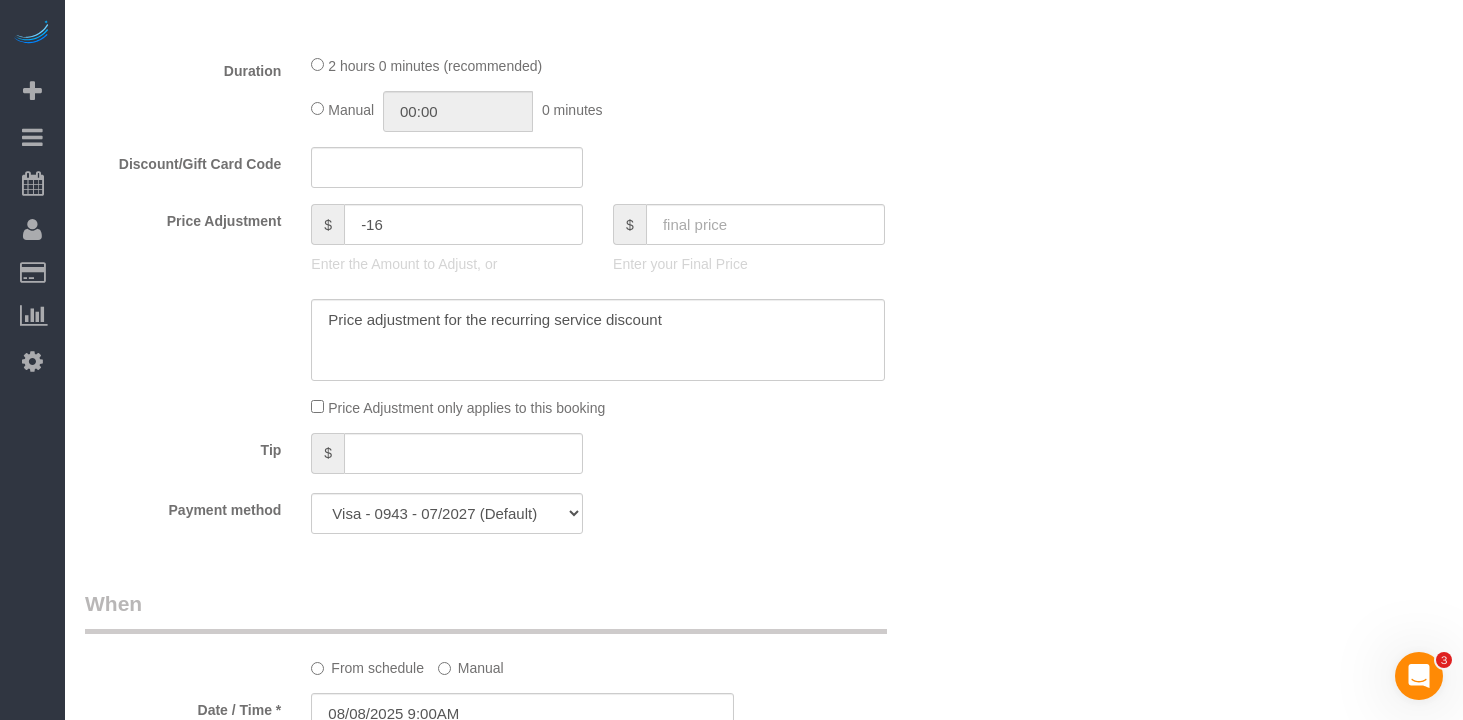 scroll, scrollTop: 1541, scrollLeft: 0, axis: vertical 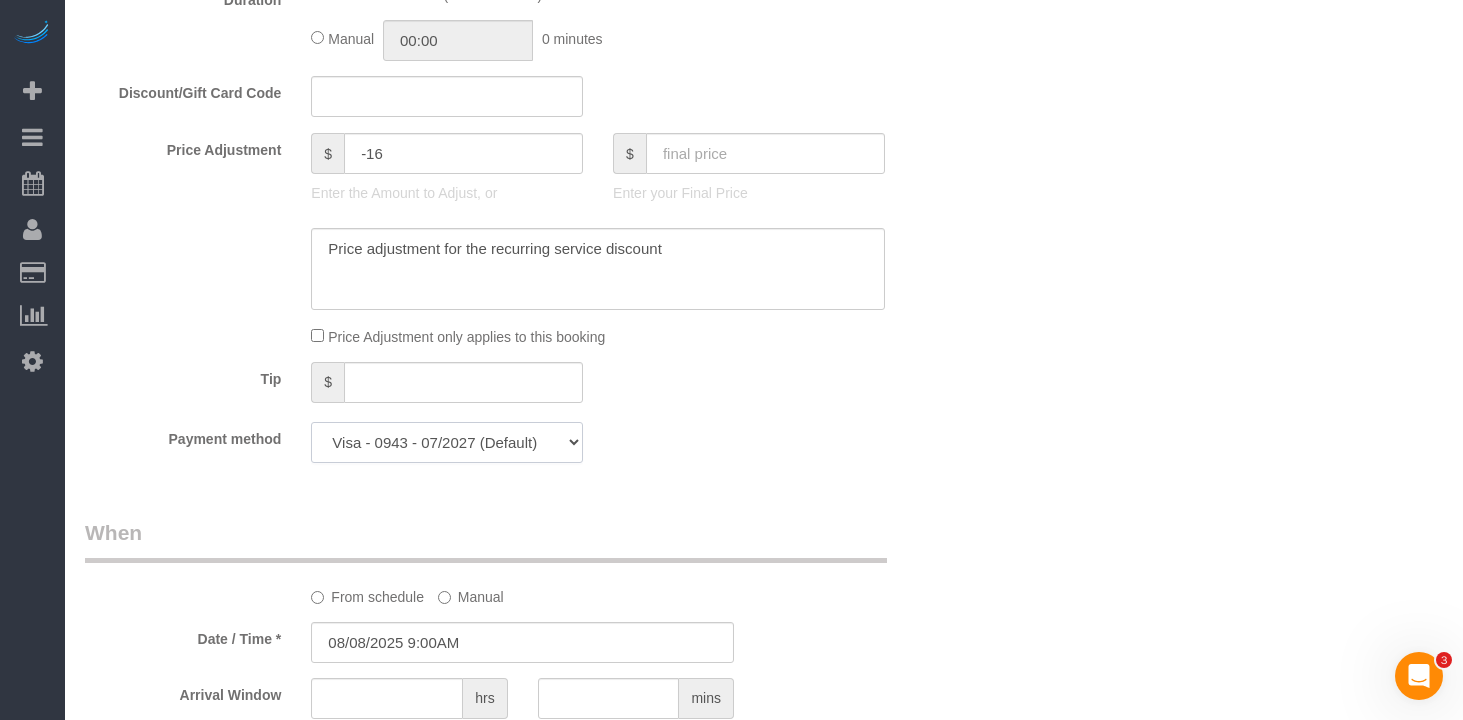 click on "Visa - 0943 - 07/2027 Visa - 0943 - 07/2027 (Default) Add Credit Card ─────────────── Cash Check Paypal" 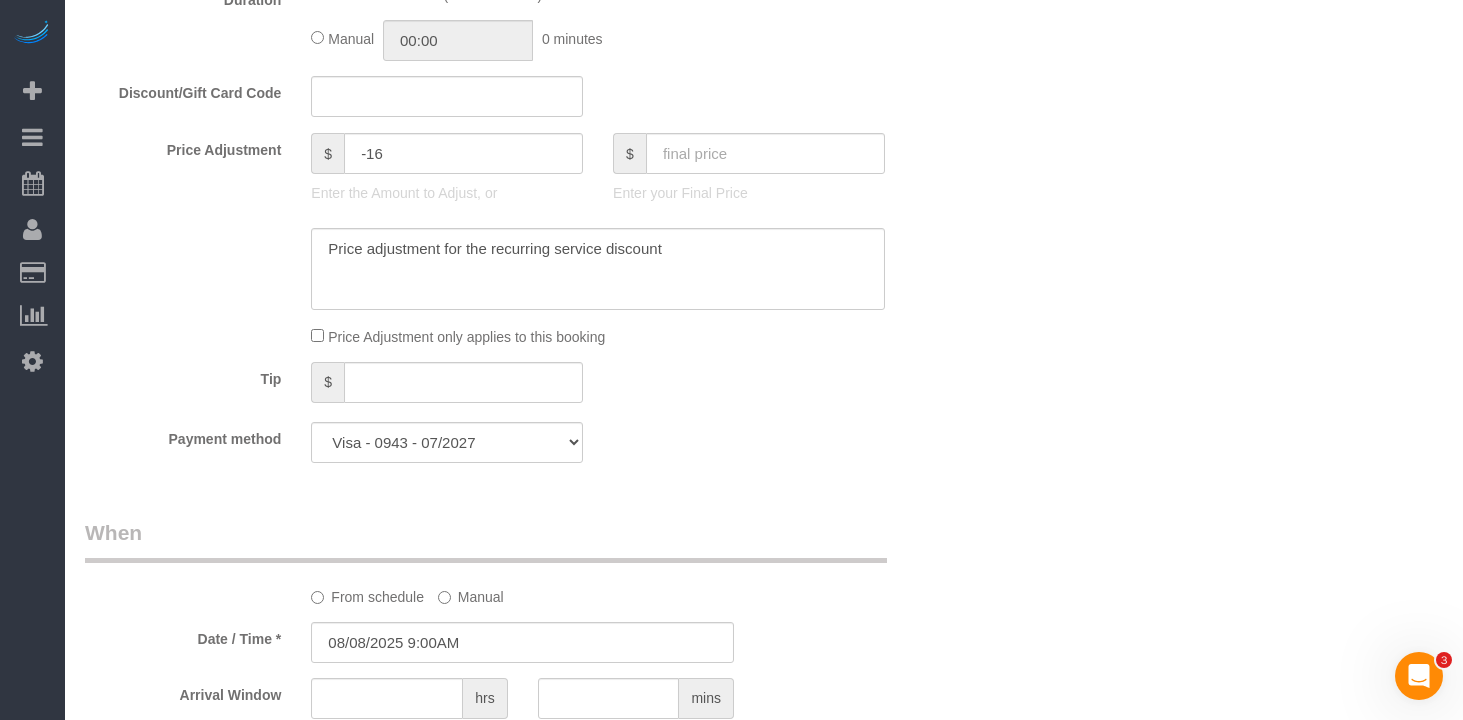 click on "Payment method
Visa - 0943 - 07/2027 Visa - 0943 - 07/2027 (Default) Add Credit Card ─────────────── Cash Check Paypal" 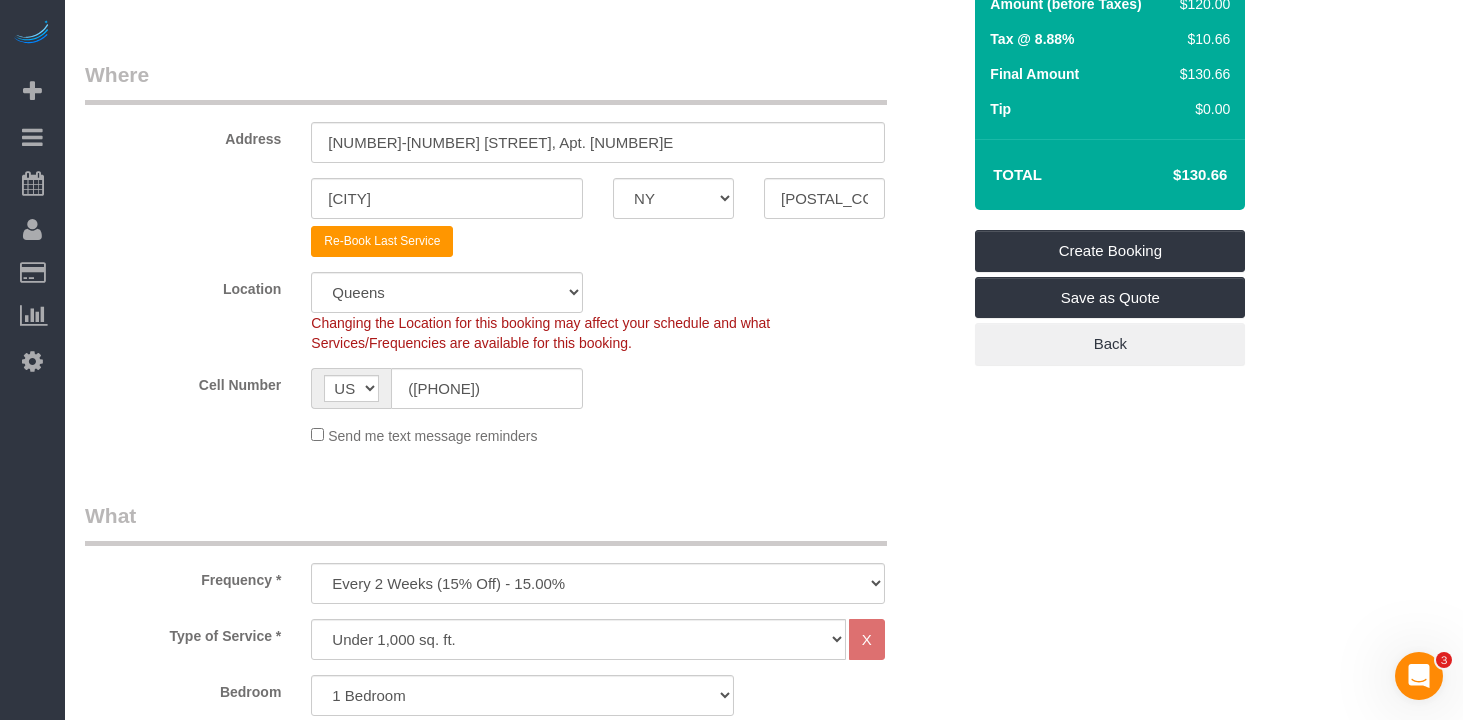 scroll, scrollTop: 700, scrollLeft: 0, axis: vertical 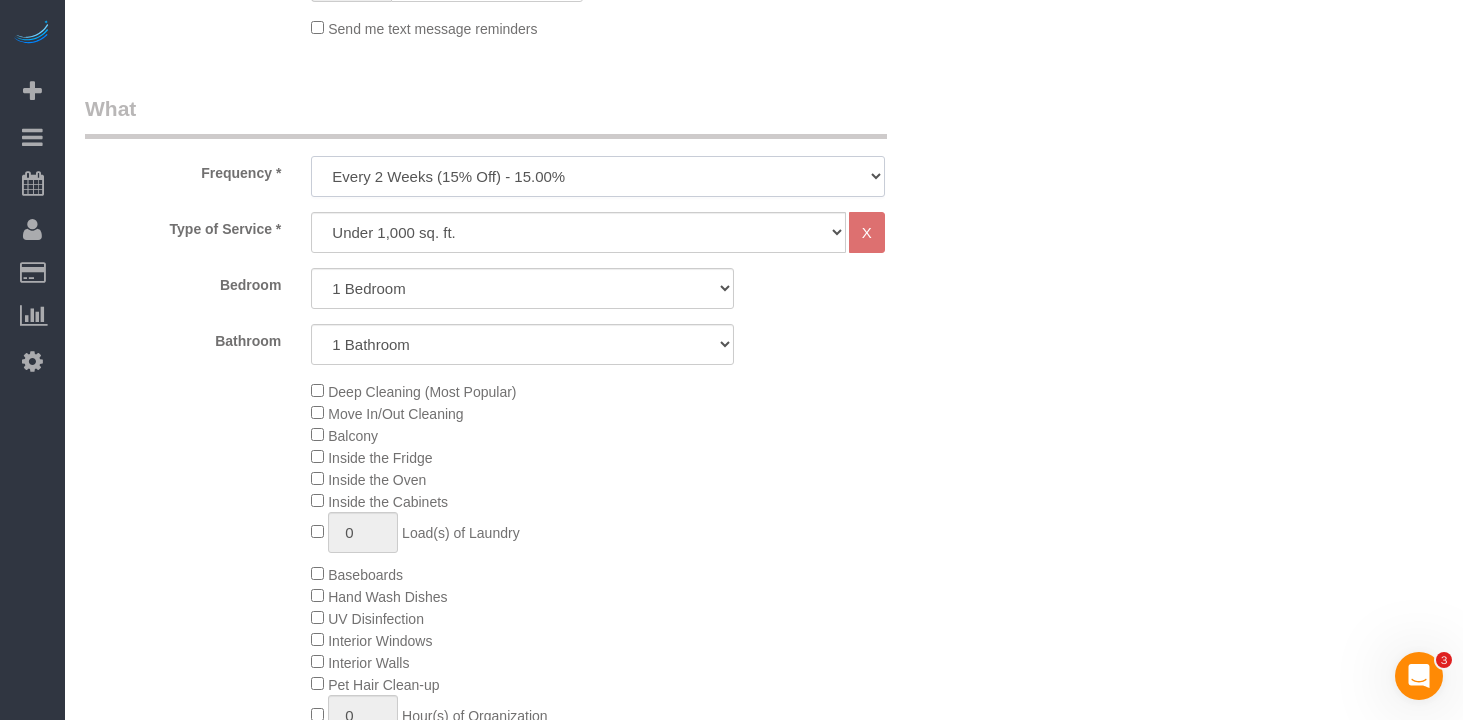 click on "One Time Weekly (20% Off) - 20.00% Every 2 Weeks (15% Off) - 15.00% Every 4 Weeks (10% Off) - 10.00%" at bounding box center [598, 176] 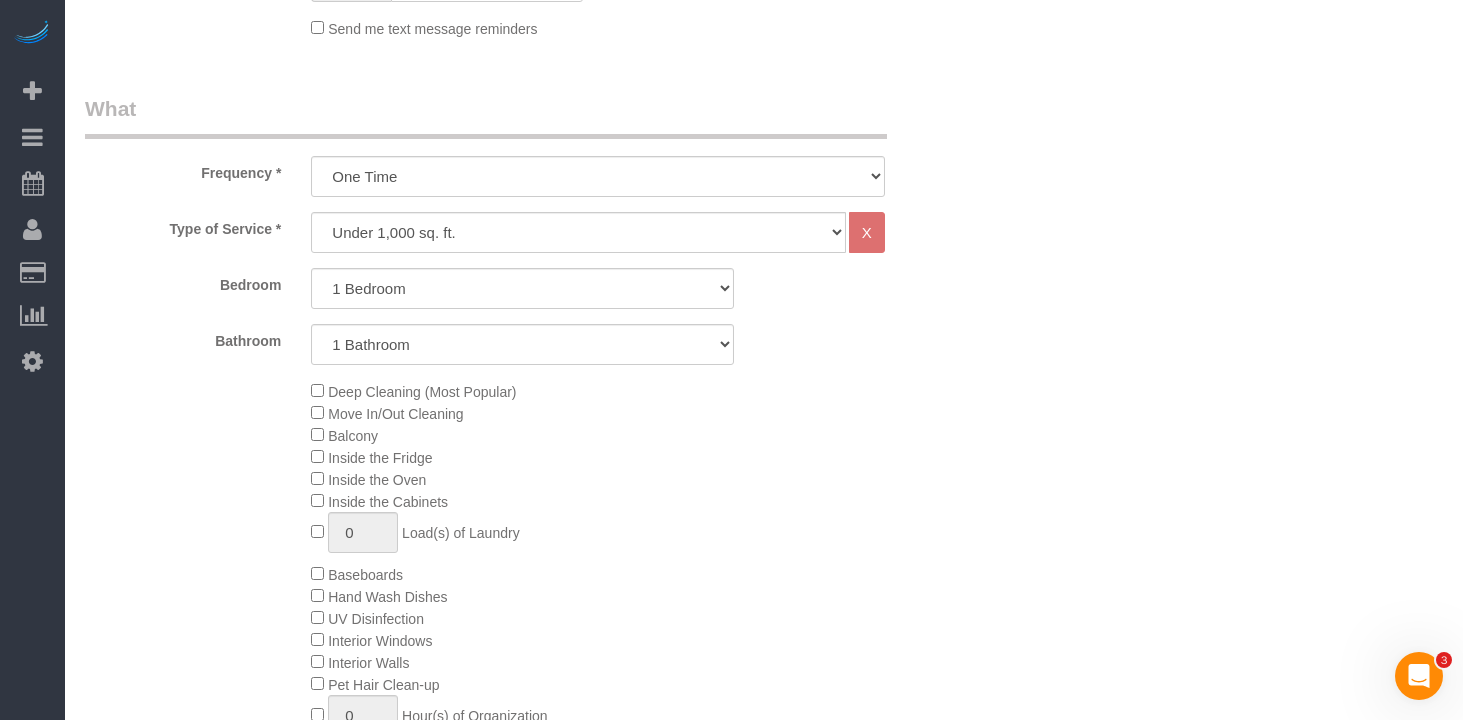 click on "Who
Email
lndavis0820@gmail.com
Name *
Lauren
Davis
No Anabel Clavijo
Not Flexible
Pets - Cat
Standard Apartment
Where
Address
31-75 29th Street, Apt. E1
Astoria
AK
AL
AR
AZ
CA
CO
CT
DC
DE
FL
GA
HI
IA
ID
IL
IN
KS
KY
LA
MA
MD
ME
MI
MN" at bounding box center [764, 1105] 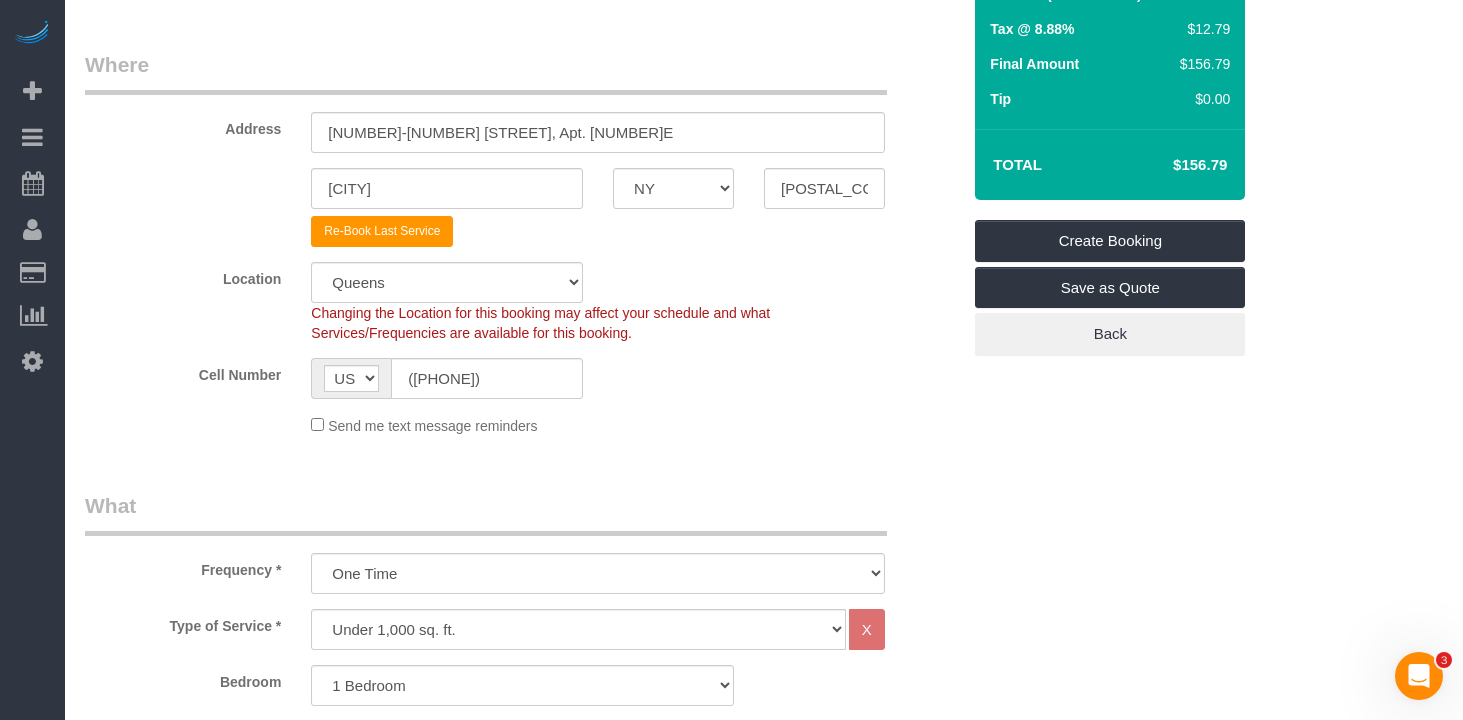 scroll, scrollTop: 0, scrollLeft: 0, axis: both 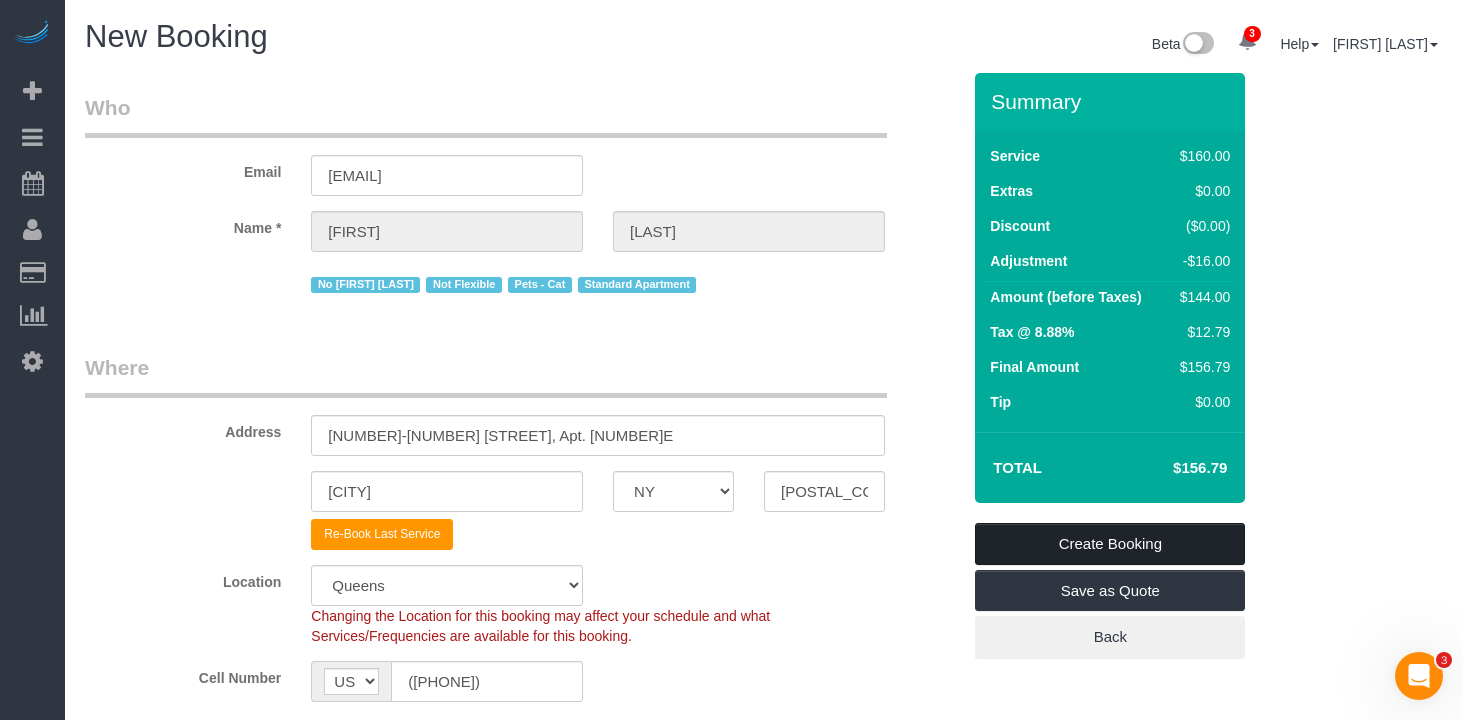 click on "Create Booking" at bounding box center (1110, 544) 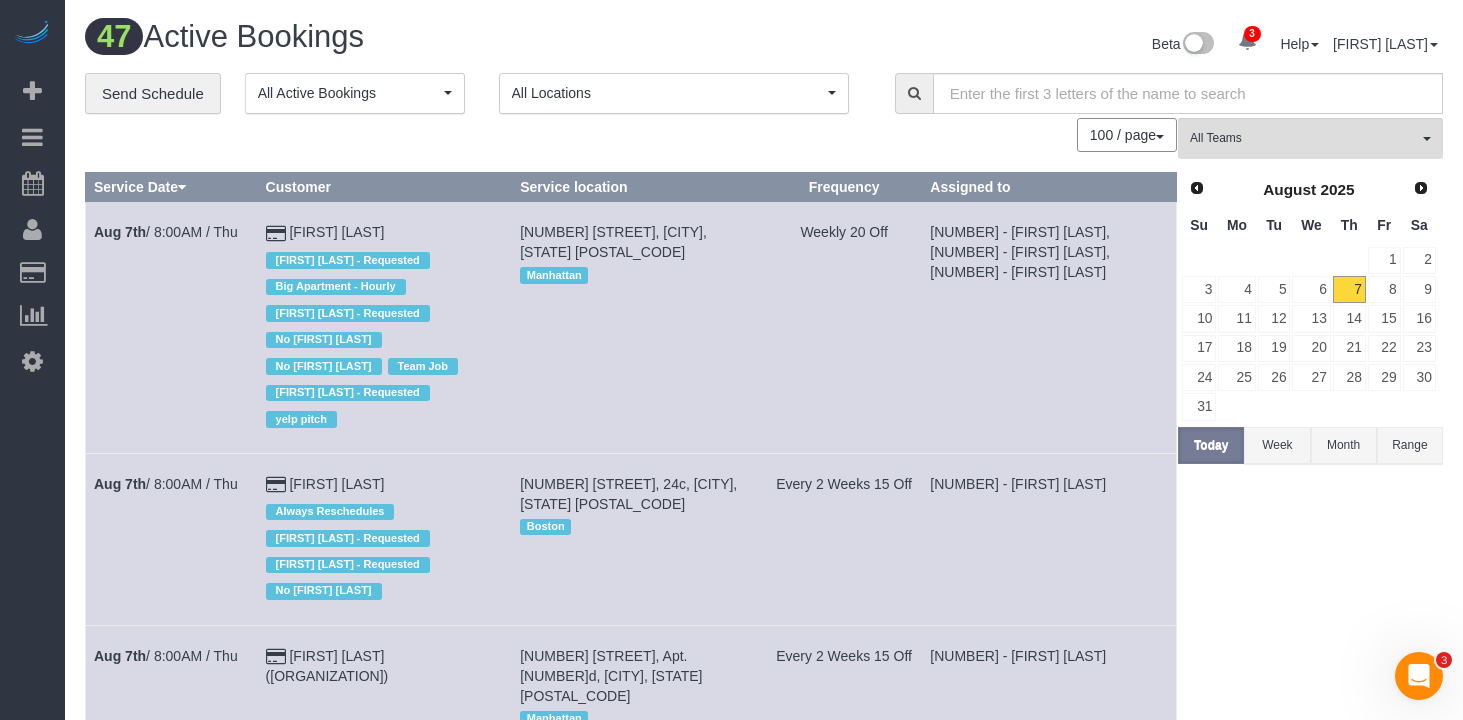 drag, startPoint x: 1341, startPoint y: 535, endPoint x: 1407, endPoint y: 516, distance: 68.68042 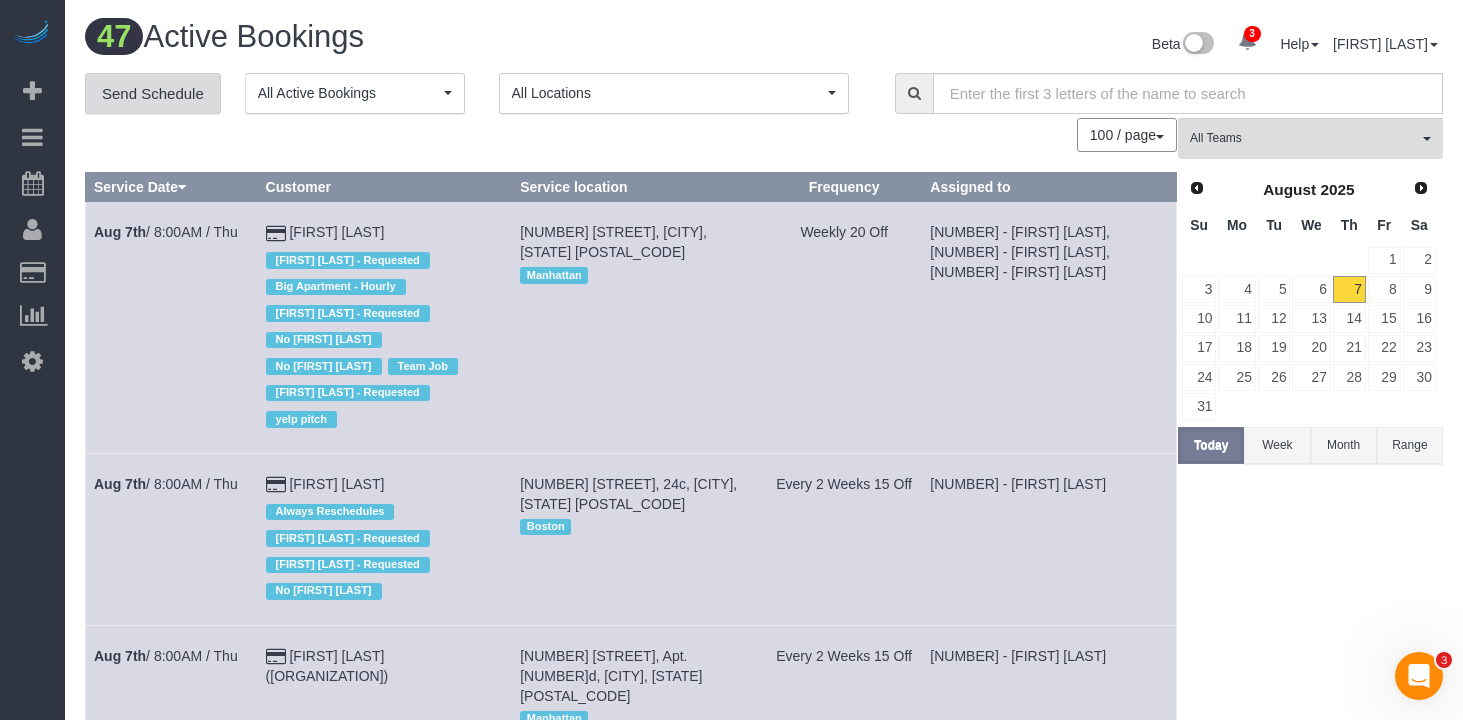 click on "Send Schedule" at bounding box center [153, 94] 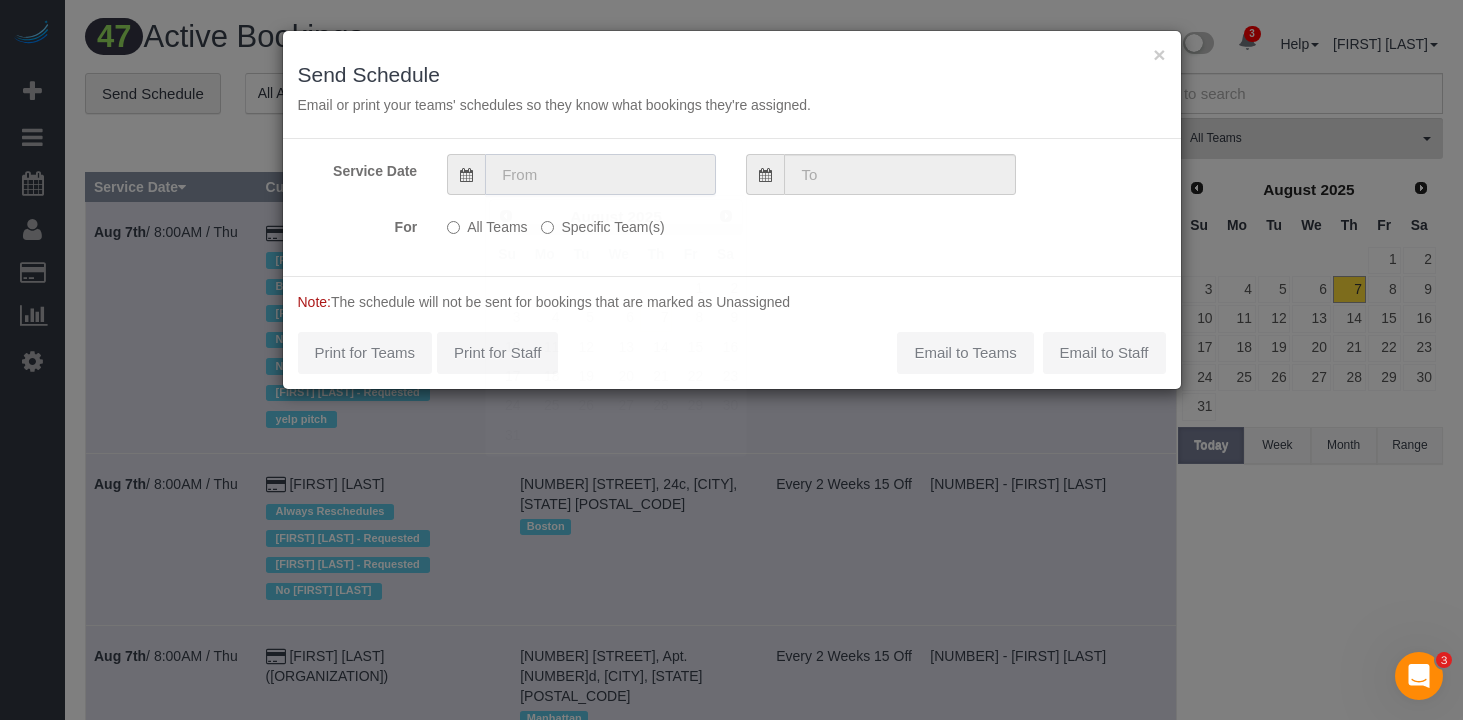 click at bounding box center [600, 174] 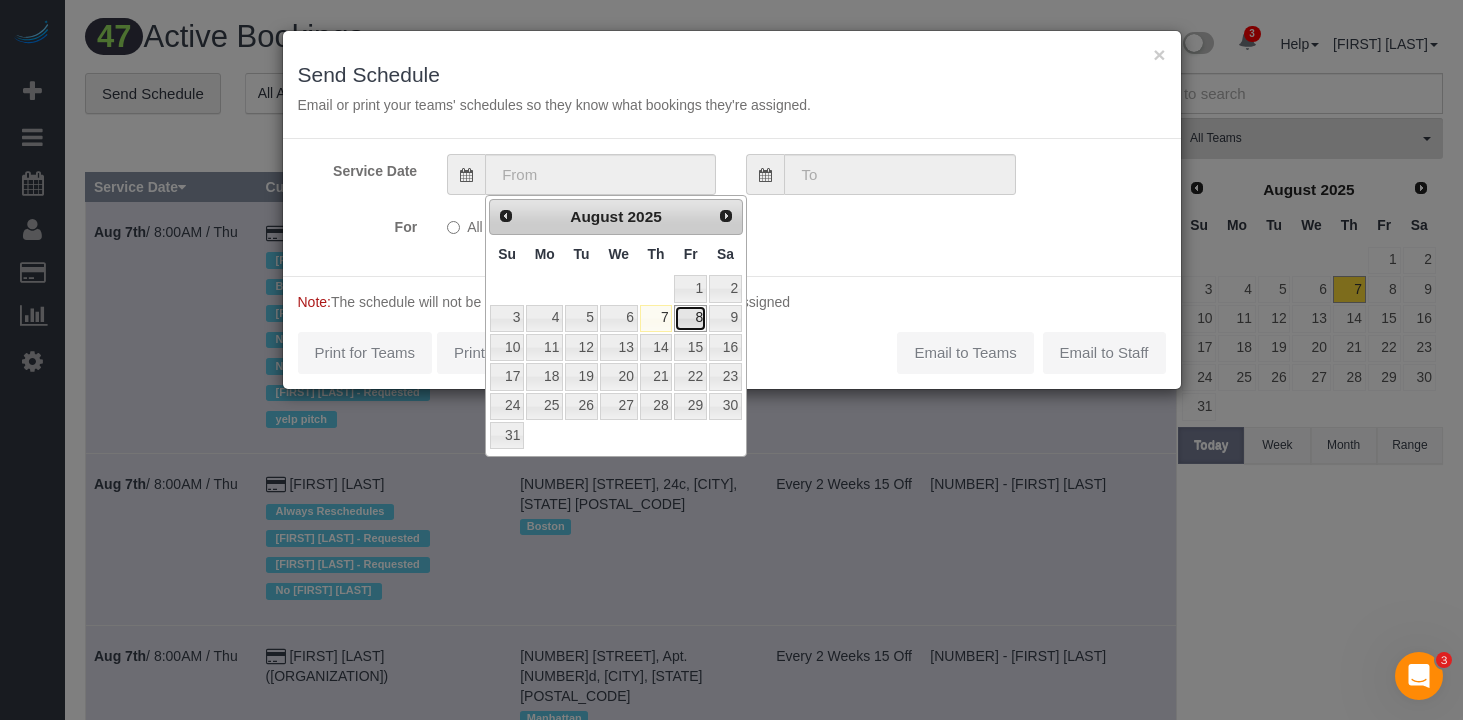 click on "8" at bounding box center (690, 318) 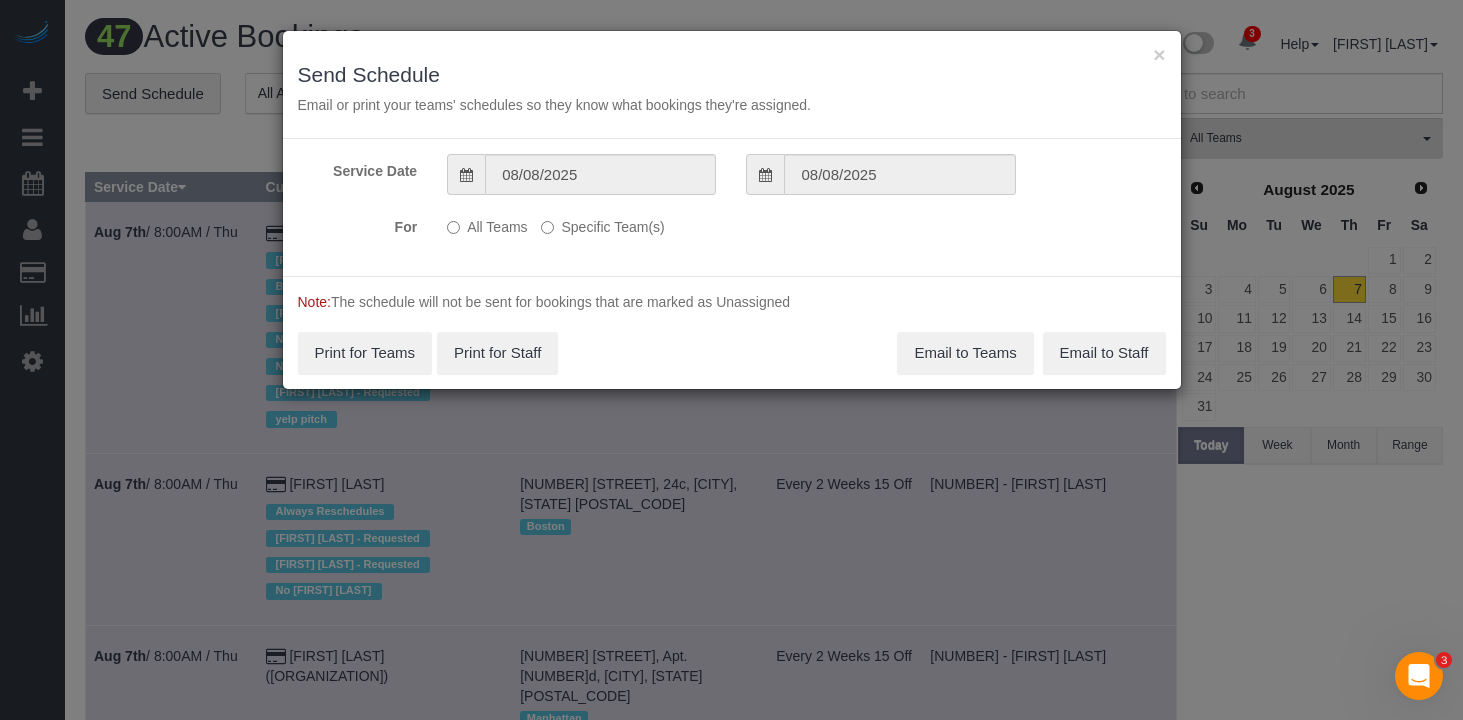 click on "Specific Team(s)" at bounding box center (602, 223) 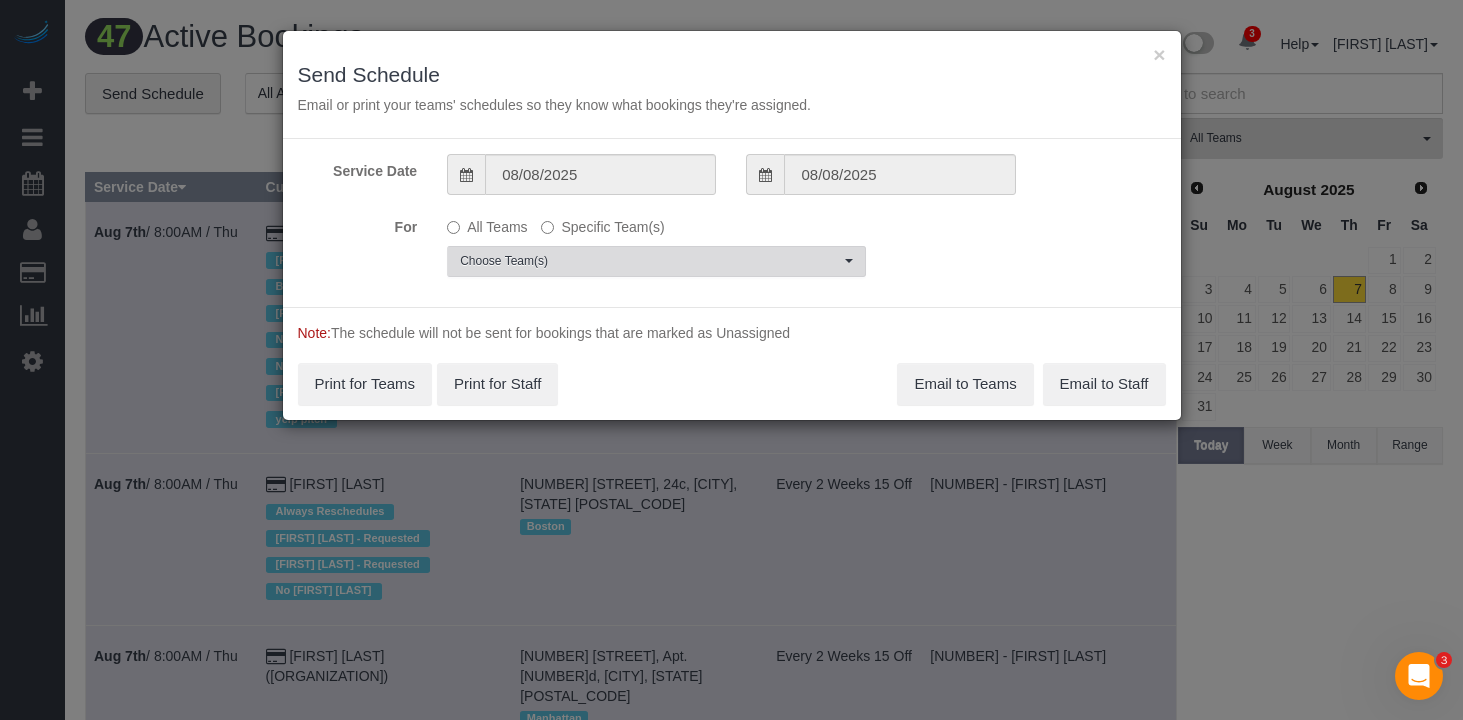 click on "Choose Team(s)" at bounding box center [650, 261] 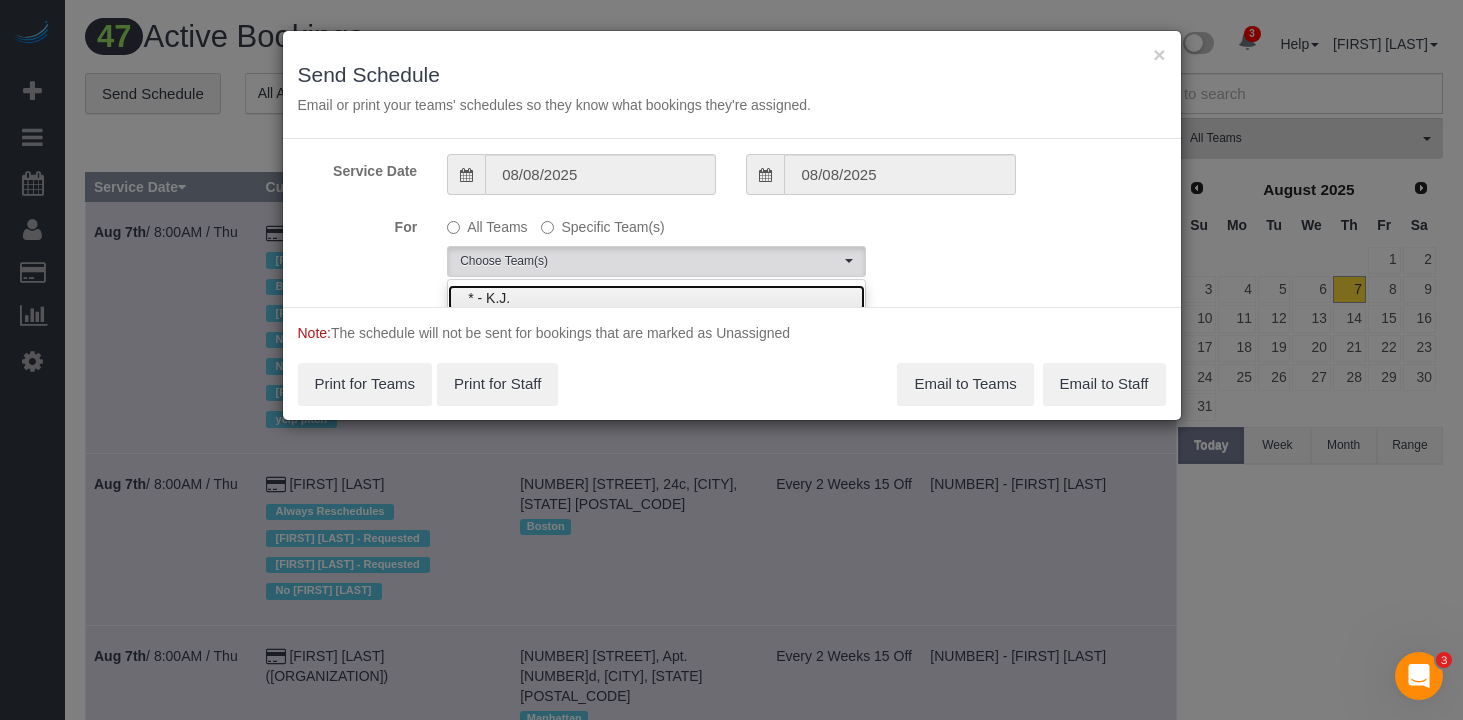 scroll, scrollTop: 4, scrollLeft: 0, axis: vertical 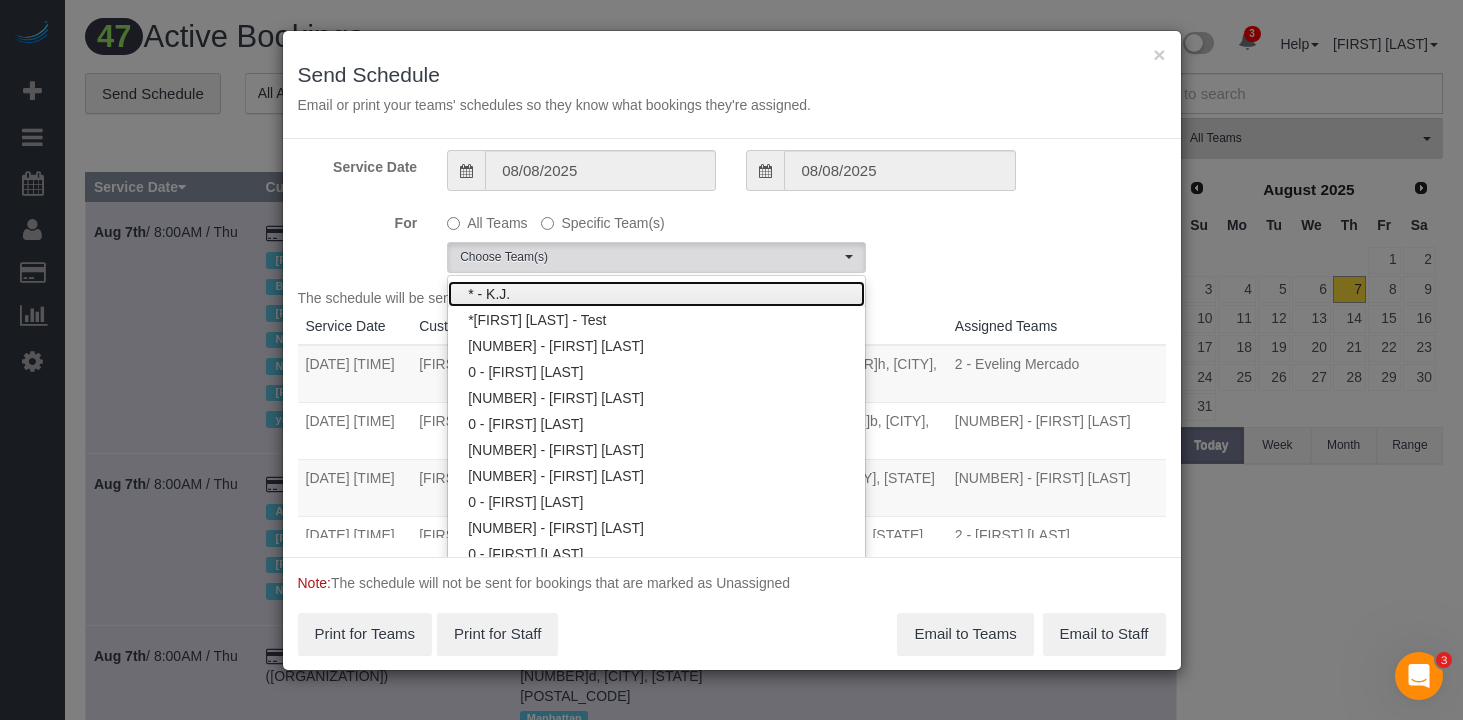 click on "* - K.J." at bounding box center [656, 294] 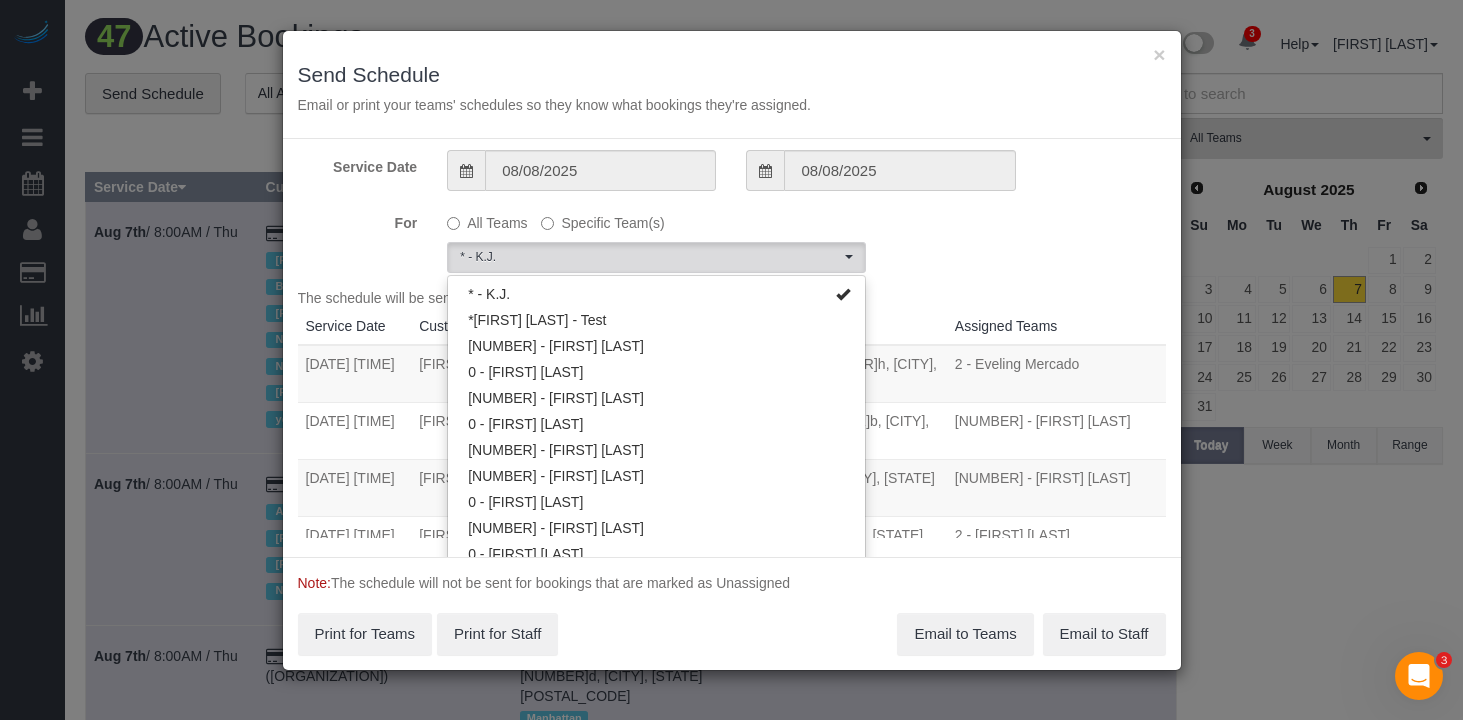 click on "For
All Teams
Specific Team(s)
* - K.J.
Choose Team(s)
* - K.J.
*Irene Flores - Test
0 - Abdoulaye Sow
0 - Andreina Carolina Manrique Lopez
0 - Benewende Marie Therese Kiema
0 - Chrisdarline Gedeus Cineas" at bounding box center [732, 239] 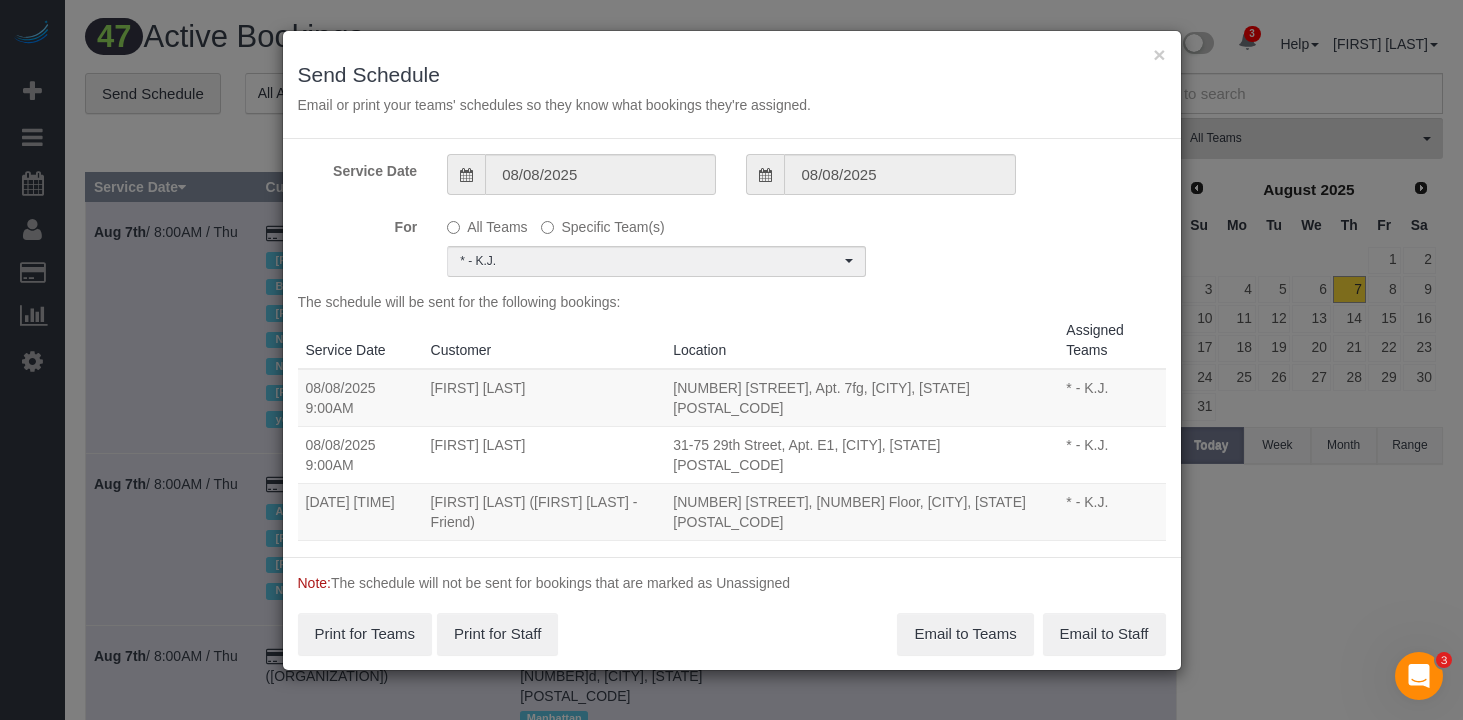 click on "For
All Teams
Specific Team(s)
* - K.J.
Choose Team(s)
* - K.J.
*Irene Flores - Test
0 - Abdoulaye Sow
0 - Andreina Carolina Manrique Lopez
0 - Benewende Marie Therese Kiema
0 - Chrisdarline Gedeus Cineas" at bounding box center (732, 243) 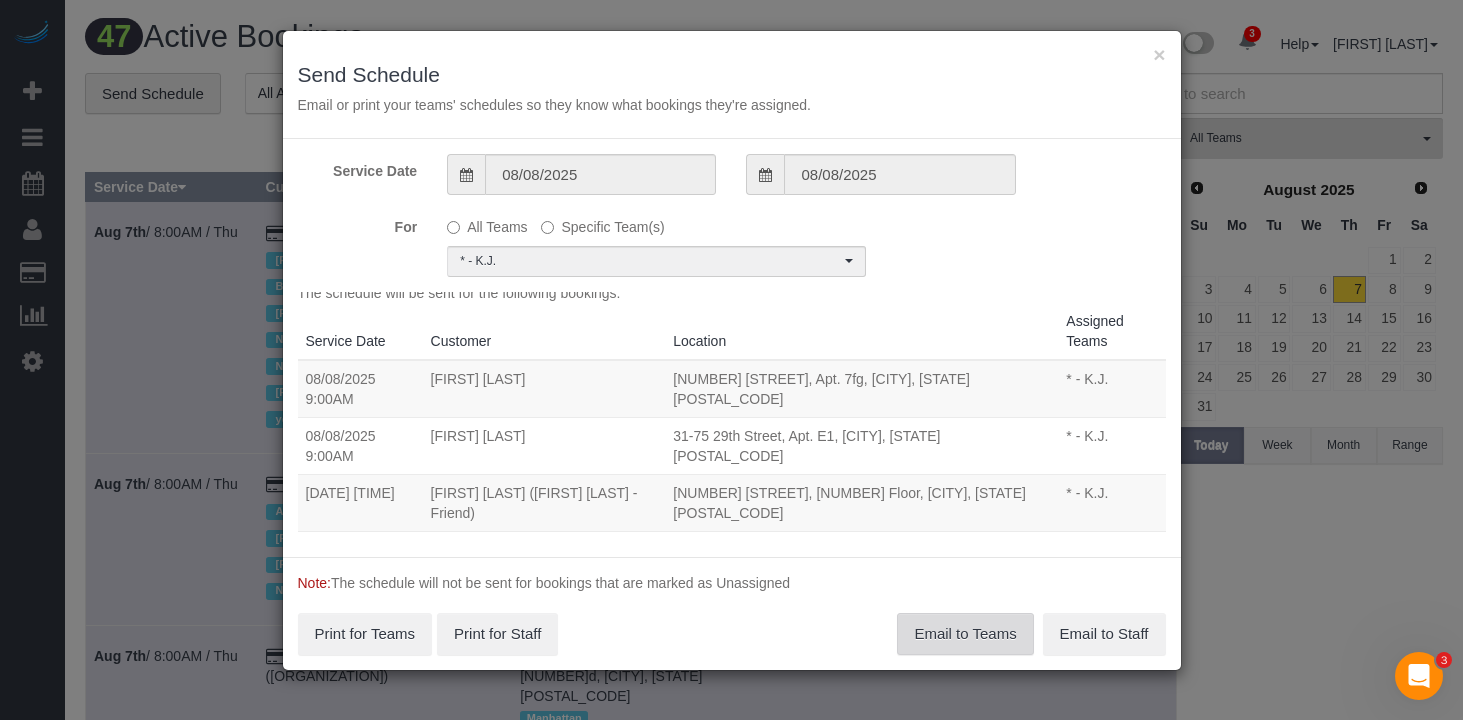 click on "Email to Teams" at bounding box center (965, 634) 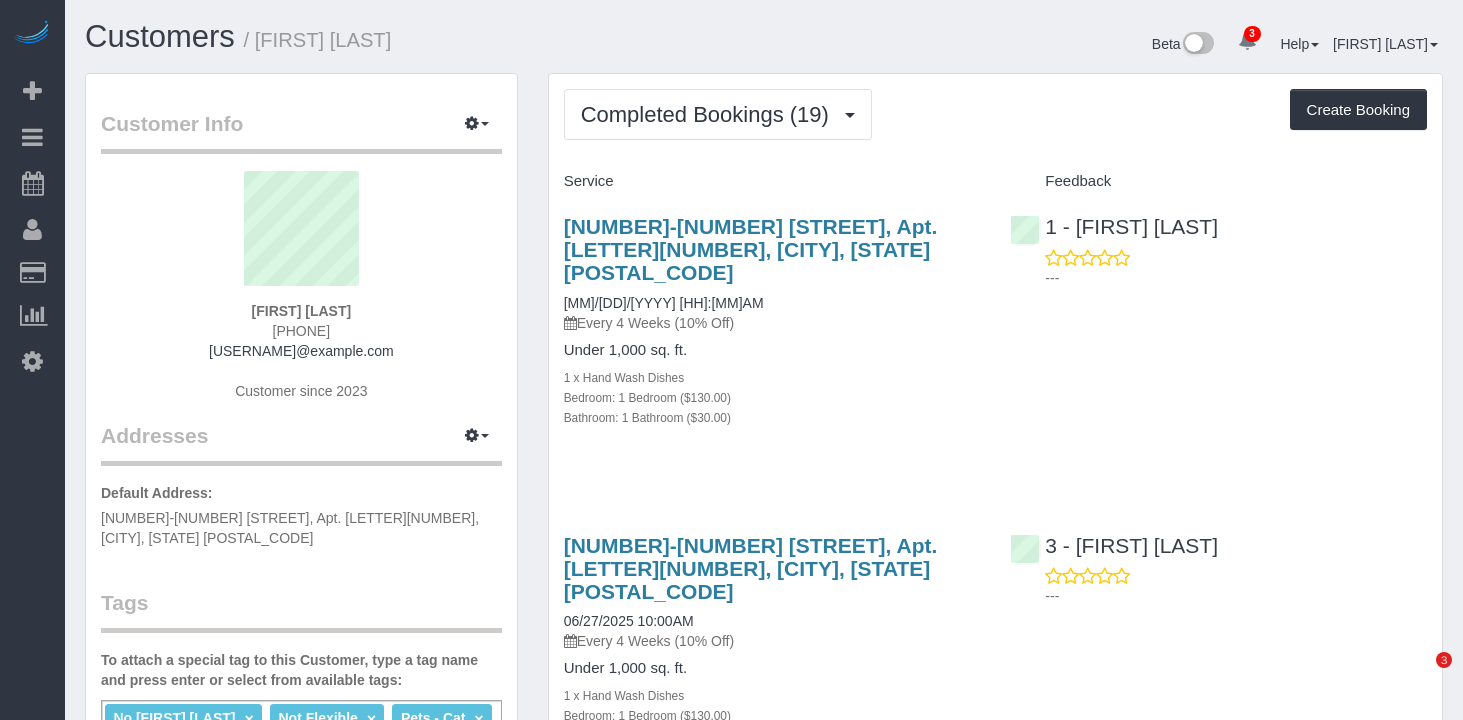 scroll, scrollTop: 0, scrollLeft: 0, axis: both 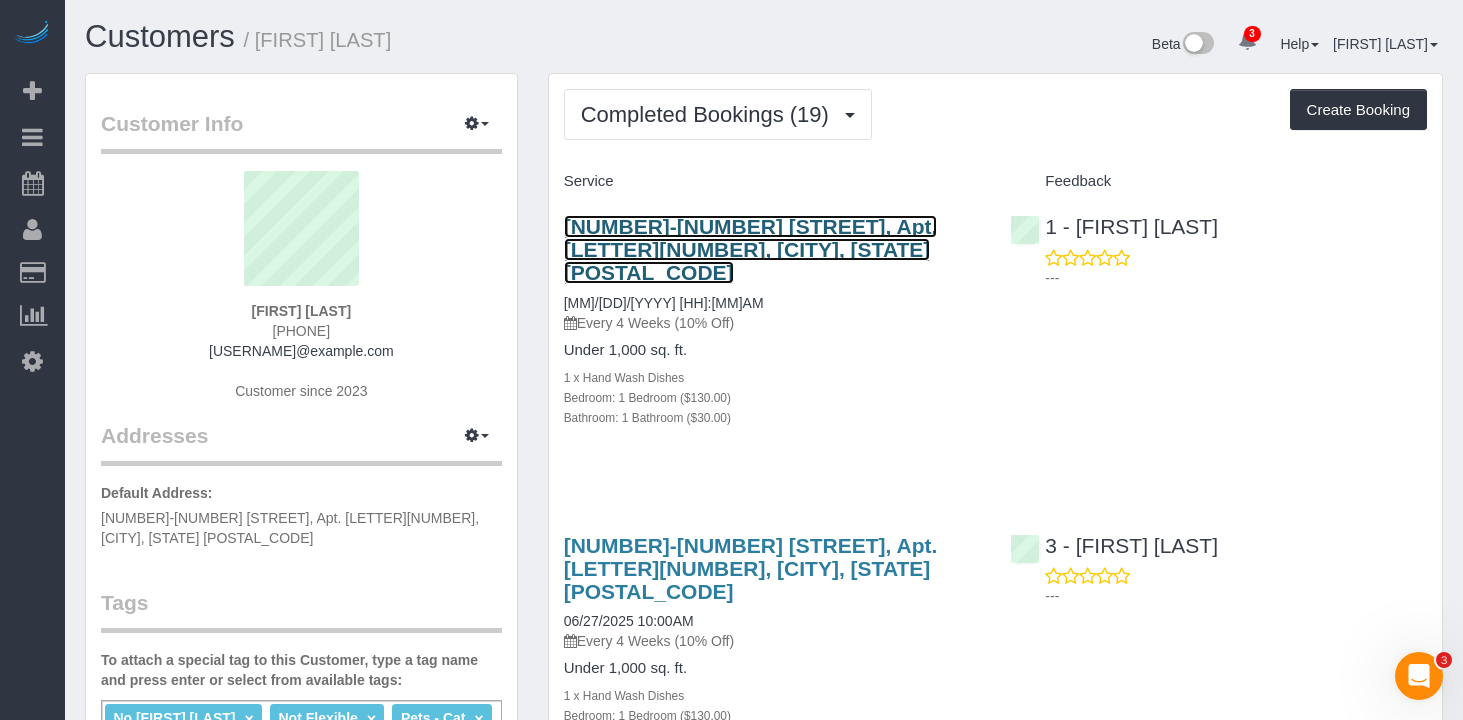 click on "31-75 29th Street, Apt. E1, [CITY], [STATE] [POSTAL_CODE]" at bounding box center [751, 249] 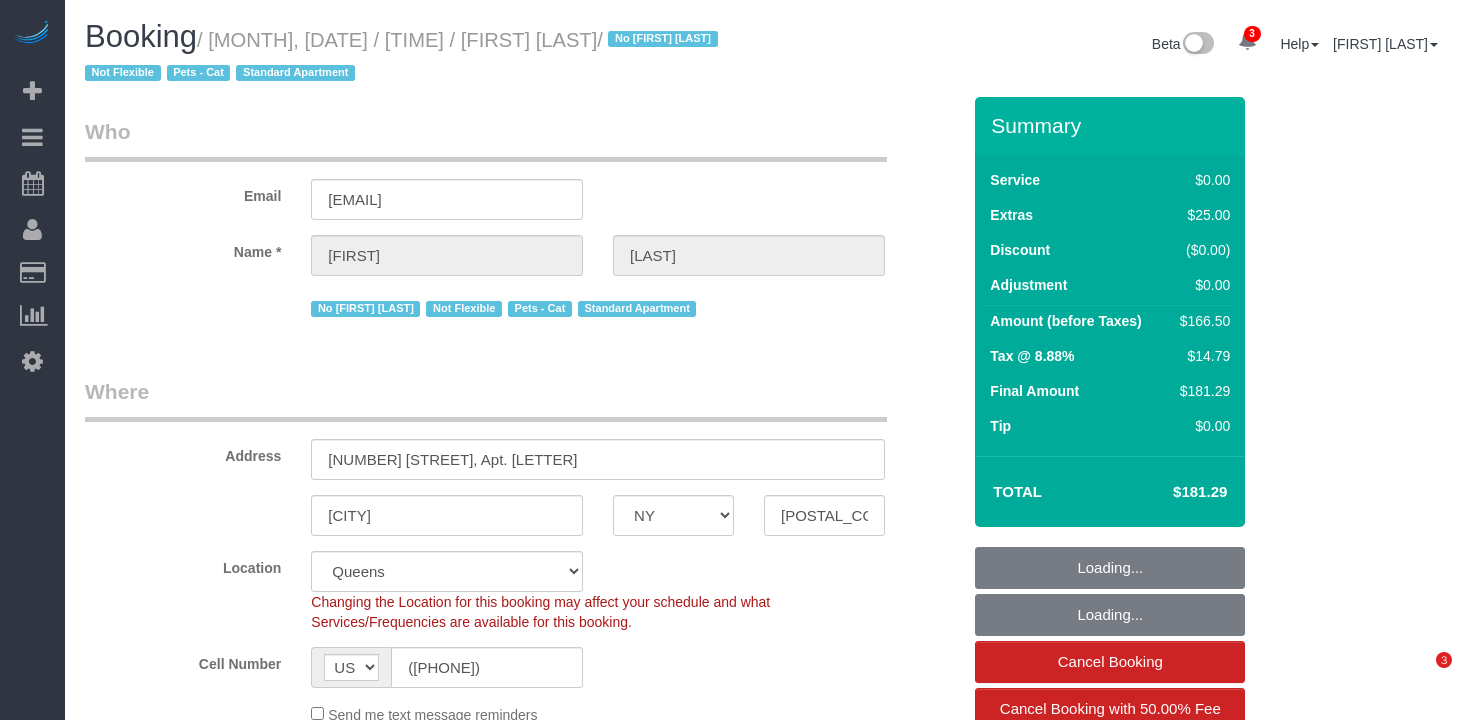 select on "NY" 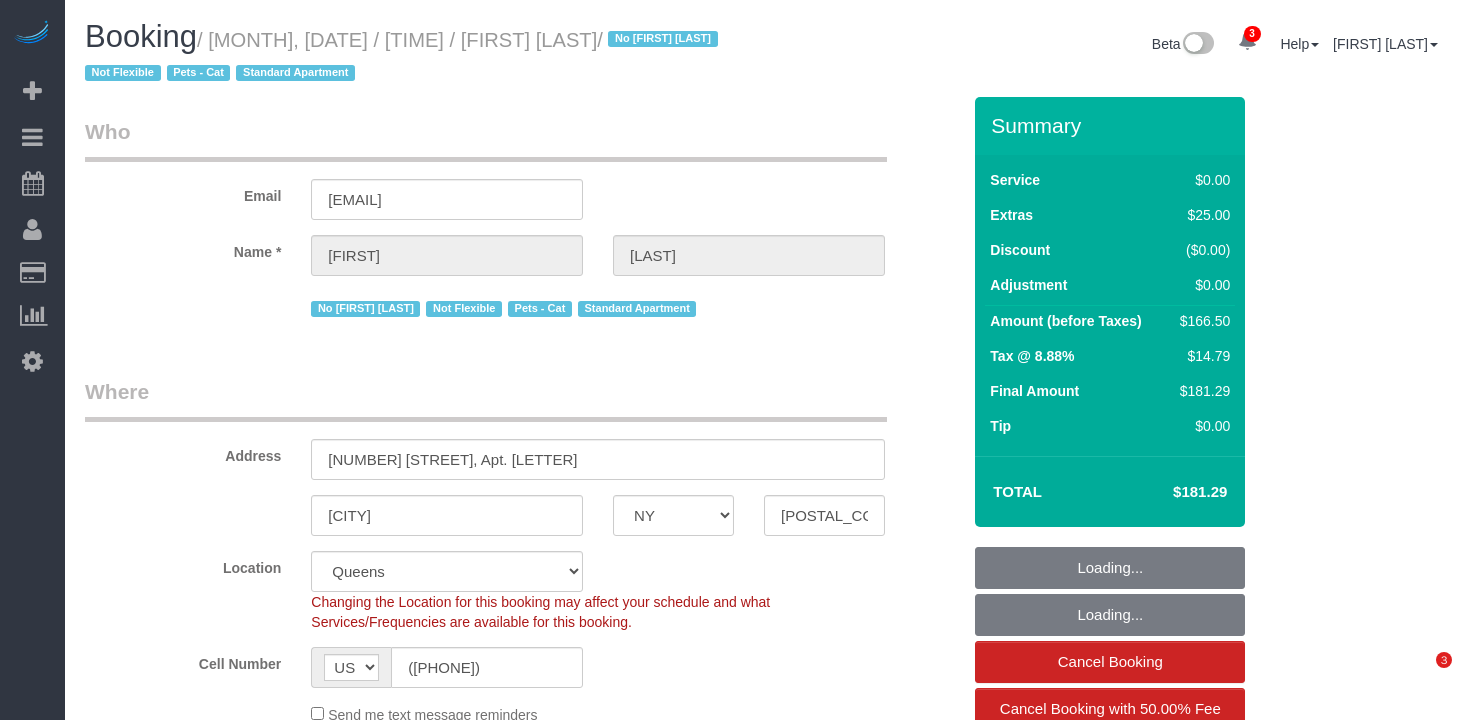 select on "spot1" 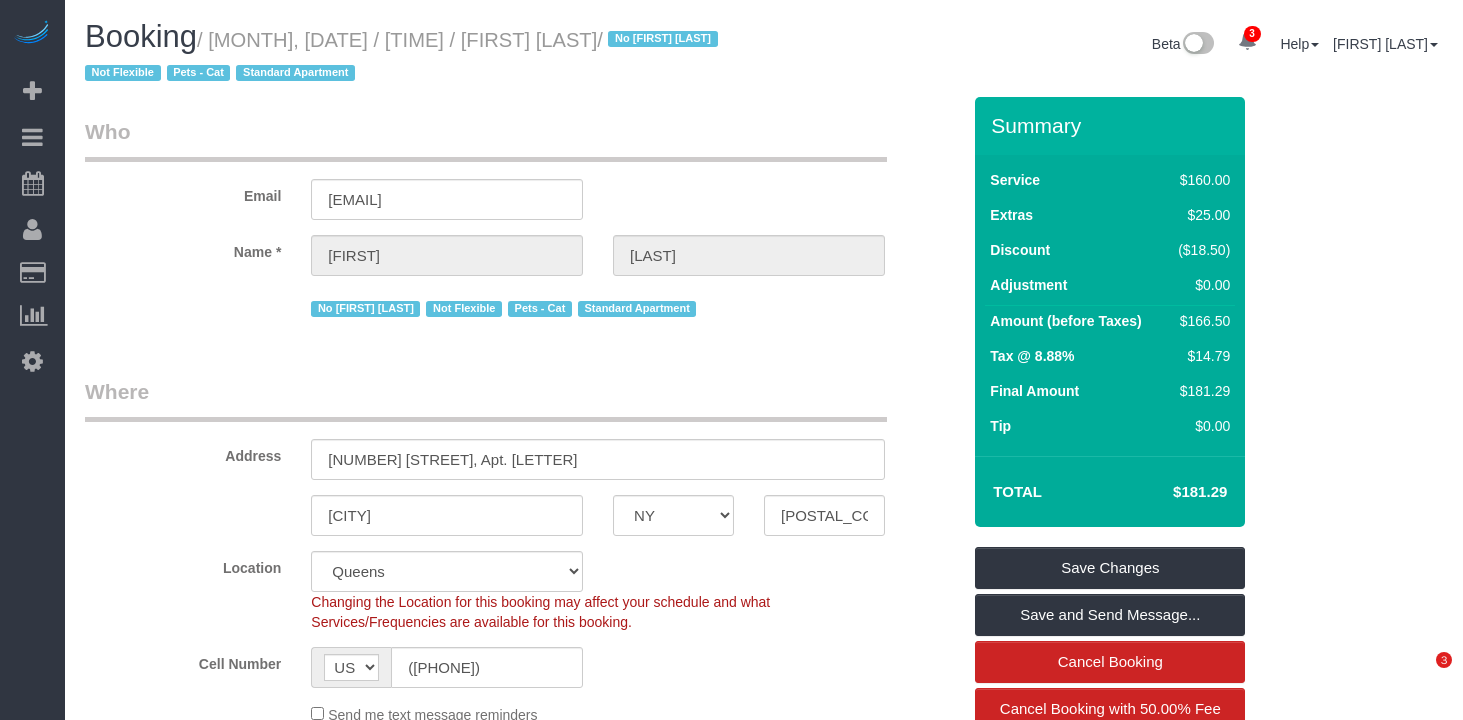 scroll, scrollTop: 0, scrollLeft: 0, axis: both 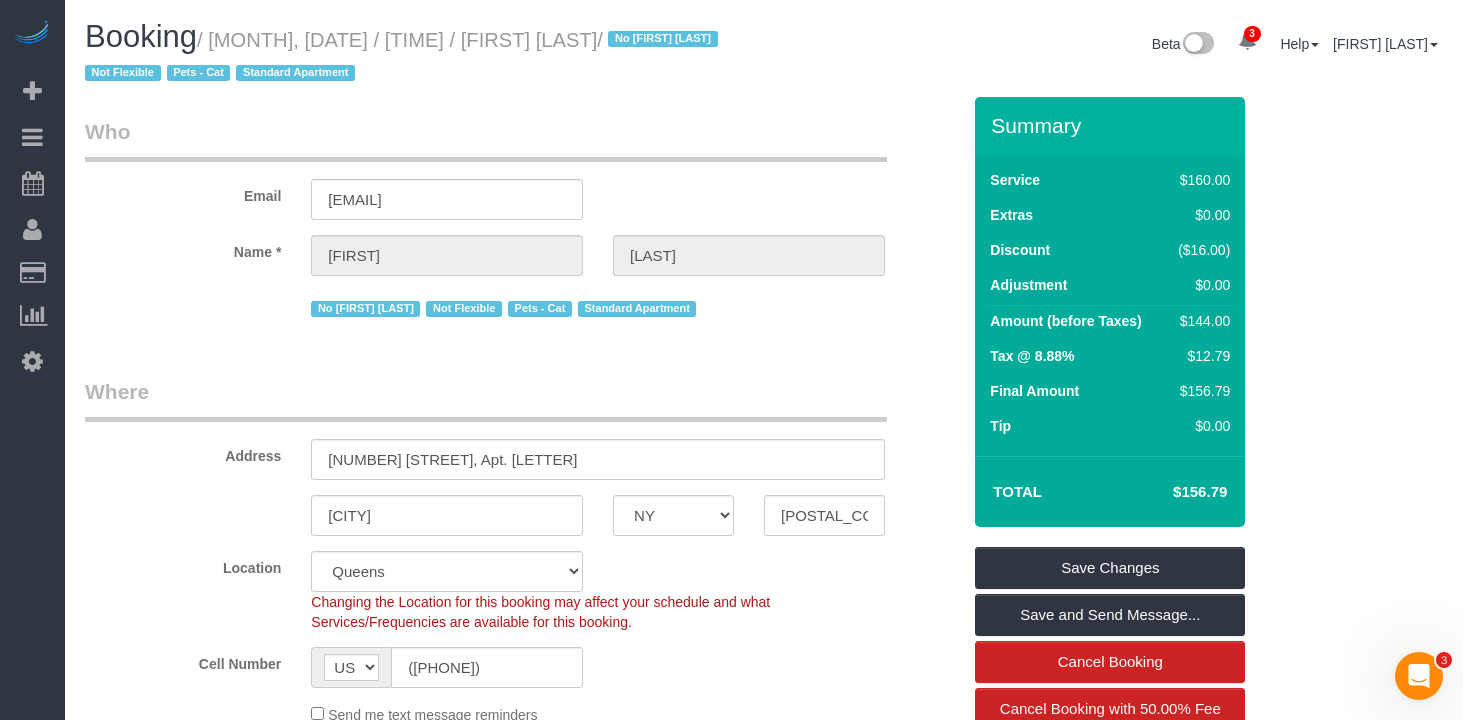 select on "spot6" 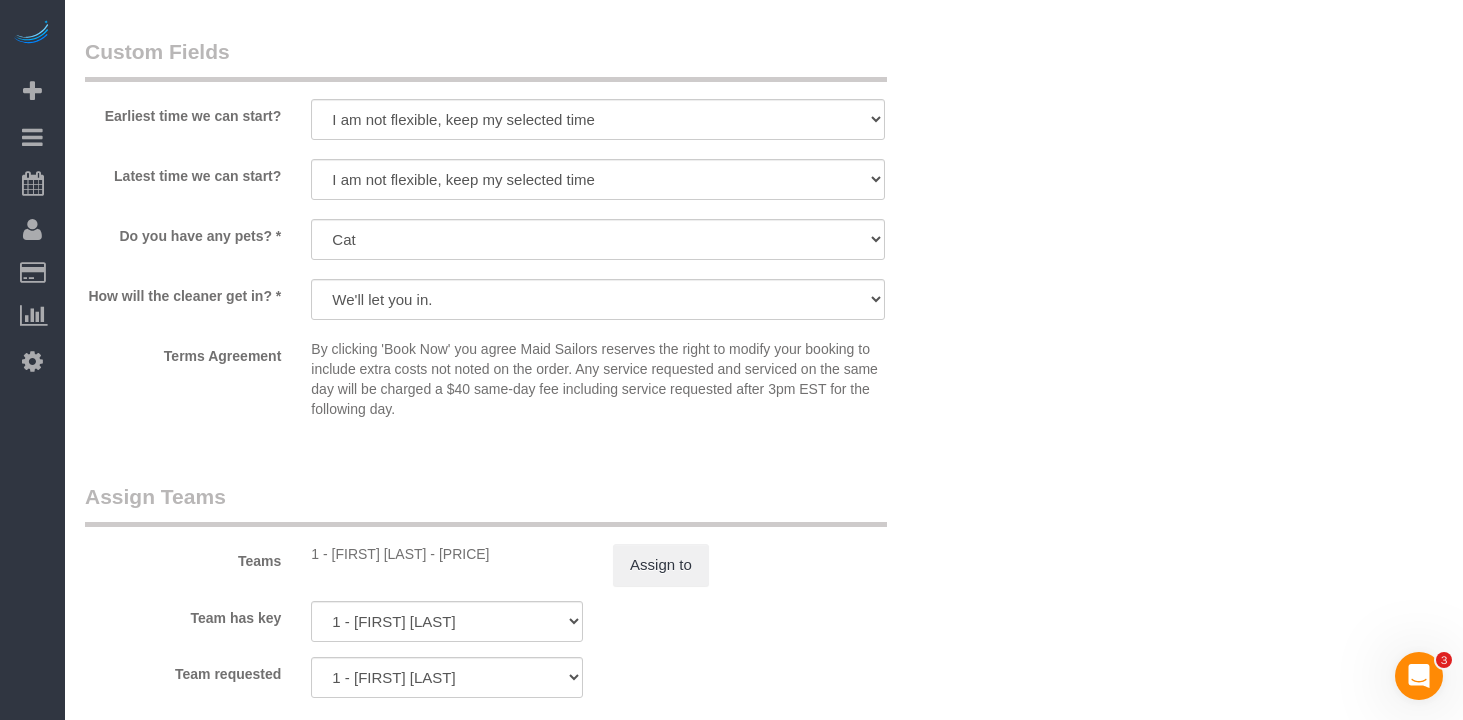 scroll, scrollTop: 2348, scrollLeft: 0, axis: vertical 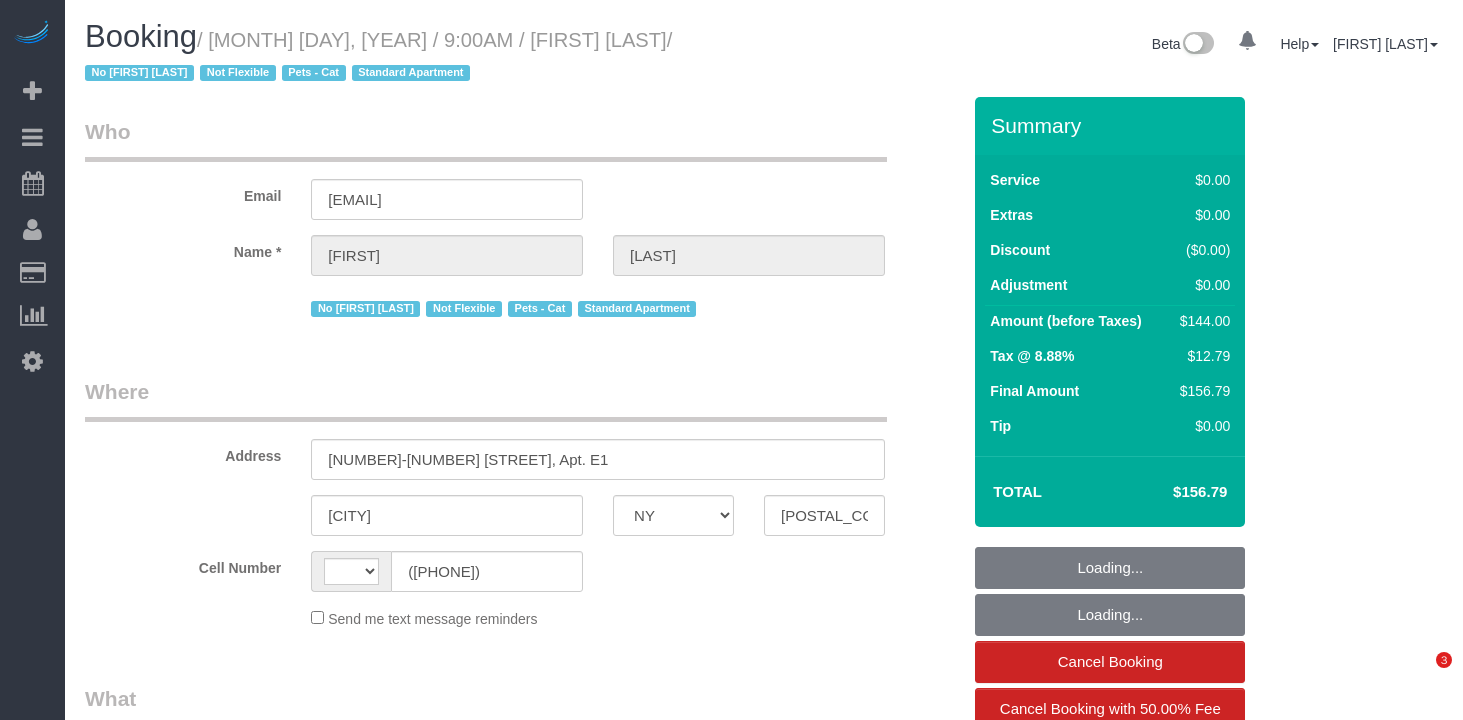 select on "NY" 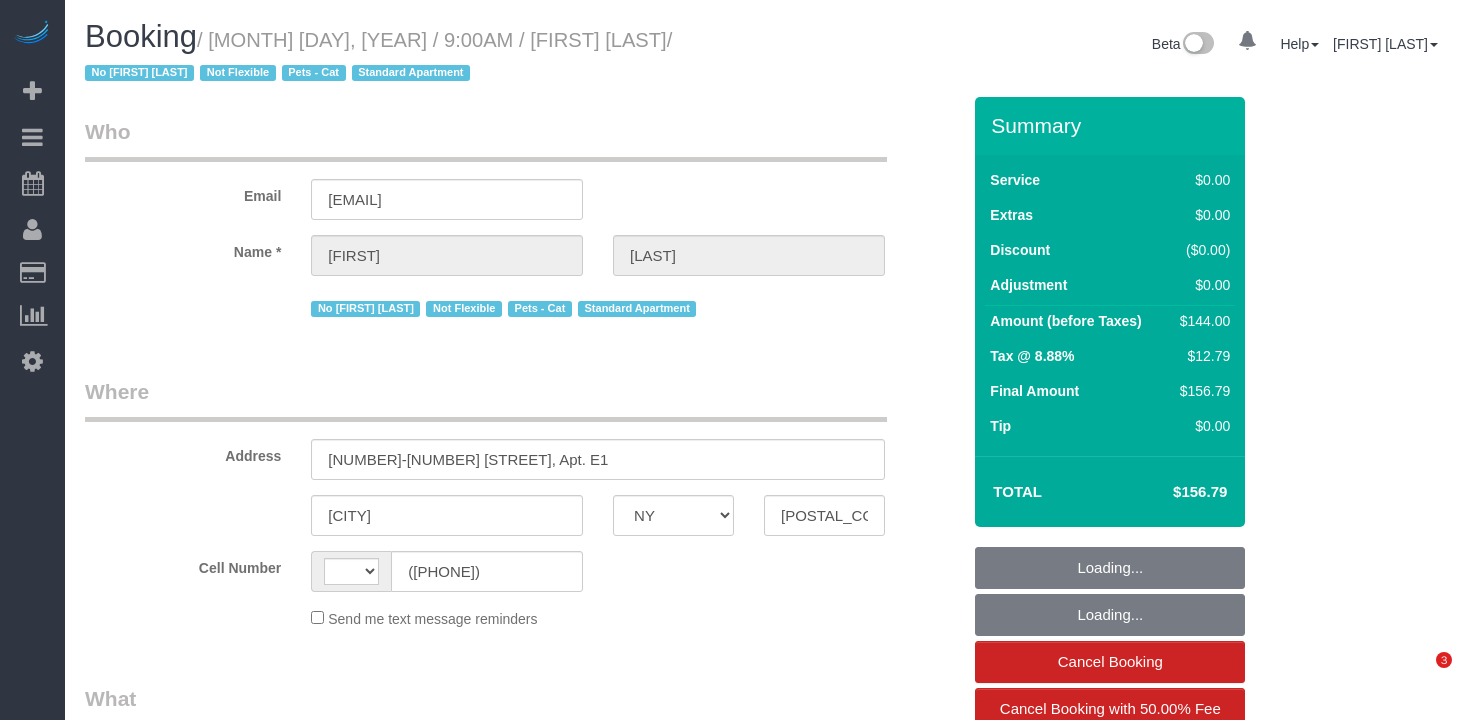 scroll, scrollTop: 0, scrollLeft: 0, axis: both 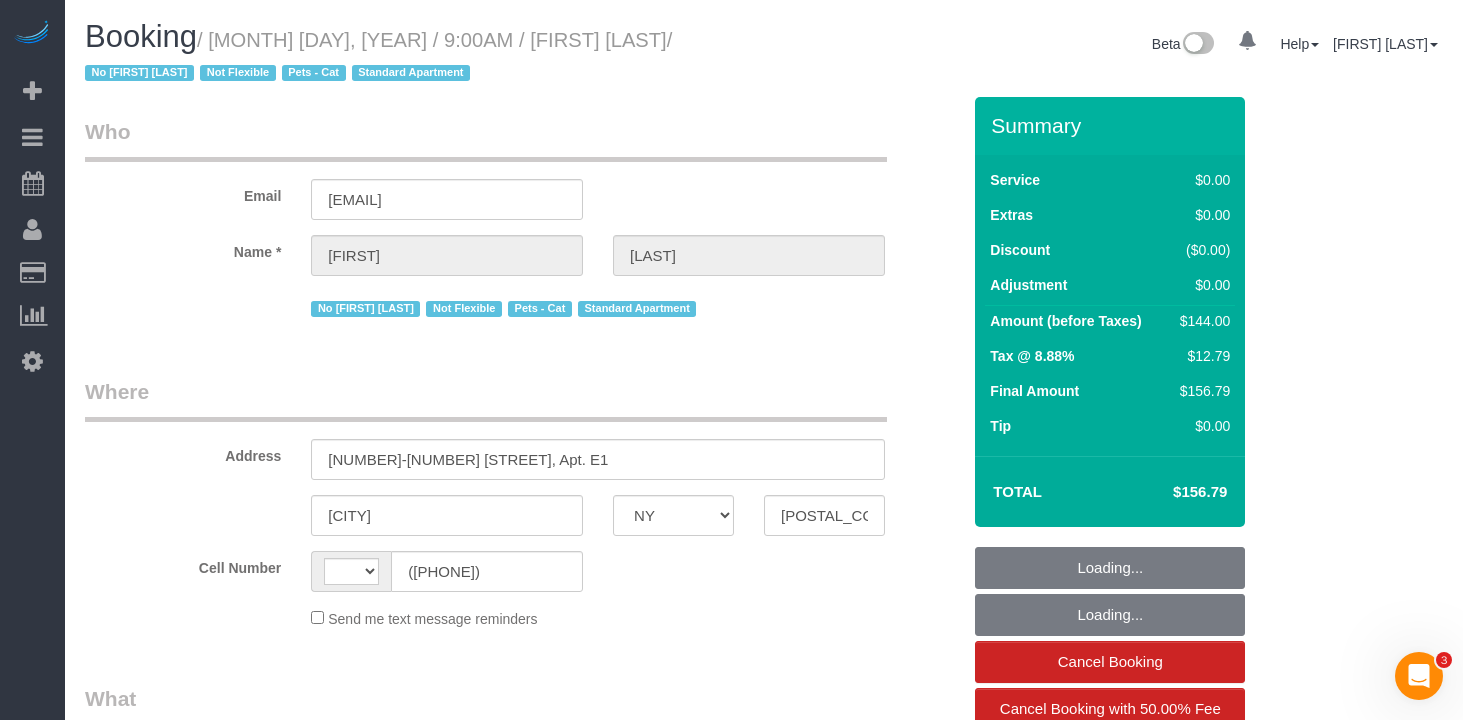 select on "string:US" 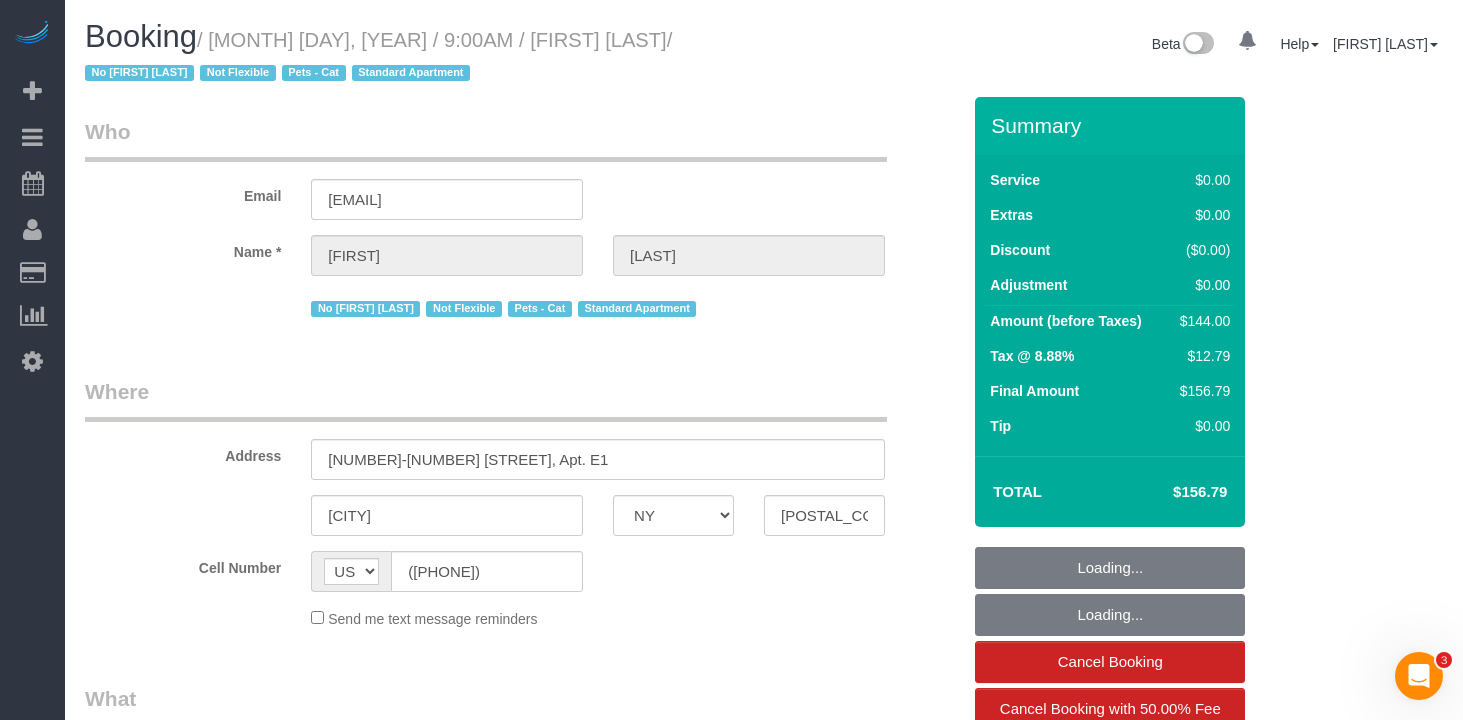 select on "string:stripe-pm_1MxdTq4VGloSiKo7xOFVW9ei" 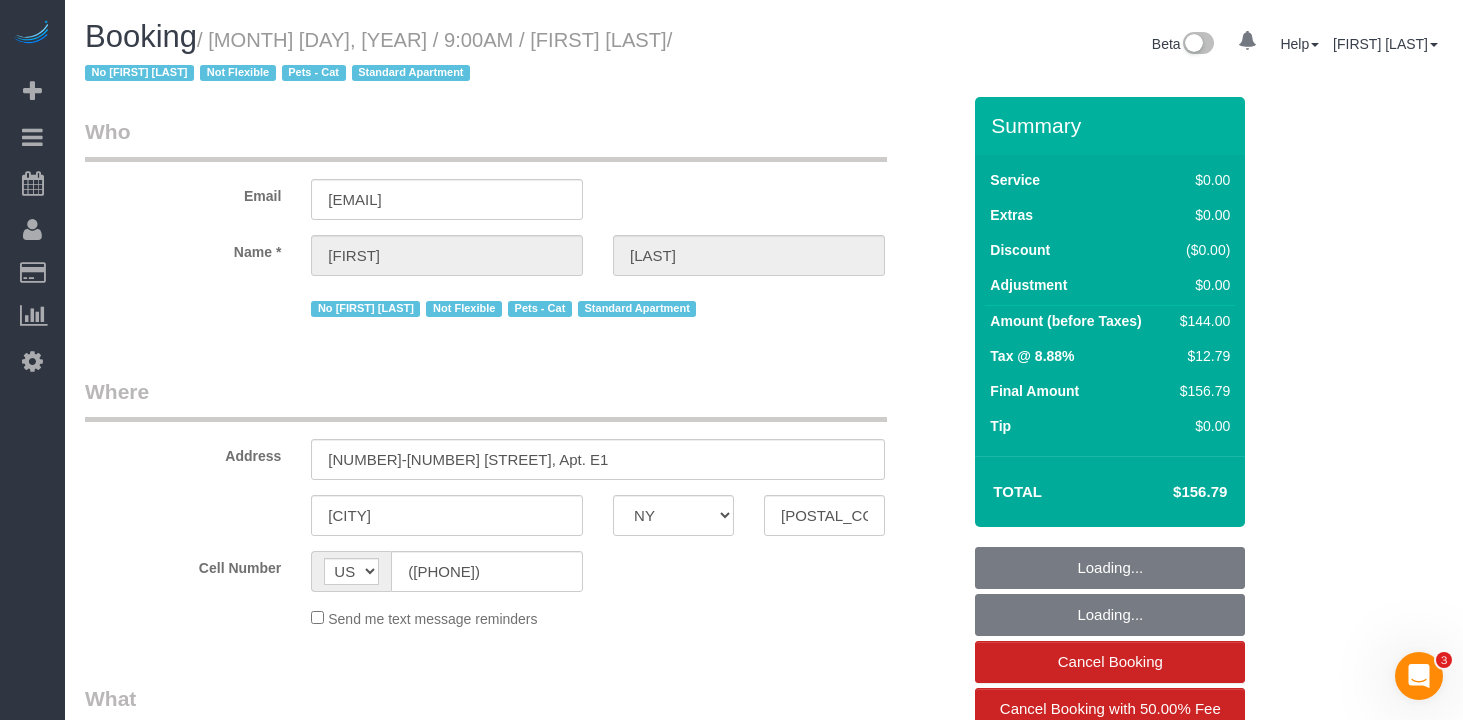 select on "number:56" 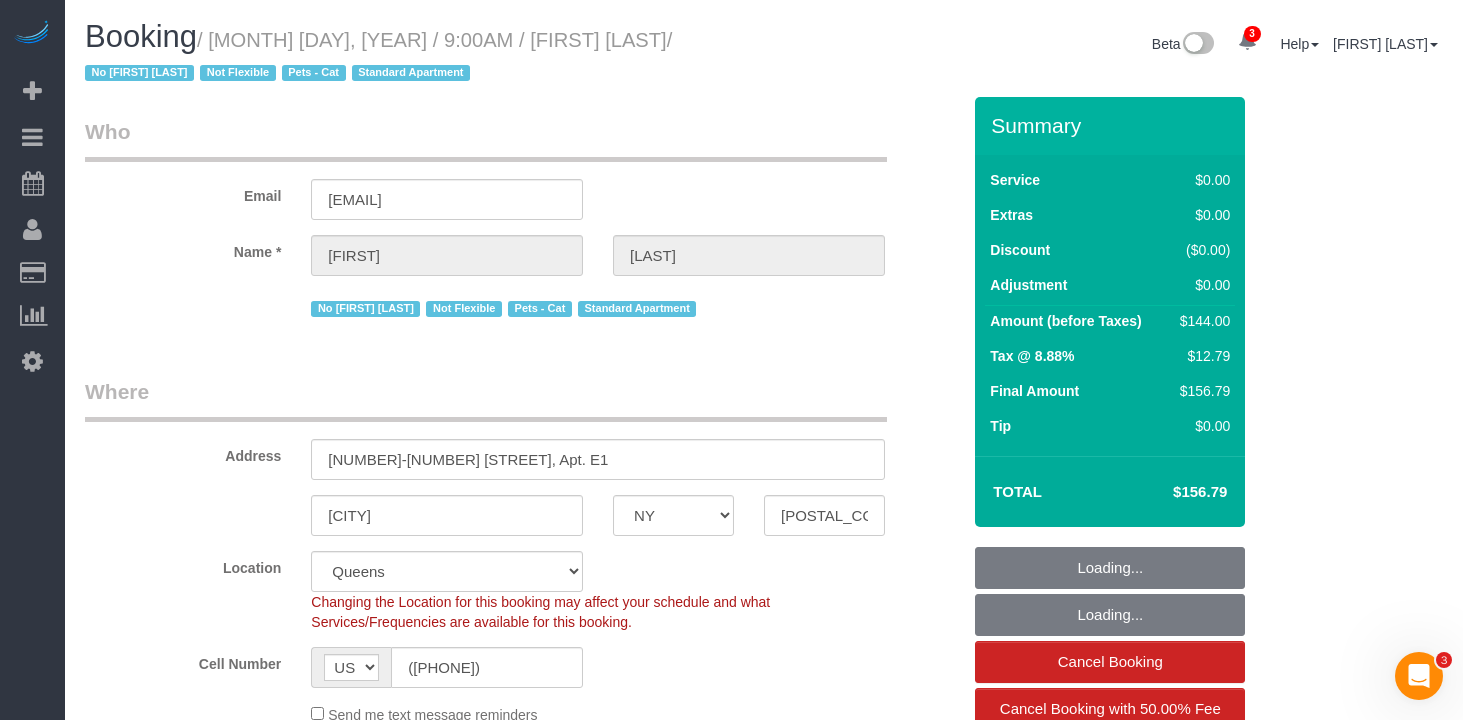 select on "object:1325" 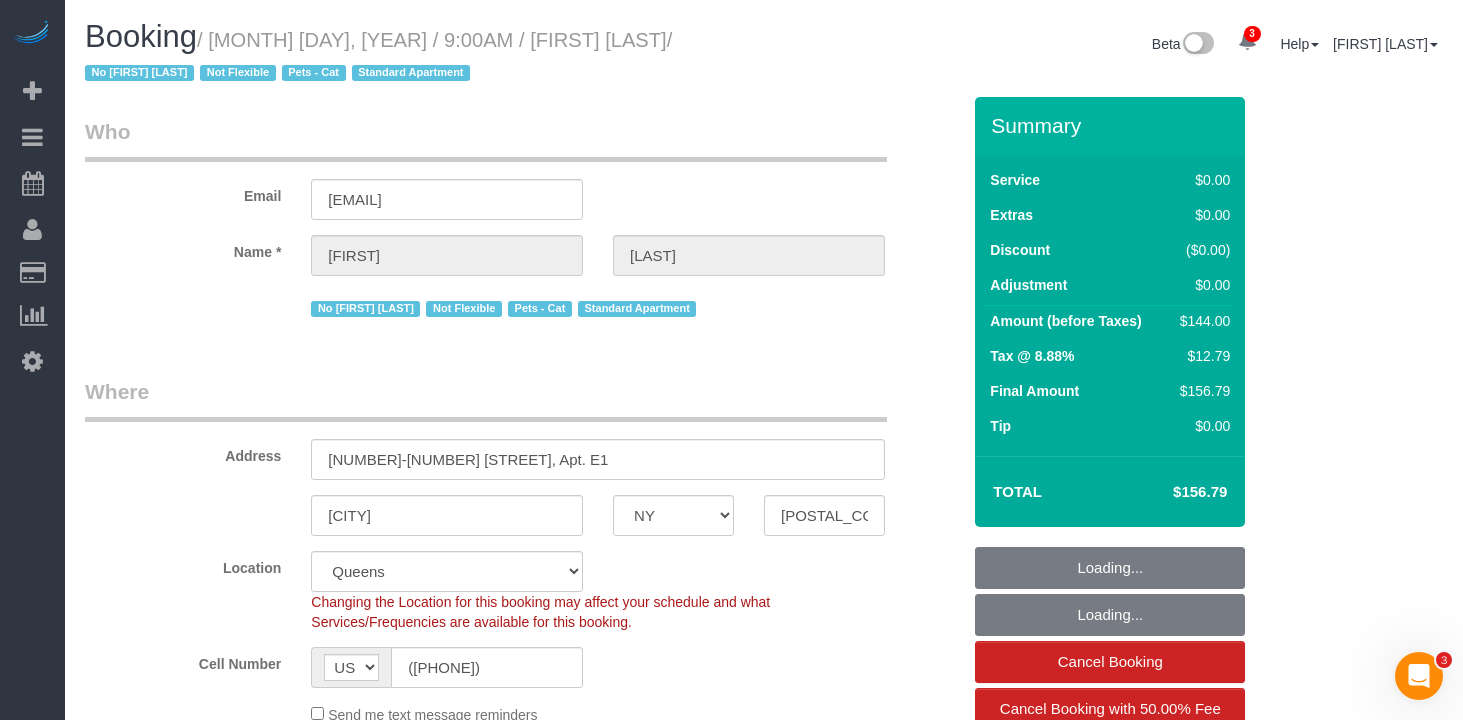 select on "1" 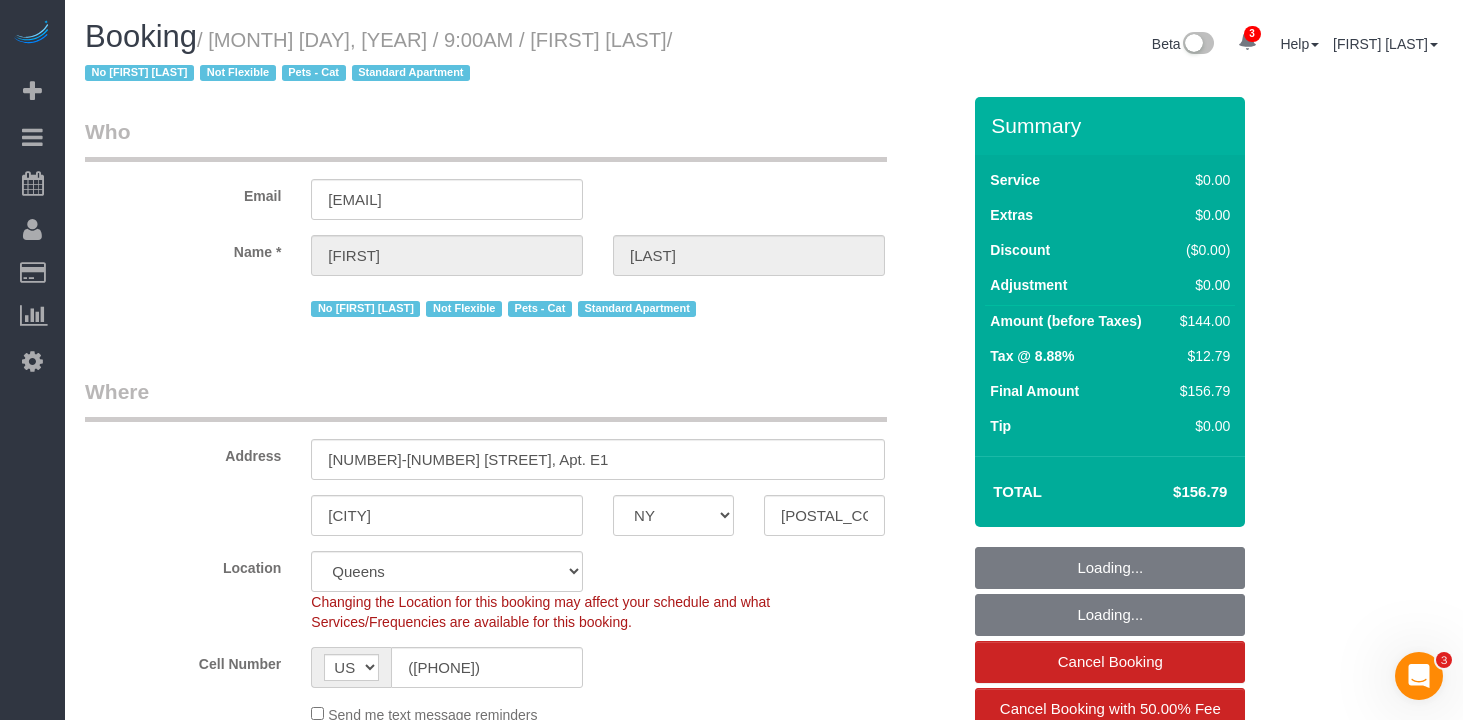 select on "1" 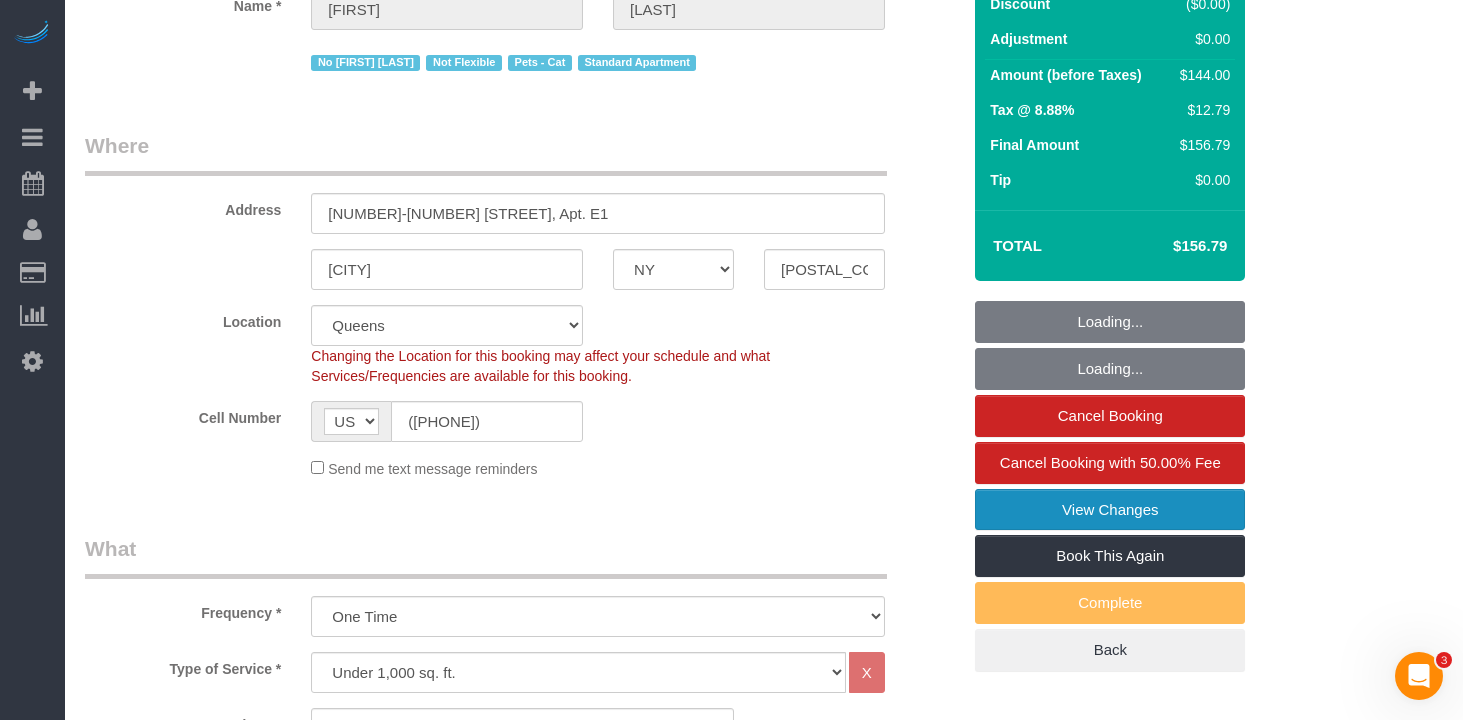 scroll, scrollTop: 388, scrollLeft: 0, axis: vertical 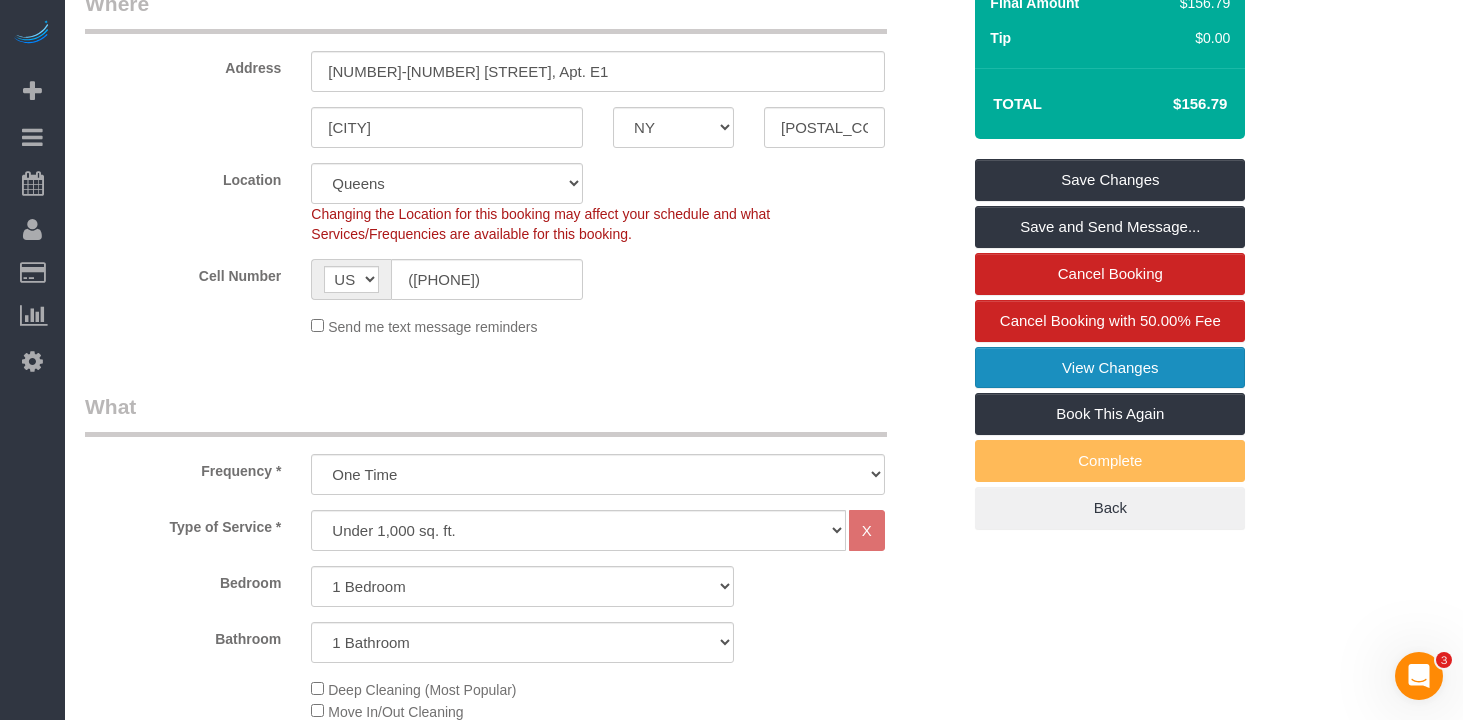 click on "View Changes" at bounding box center [1110, 368] 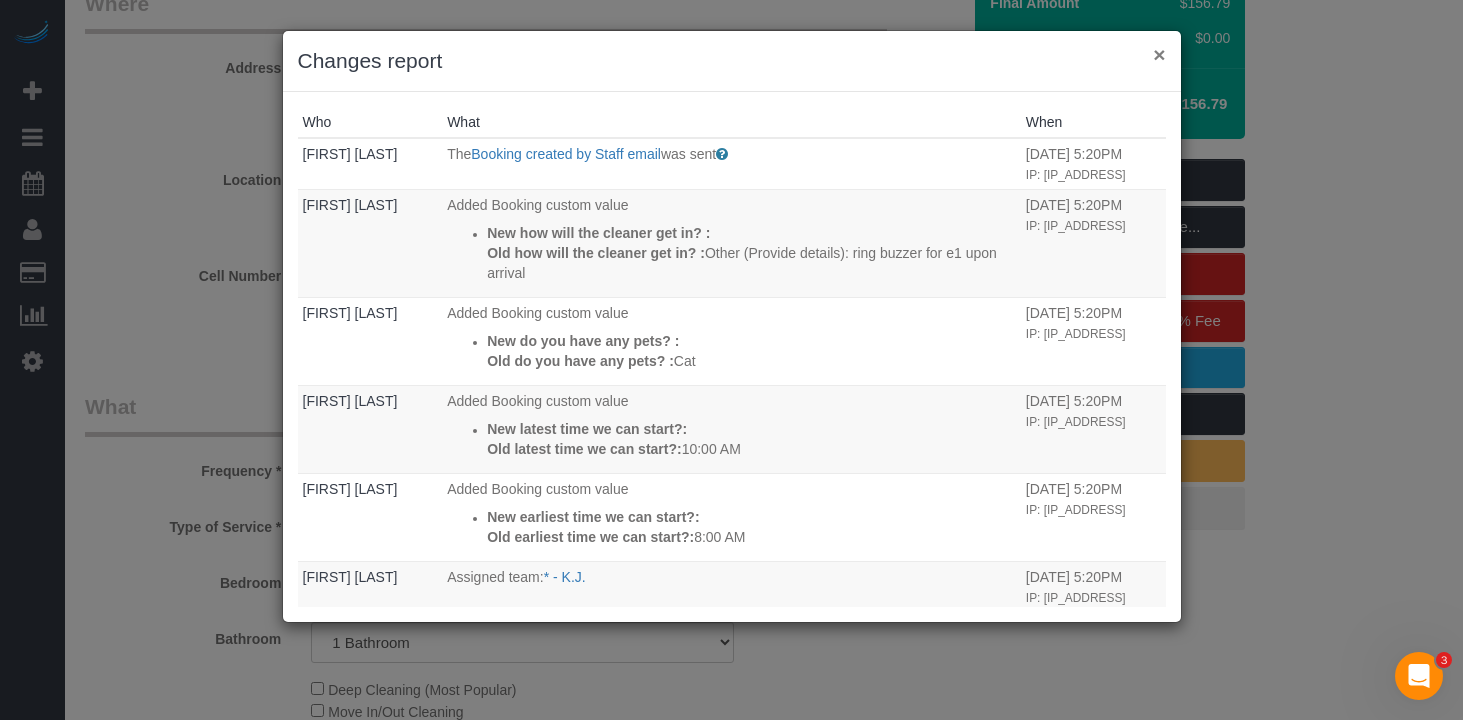 drag, startPoint x: 1159, startPoint y: 55, endPoint x: 1174, endPoint y: 105, distance: 52.201534 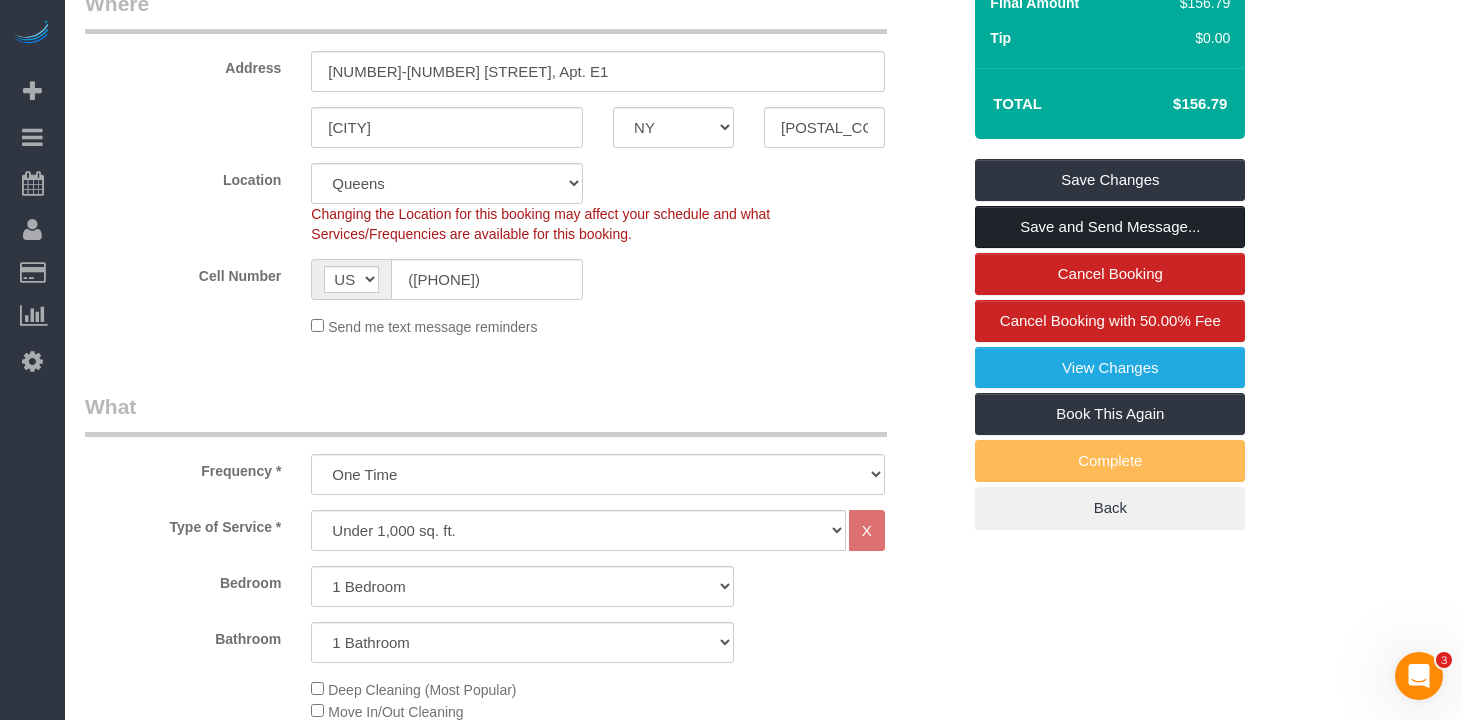 click on "Save and Send Message..." at bounding box center [1110, 227] 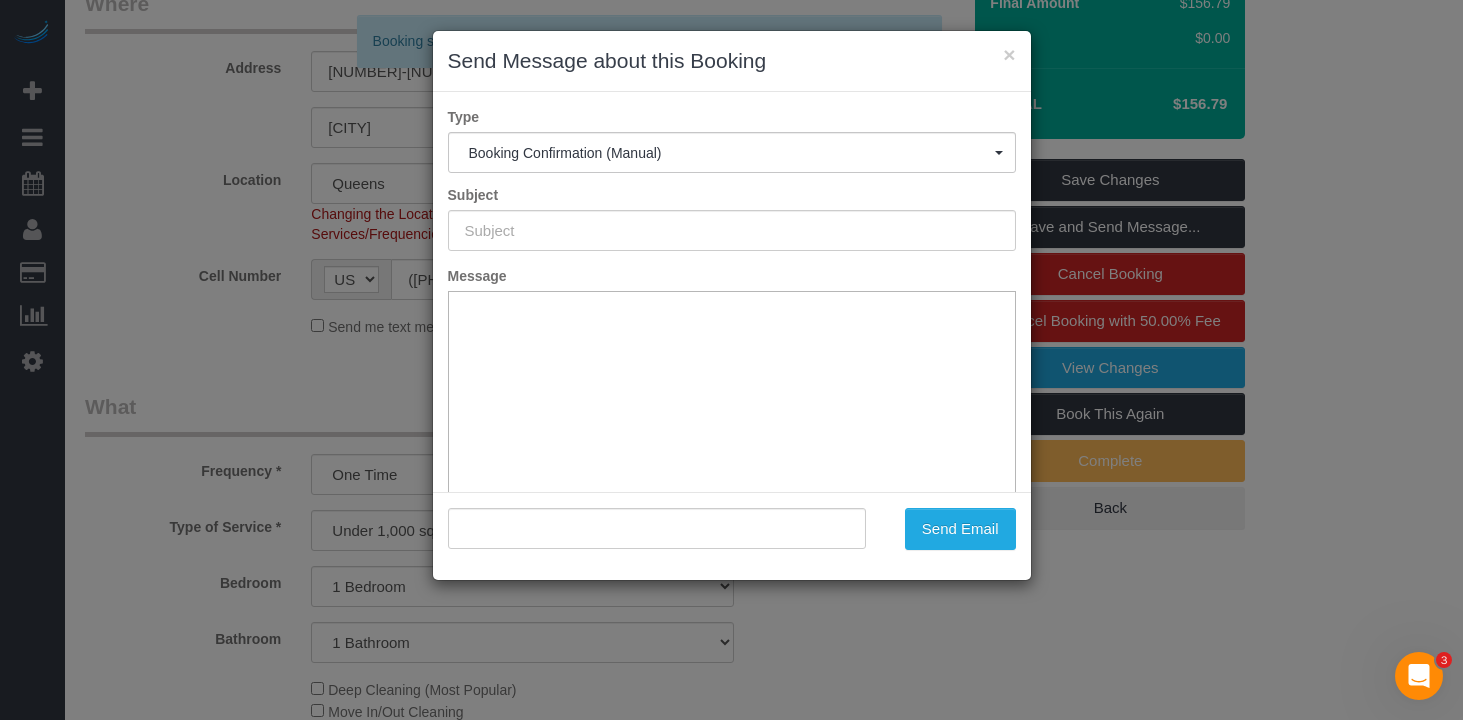 type on "Cleaning Confirmed for 08/08/2025 at 9:00am" 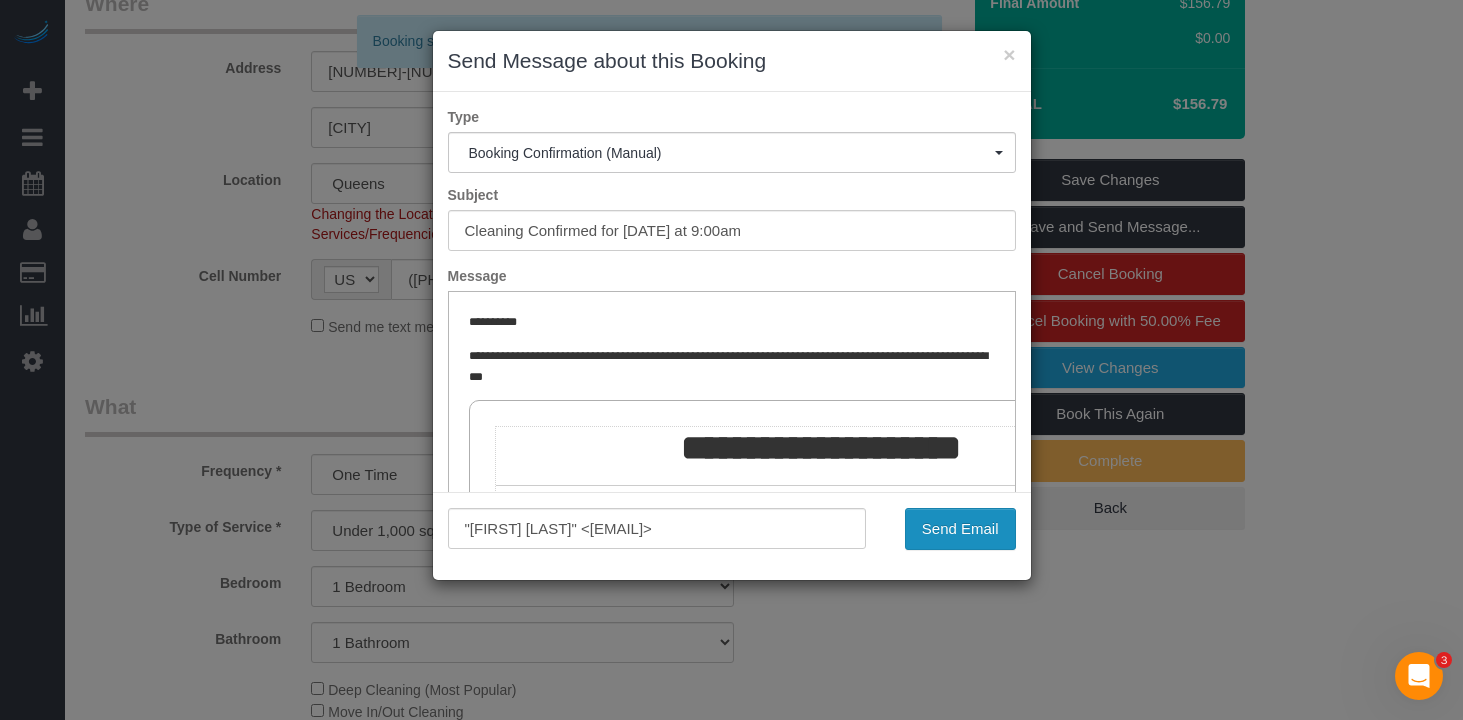 scroll, scrollTop: 0, scrollLeft: 0, axis: both 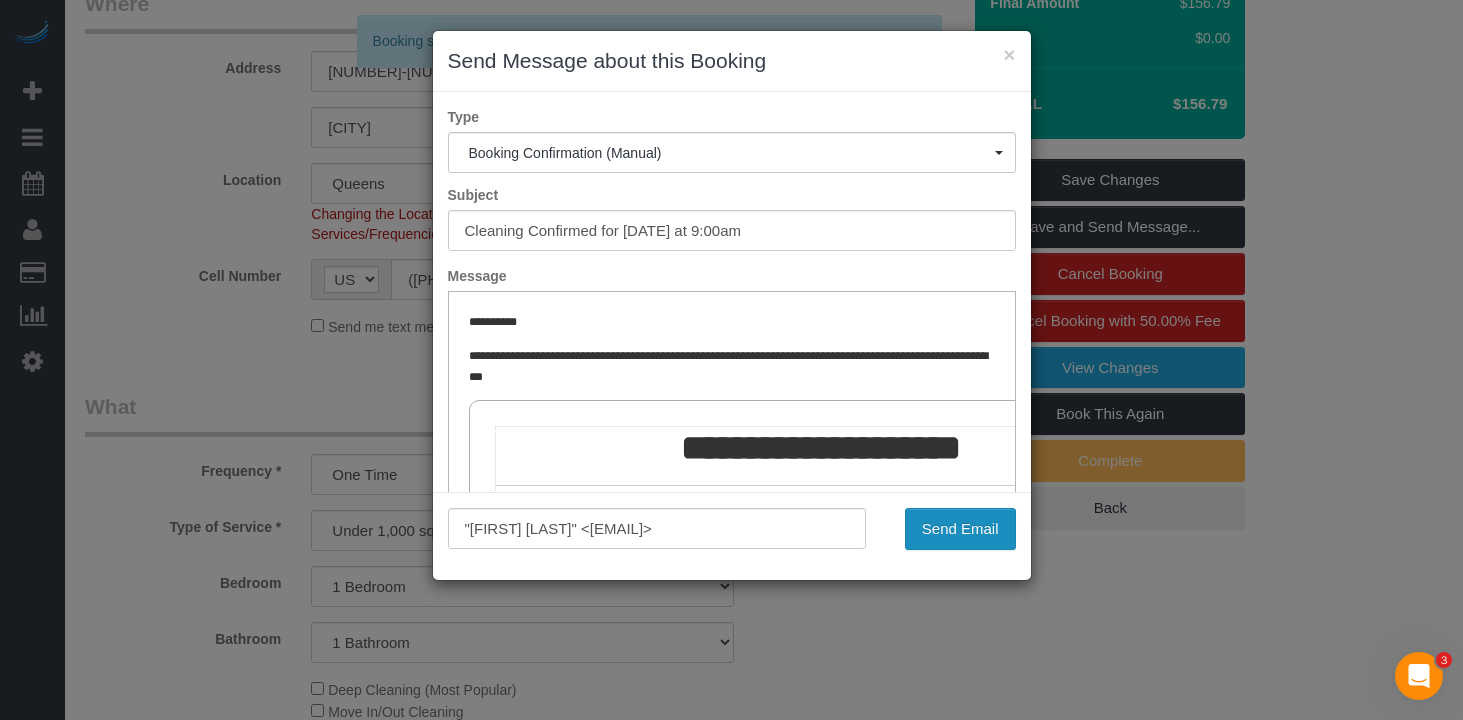 click on "Send Email" at bounding box center (960, 529) 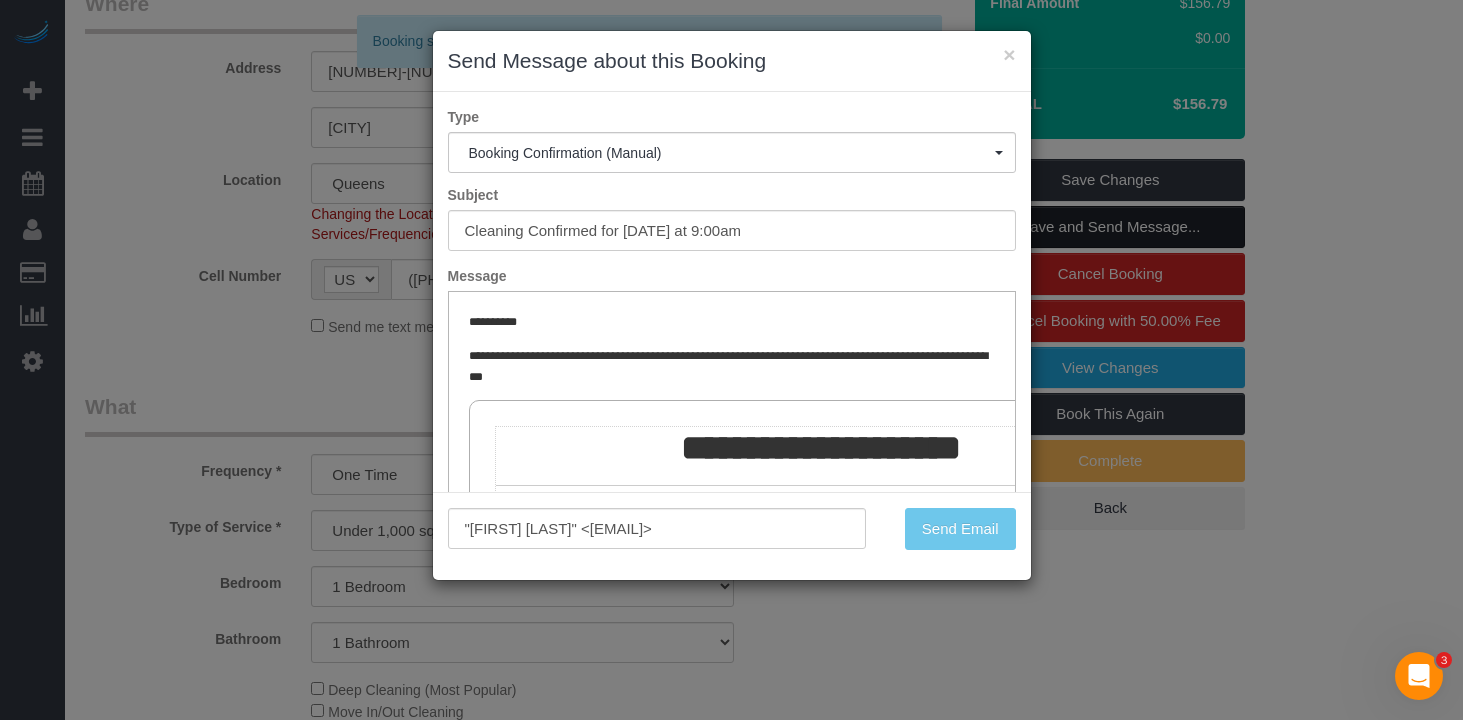 scroll, scrollTop: 460, scrollLeft: 0, axis: vertical 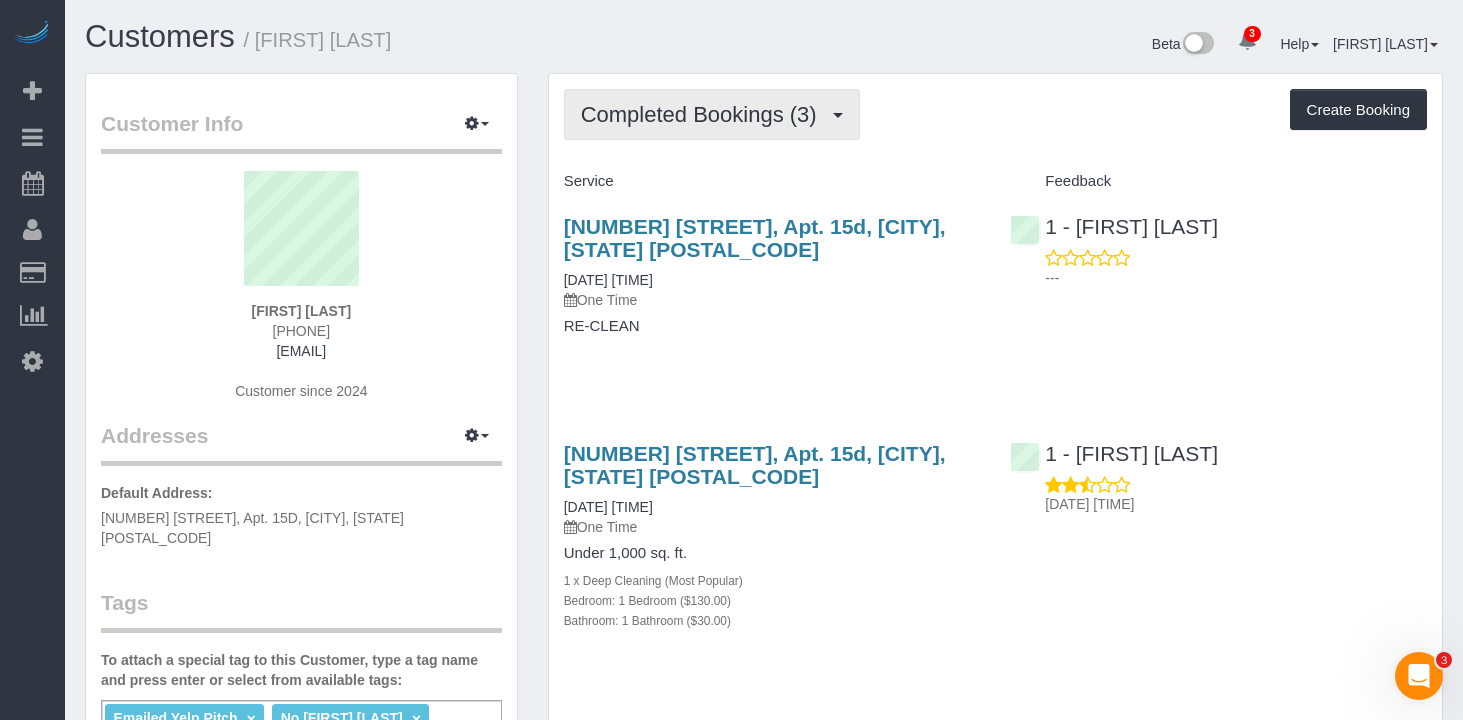 click on "Completed Bookings (3)" at bounding box center (704, 114) 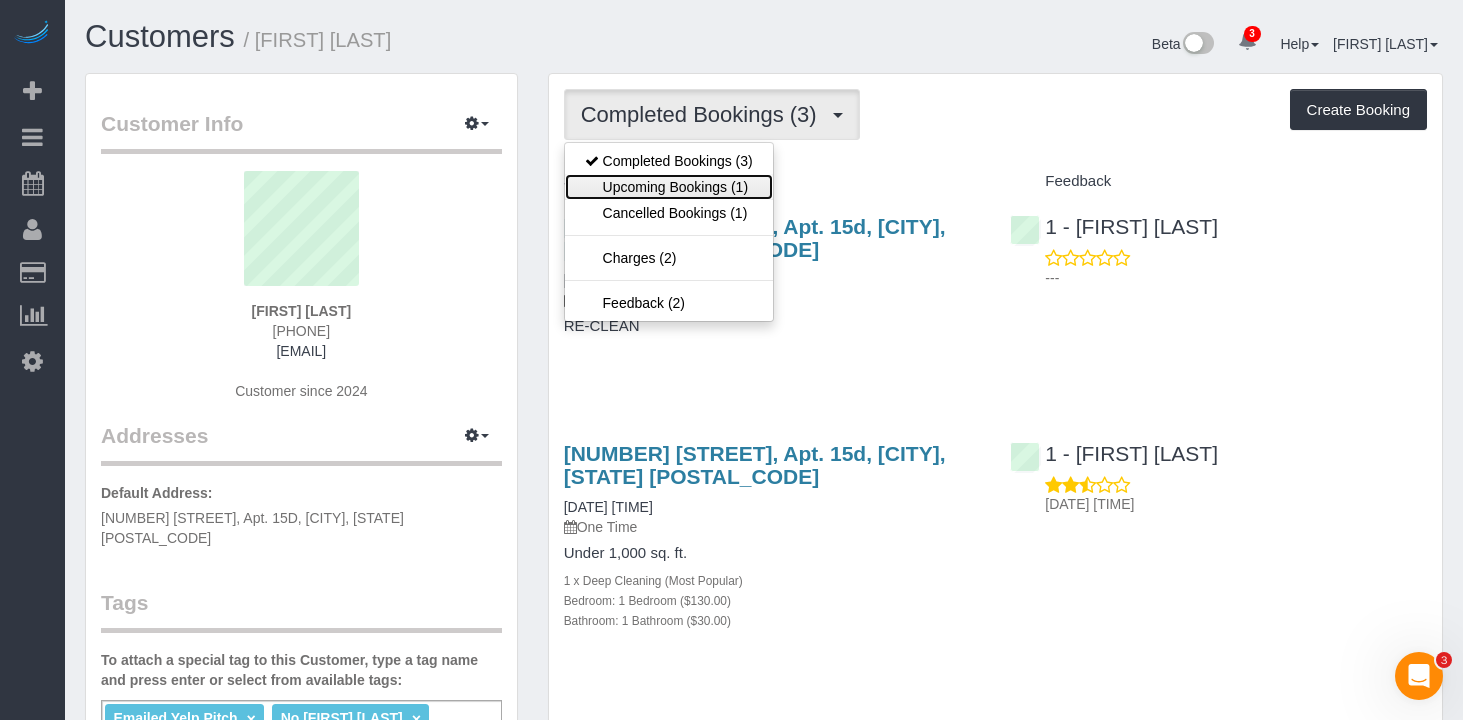 click on "Upcoming Bookings (1)" at bounding box center [669, 187] 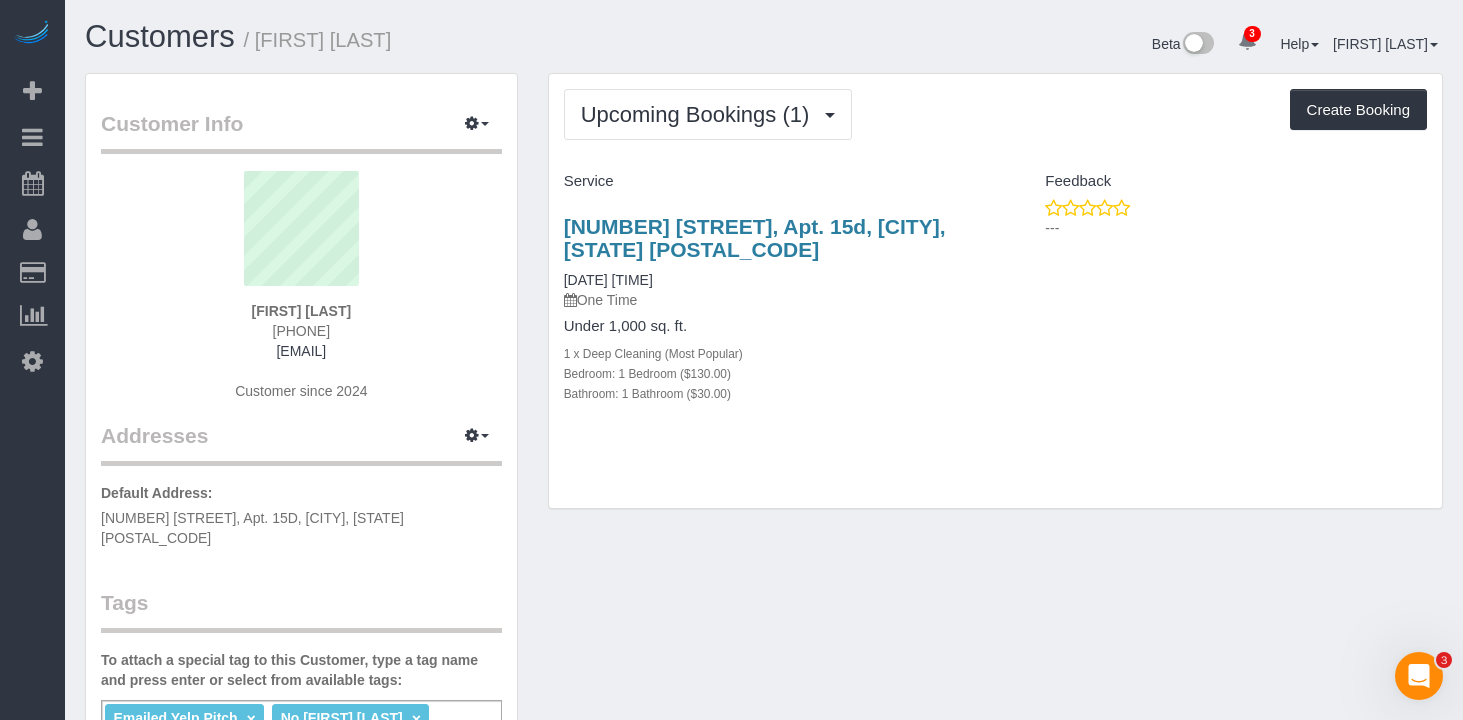 click on "Upcoming Bookings (1)
Completed Bookings (3)
Upcoming Bookings (1)
Cancelled Bookings (1)
Charges (2)
Feedback (2)
Create Booking
Service
Feedback" at bounding box center [995, 291] 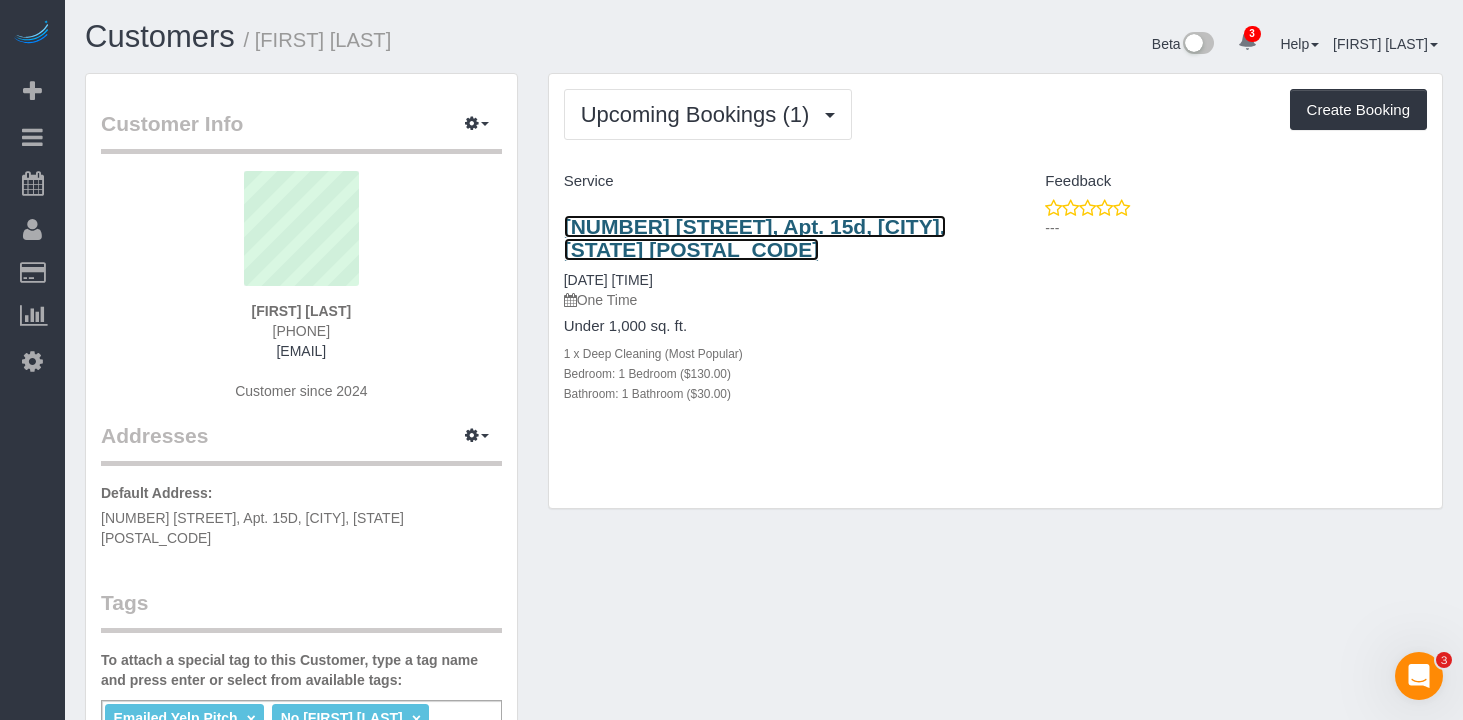 click on "689 Columbus Avenue, Apt. 15d, New York, NY 10025" at bounding box center [755, 238] 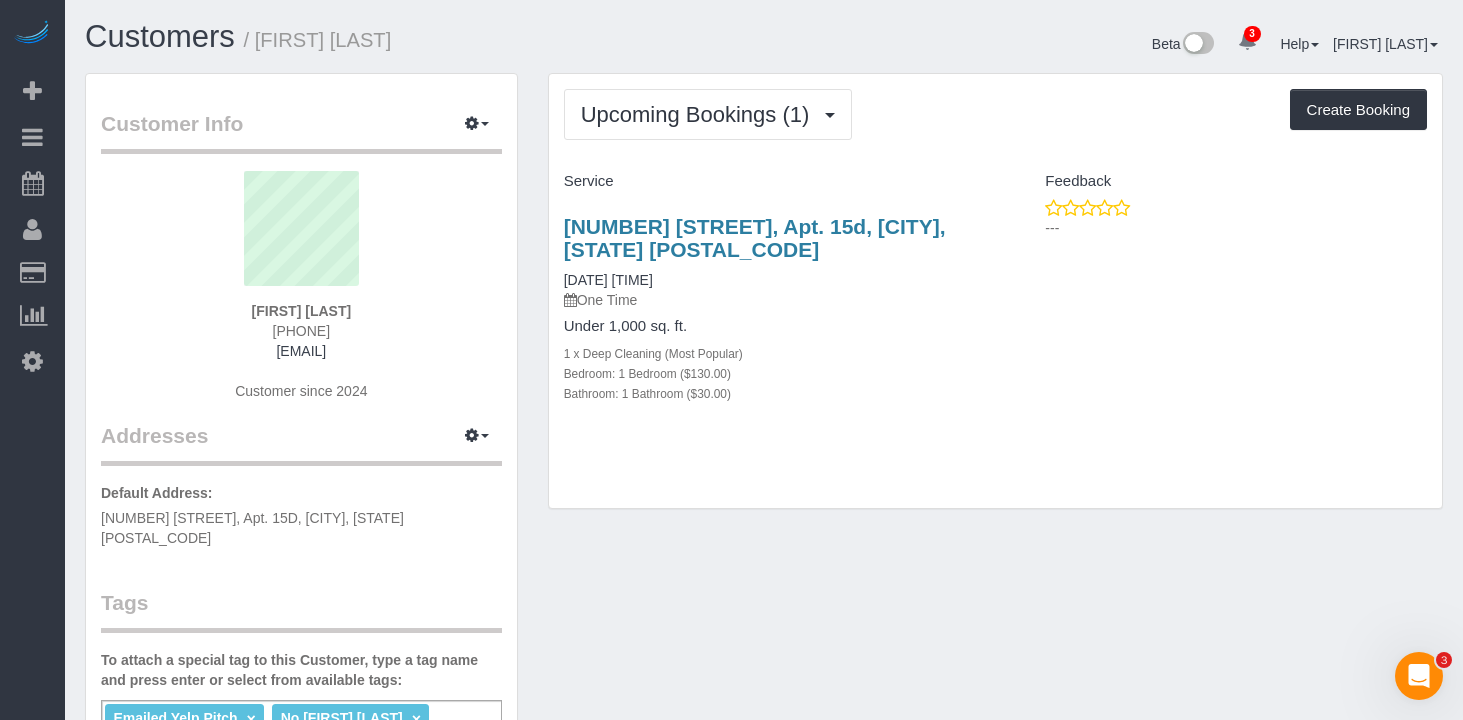 click on "Upcoming Bookings (1)
Completed Bookings (3)
Upcoming Bookings (1)
Cancelled Bookings (1)
Charges (2)
Feedback (2)
Create Booking
Service
Feedback" at bounding box center [995, 291] 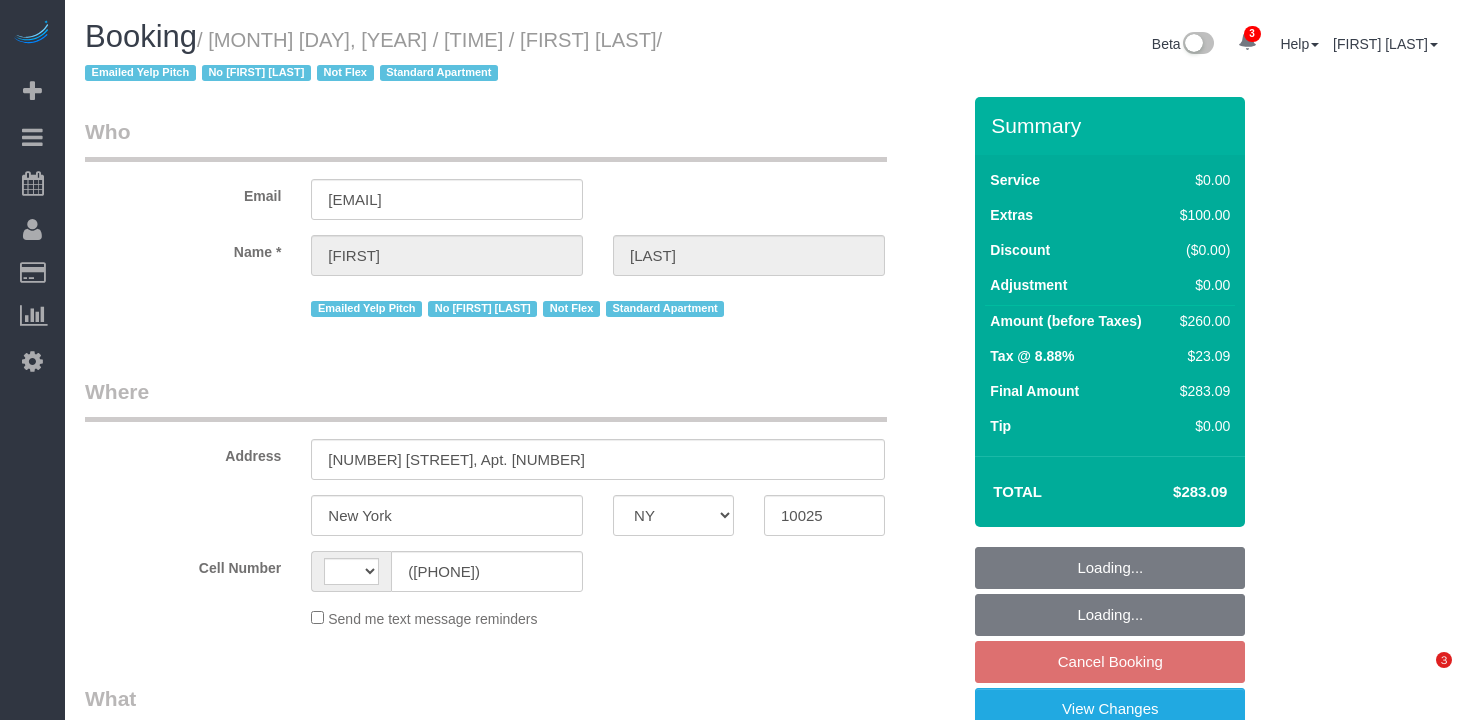 select on "NY" 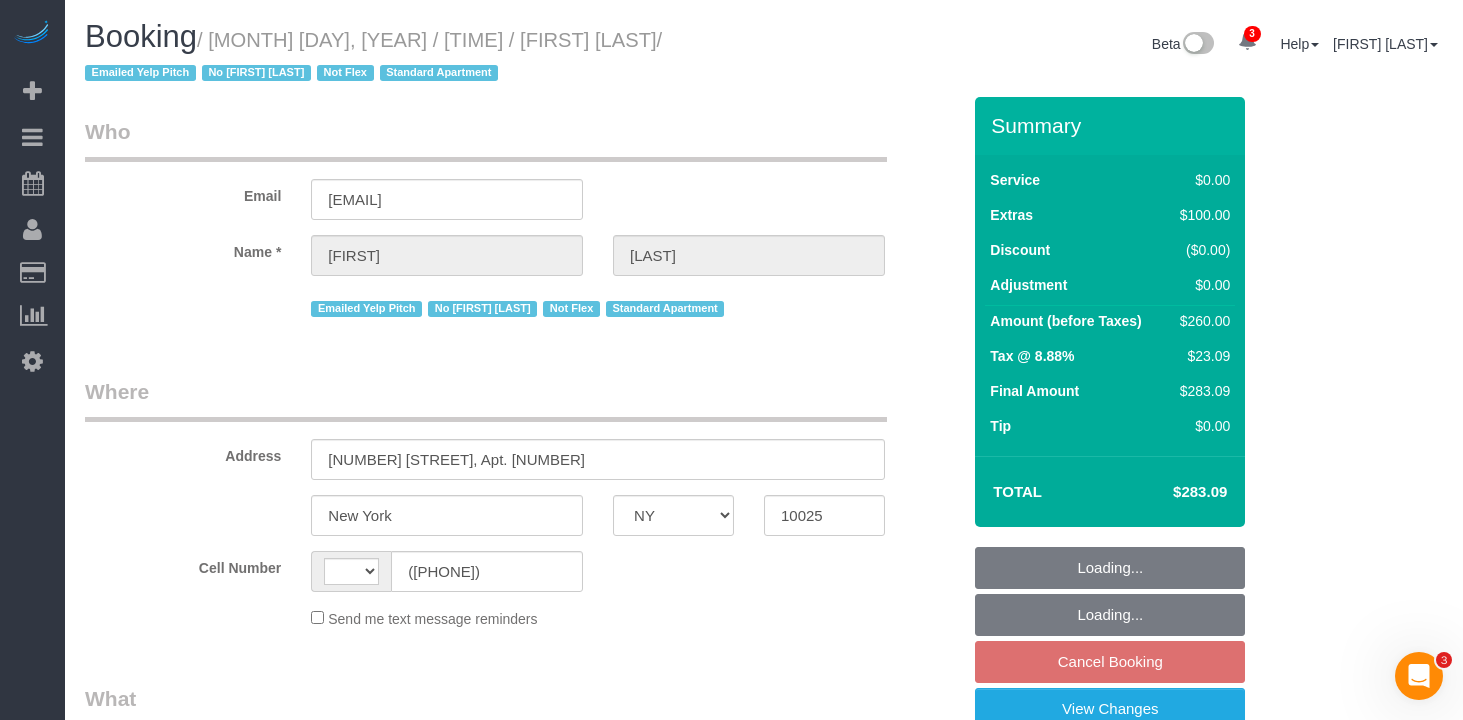 scroll, scrollTop: 0, scrollLeft: 0, axis: both 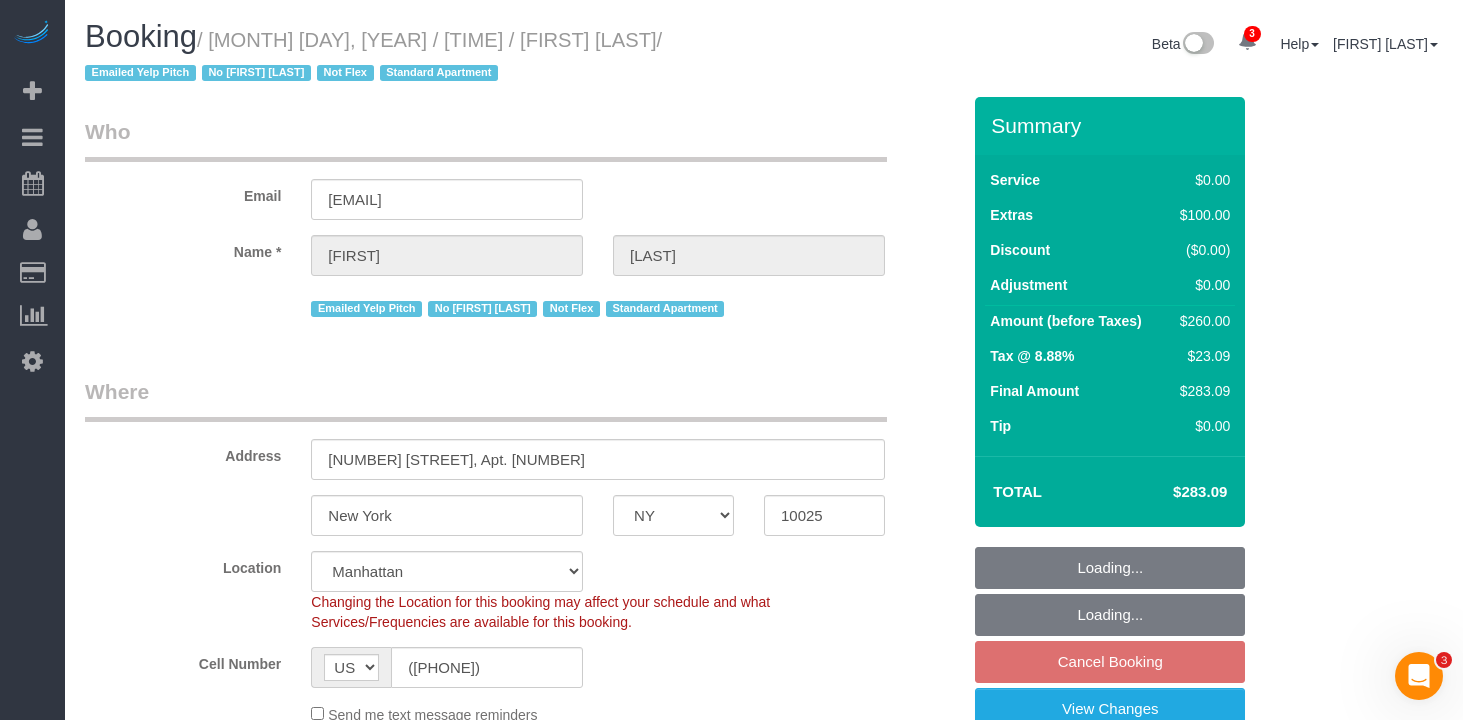 select on "string:stripe-pm_[ID]" 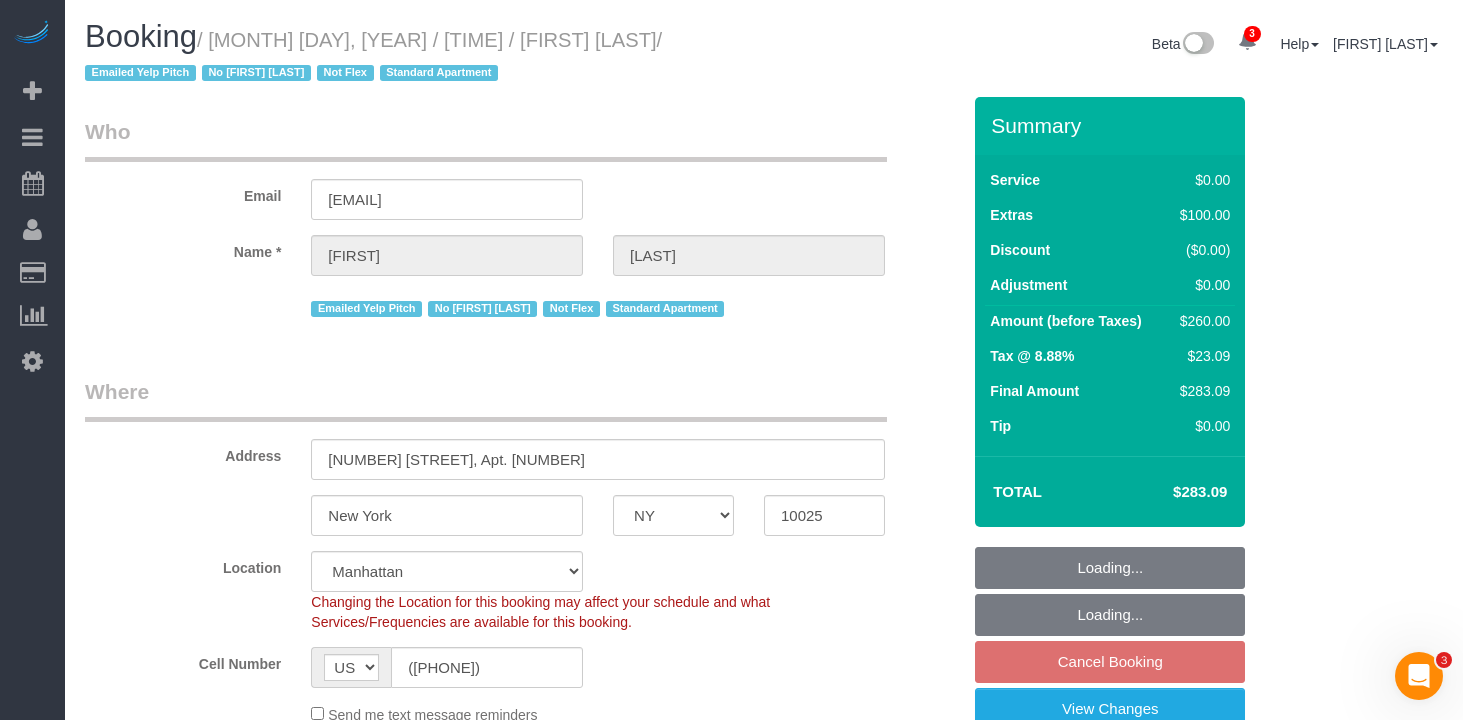 select on "1" 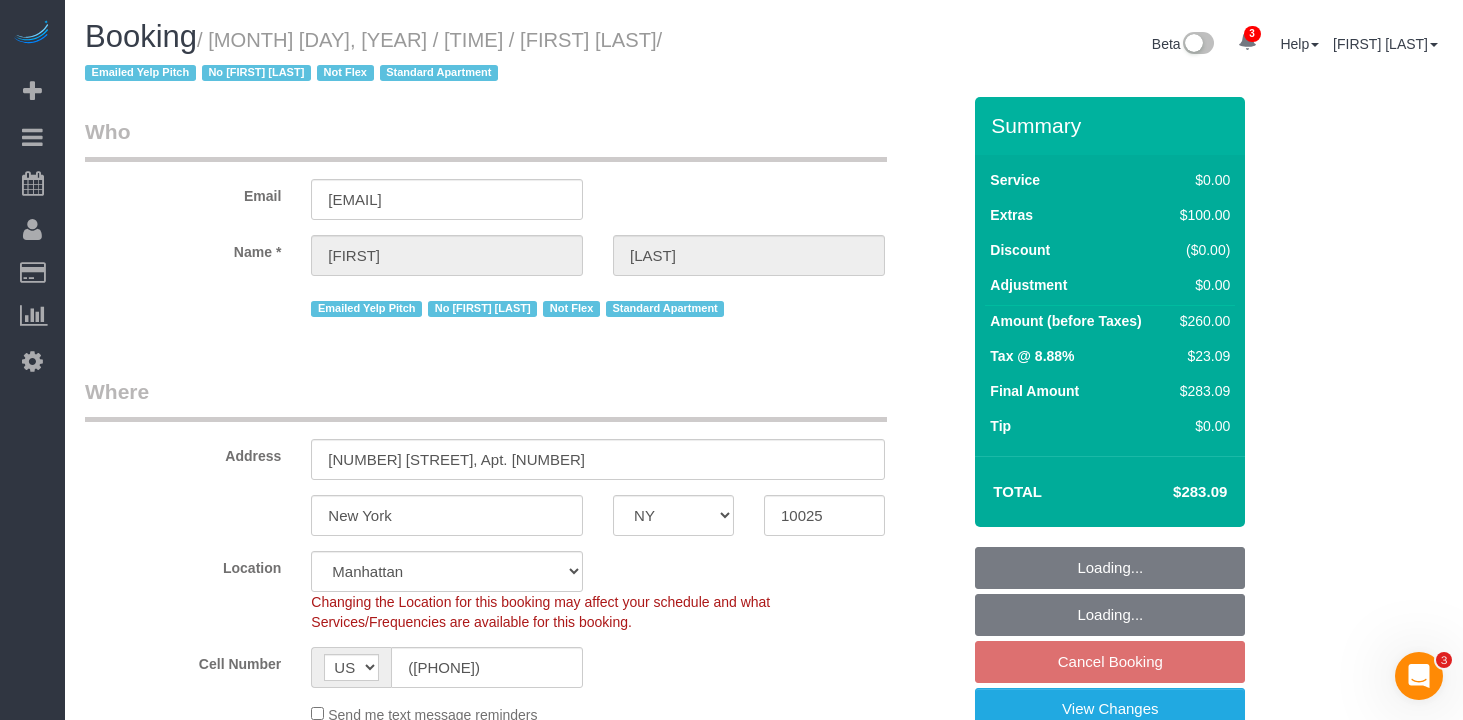select on "object:903" 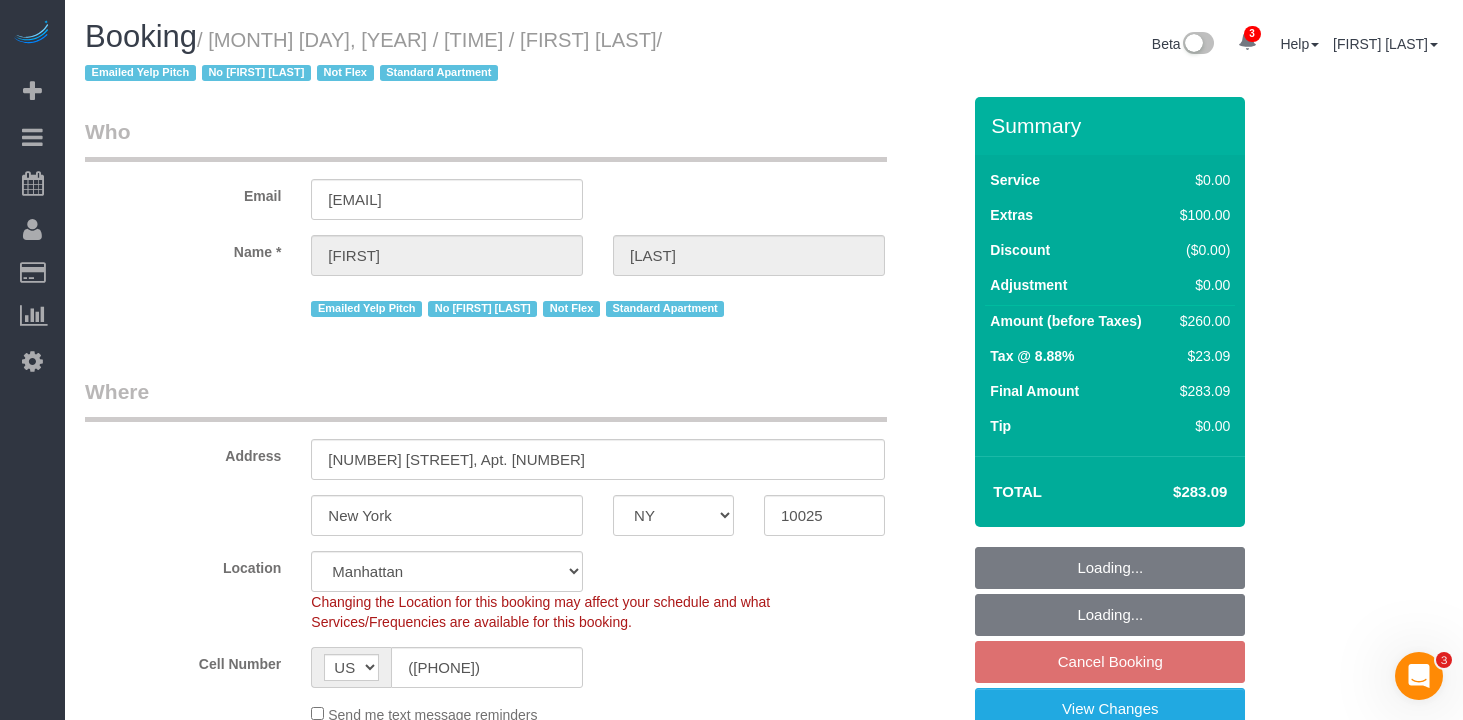 select on "spot2" 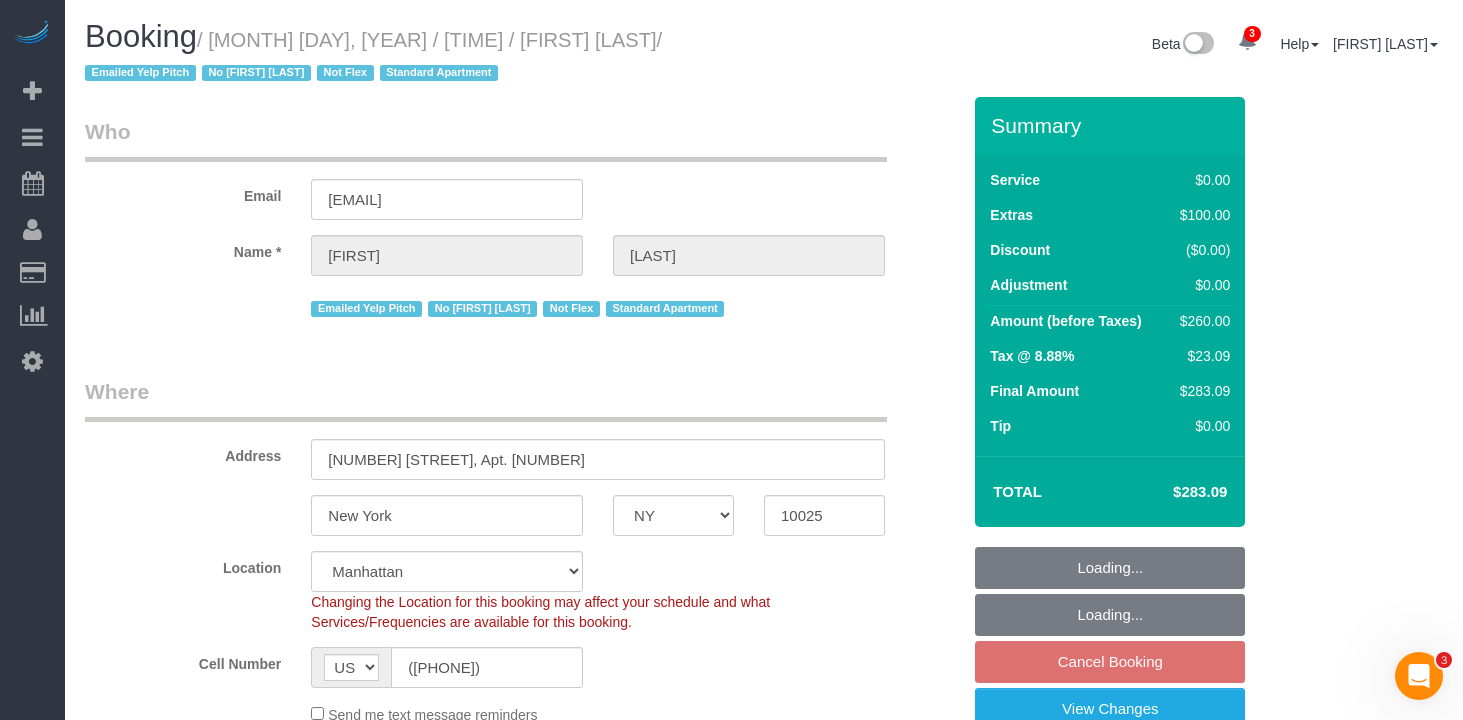 select on "1" 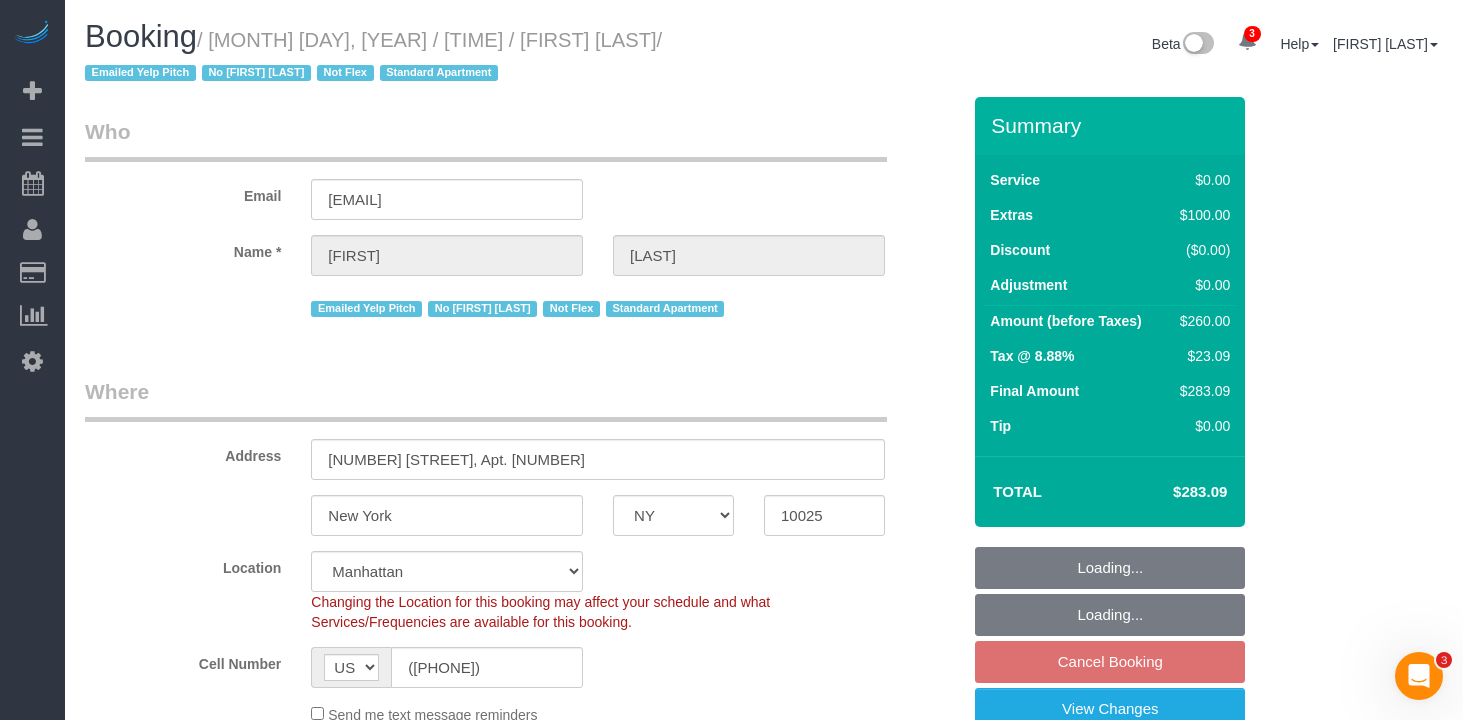 select on "object:[NUMBER]" 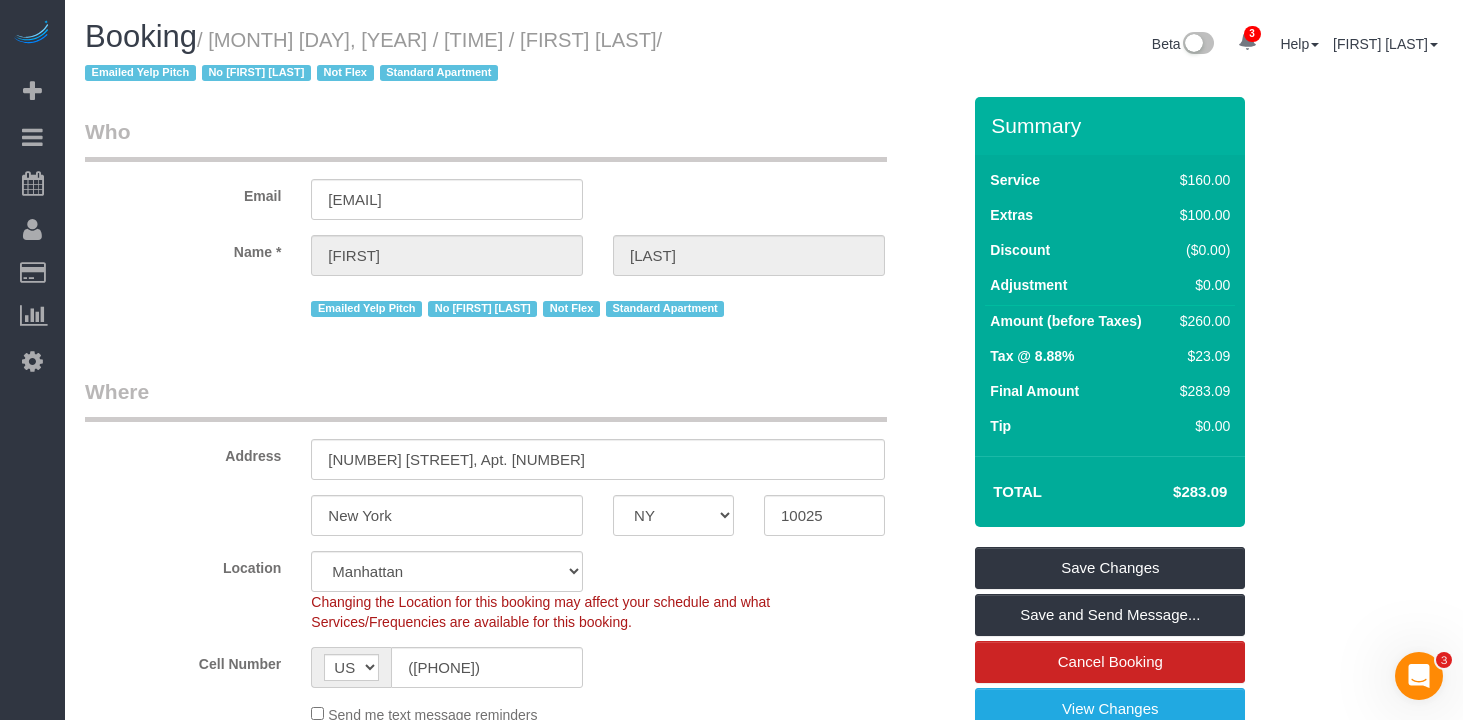 click on "Where" at bounding box center [486, 399] 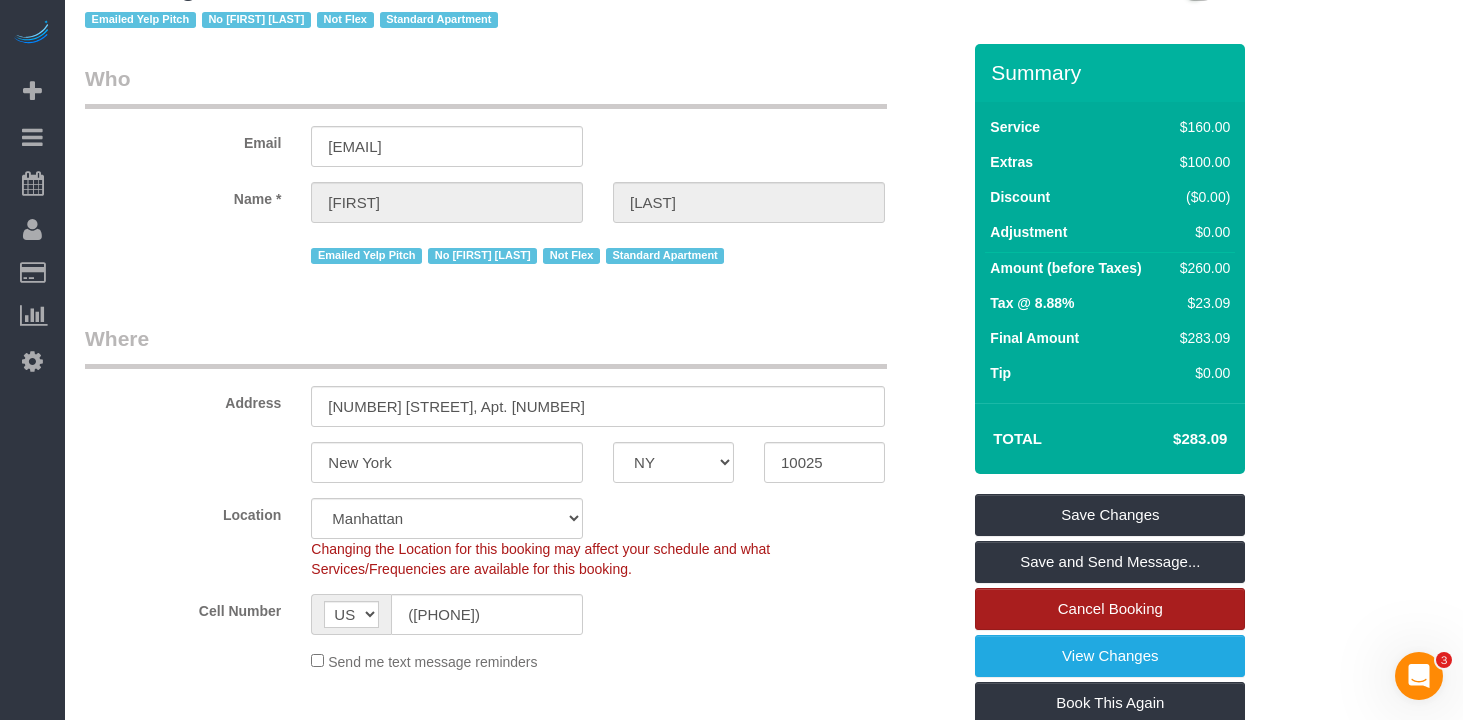 scroll, scrollTop: 66, scrollLeft: 0, axis: vertical 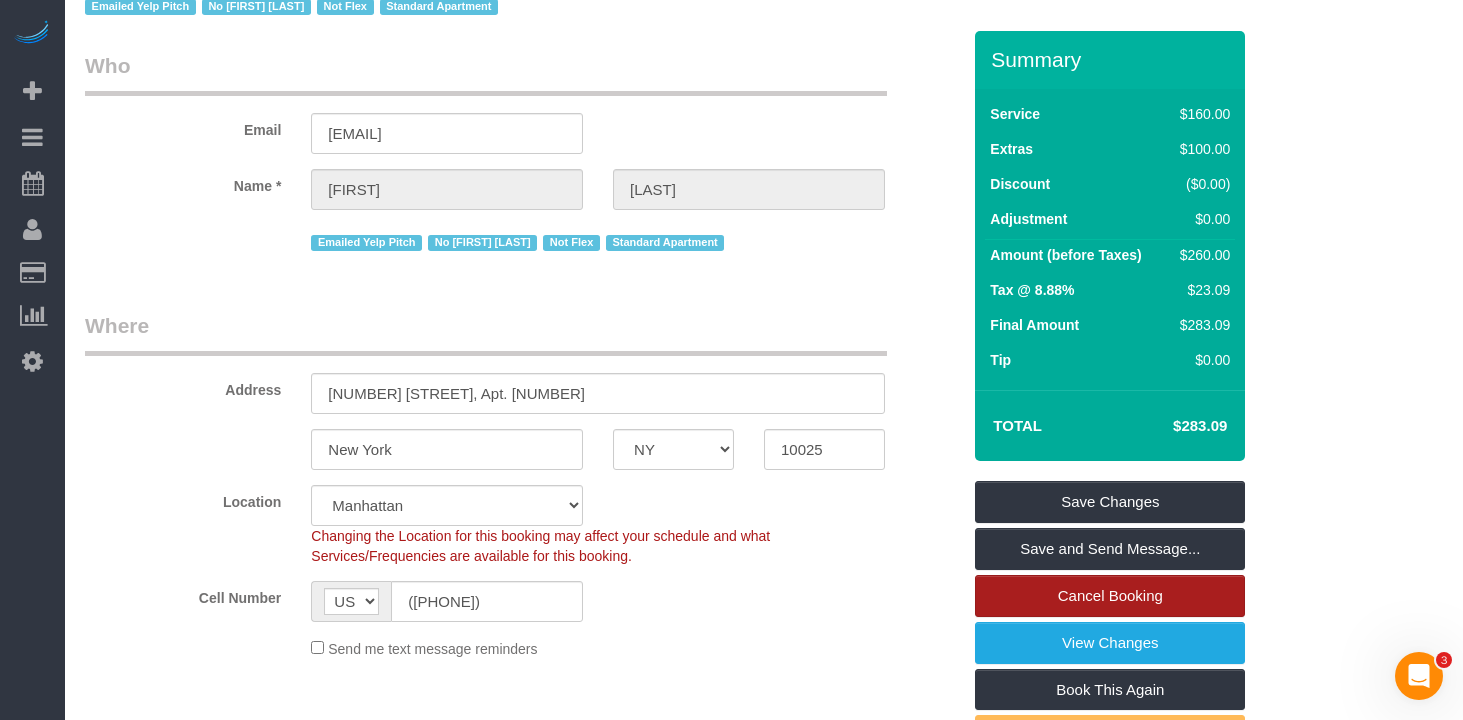 click on "Cancel Booking" at bounding box center [1110, 596] 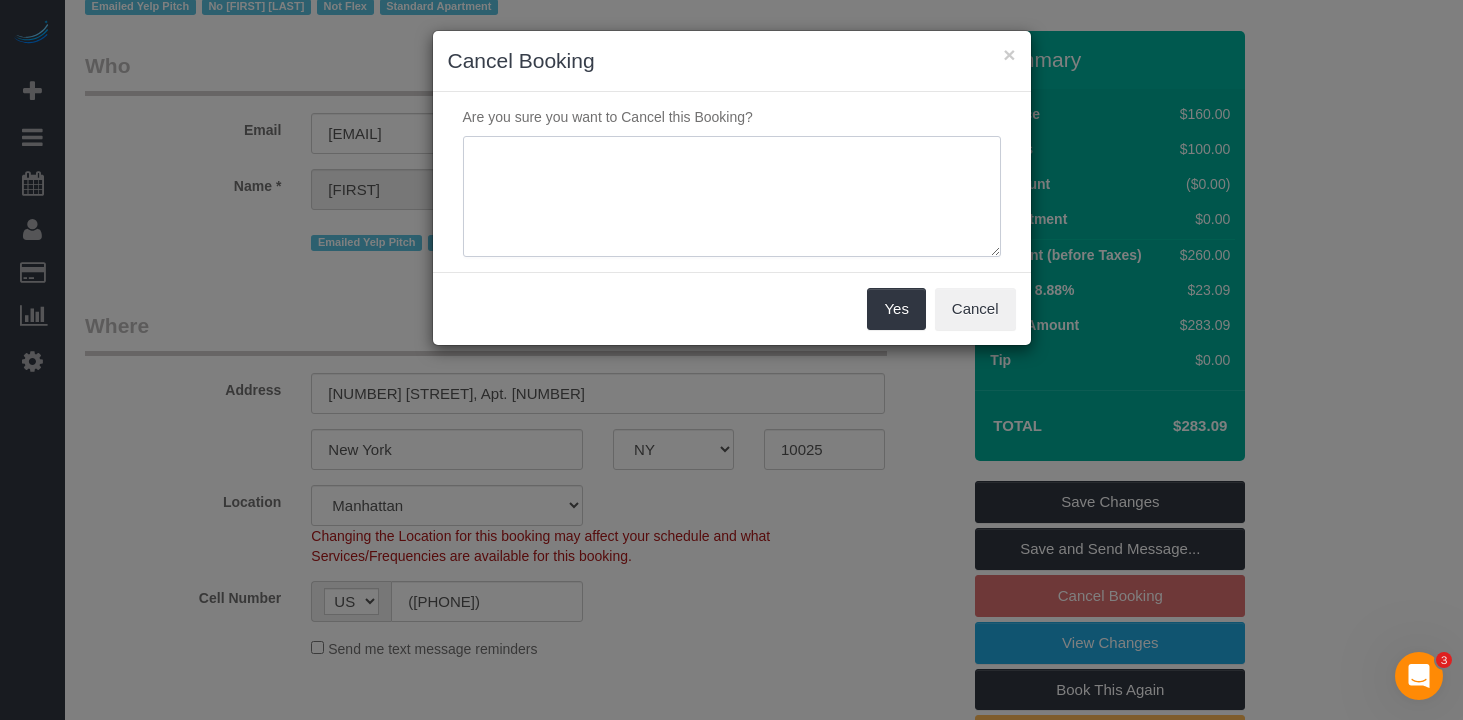 click at bounding box center (732, 197) 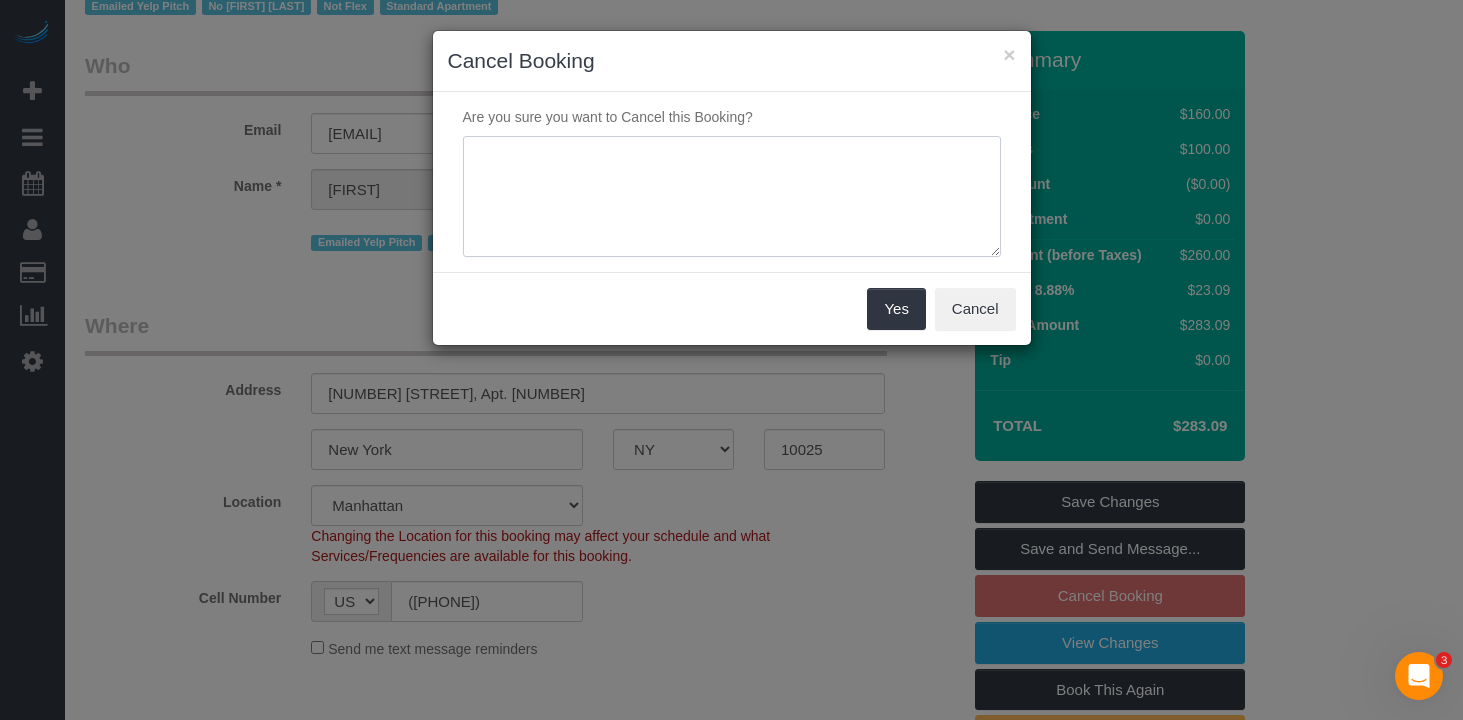 click at bounding box center (732, 197) 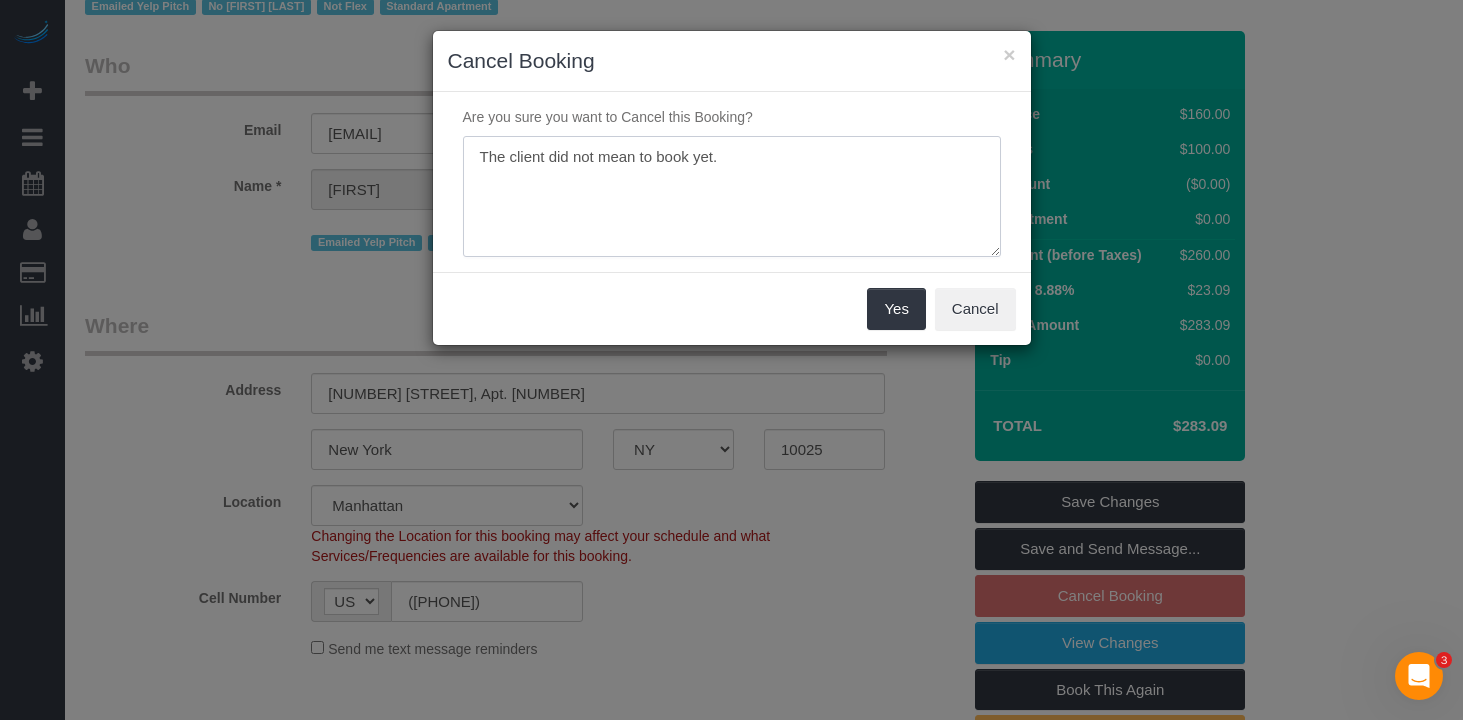 drag, startPoint x: 804, startPoint y: 164, endPoint x: 7, endPoint y: 45, distance: 805.83496 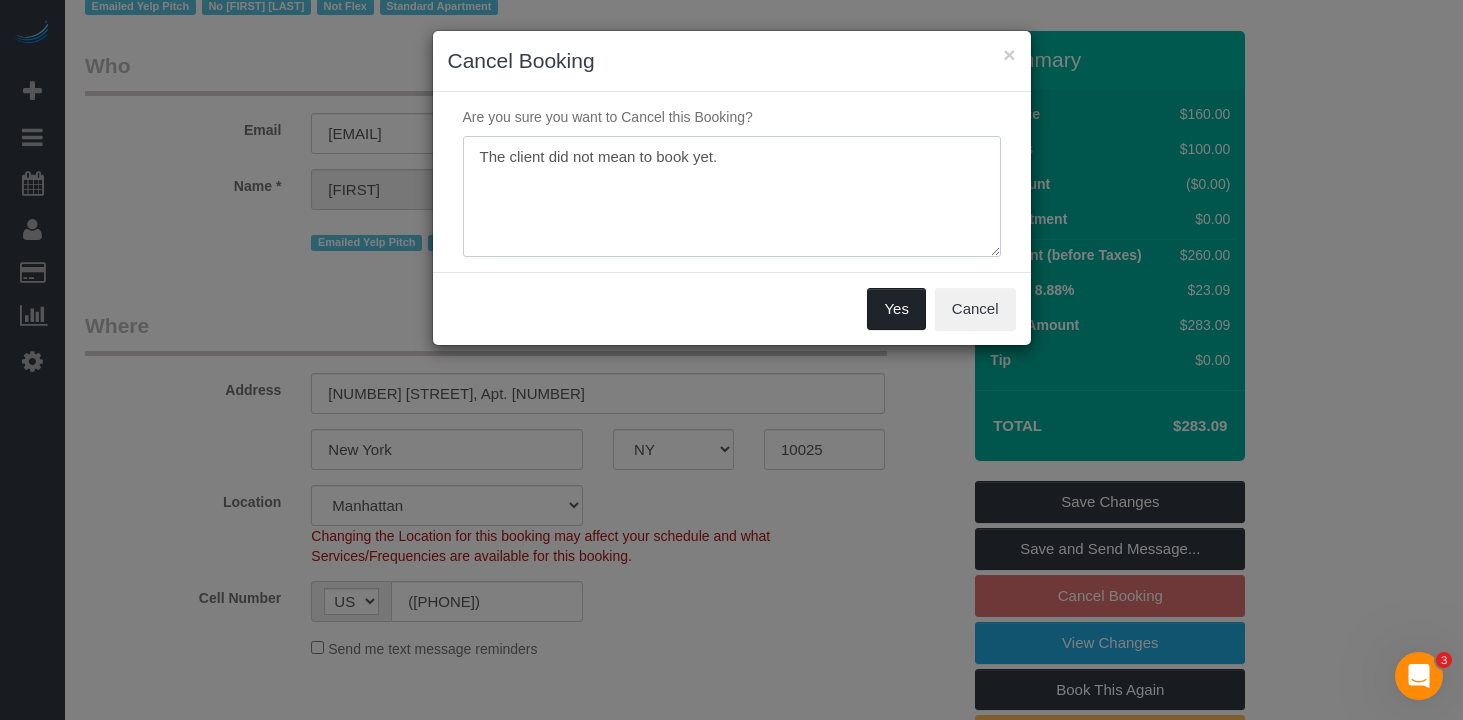 type on "The client did not mean to book yet." 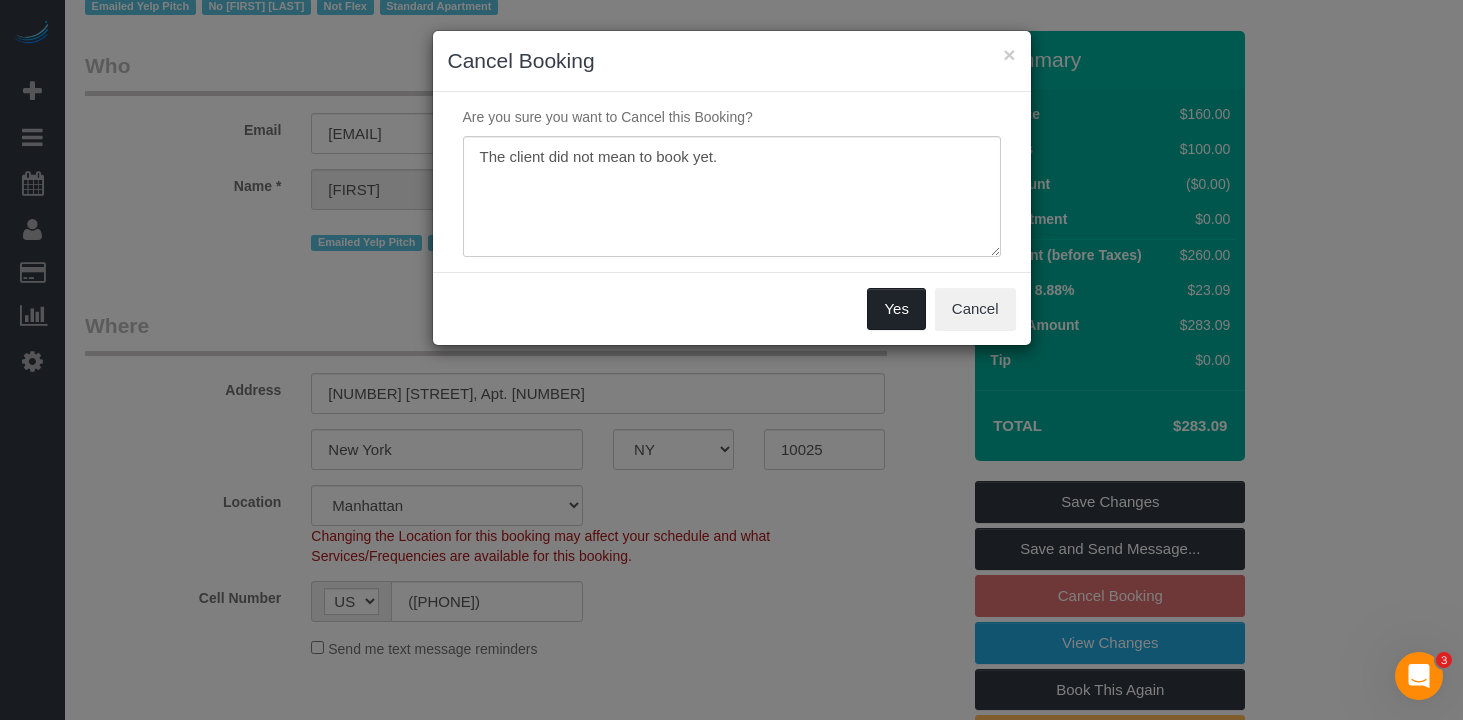 drag, startPoint x: 902, startPoint y: 315, endPoint x: 1144, endPoint y: 363, distance: 246.71442 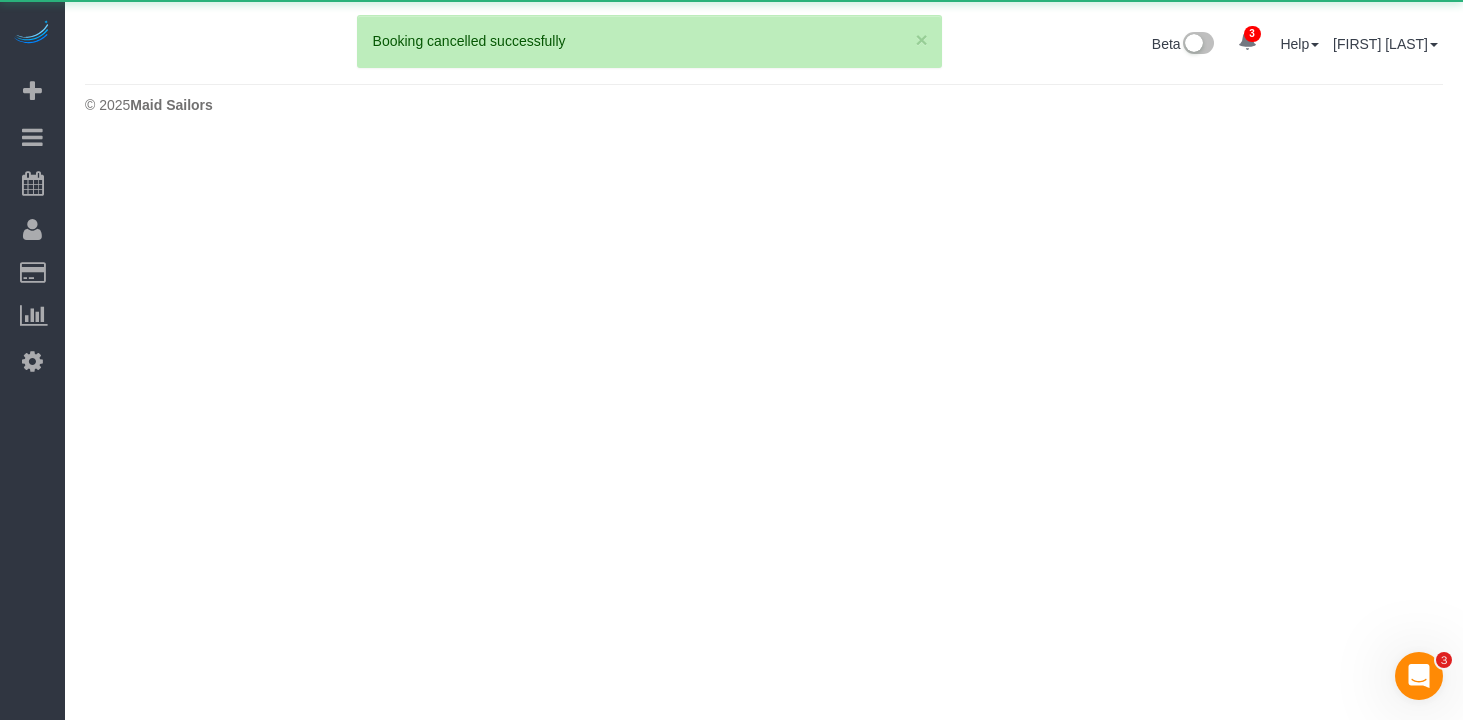 scroll, scrollTop: 0, scrollLeft: 0, axis: both 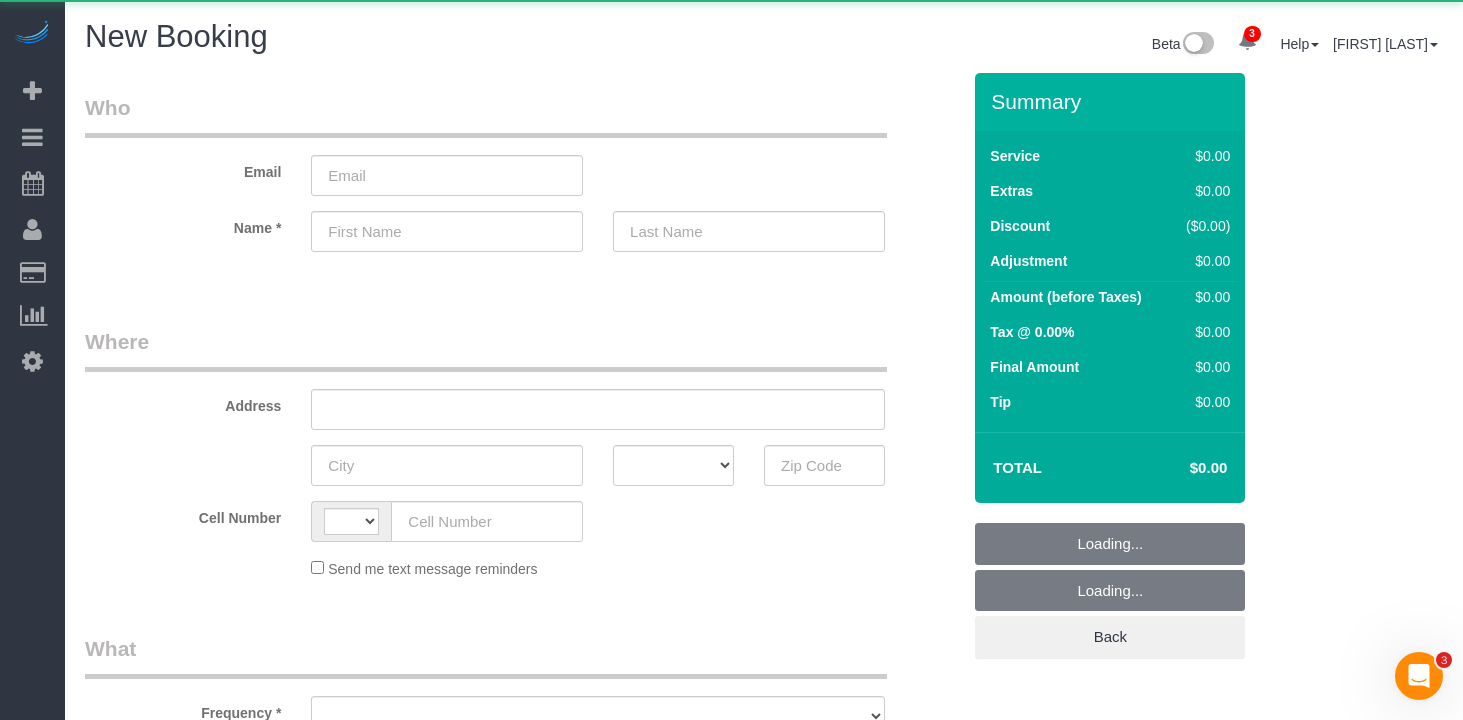select on "string:US" 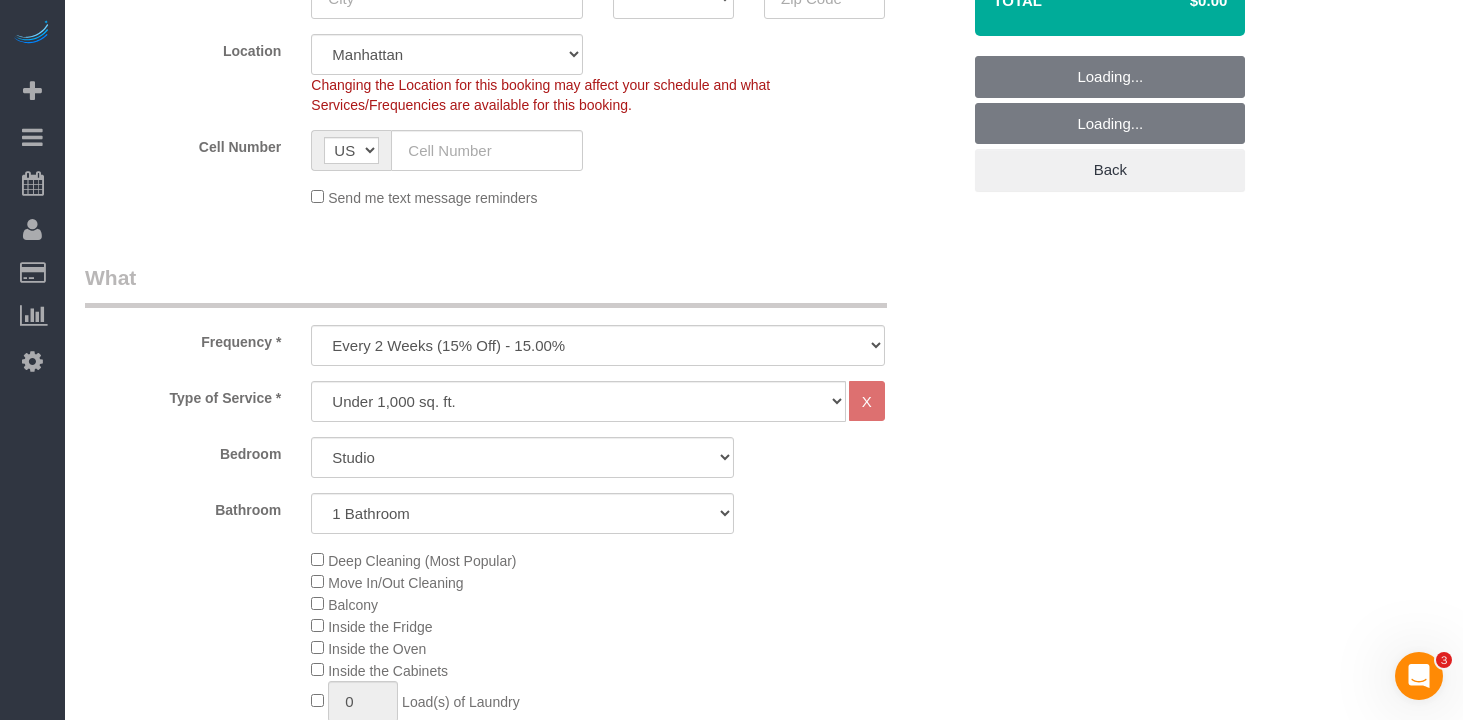 scroll, scrollTop: 491, scrollLeft: 0, axis: vertical 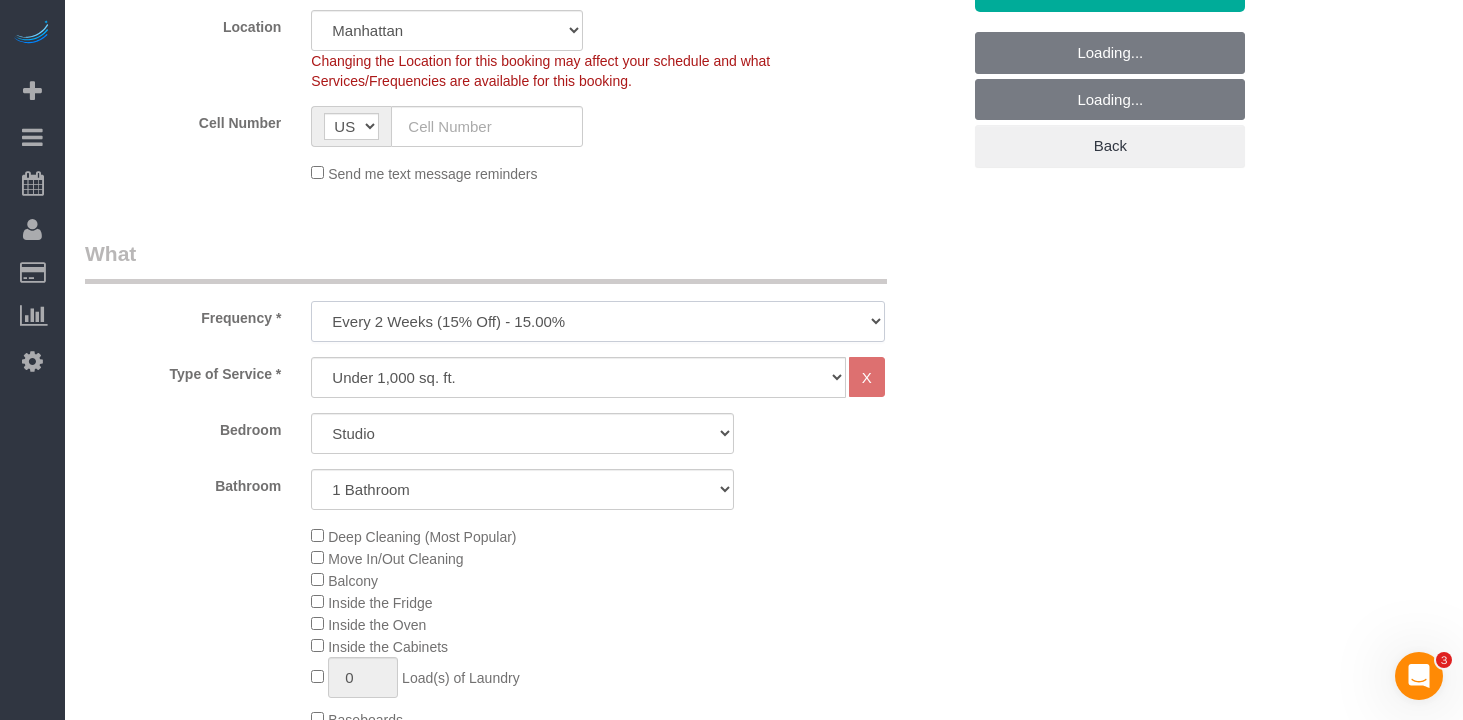 click on "One Time Weekly (20% Off) - 20.00% Every 2 Weeks (15% Off) - 15.00% Every 4 Weeks (10% Off) - 10.00%" at bounding box center (598, 321) 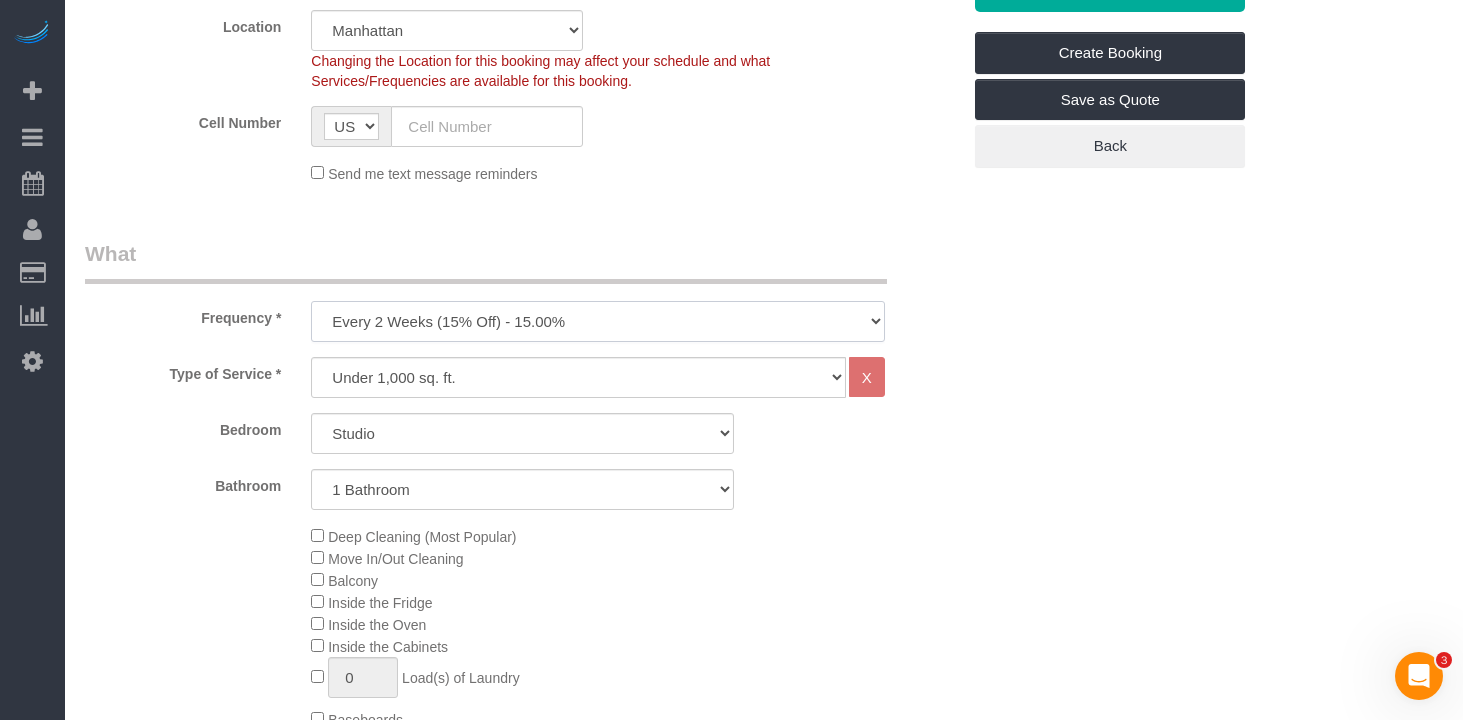select on "object:2019" 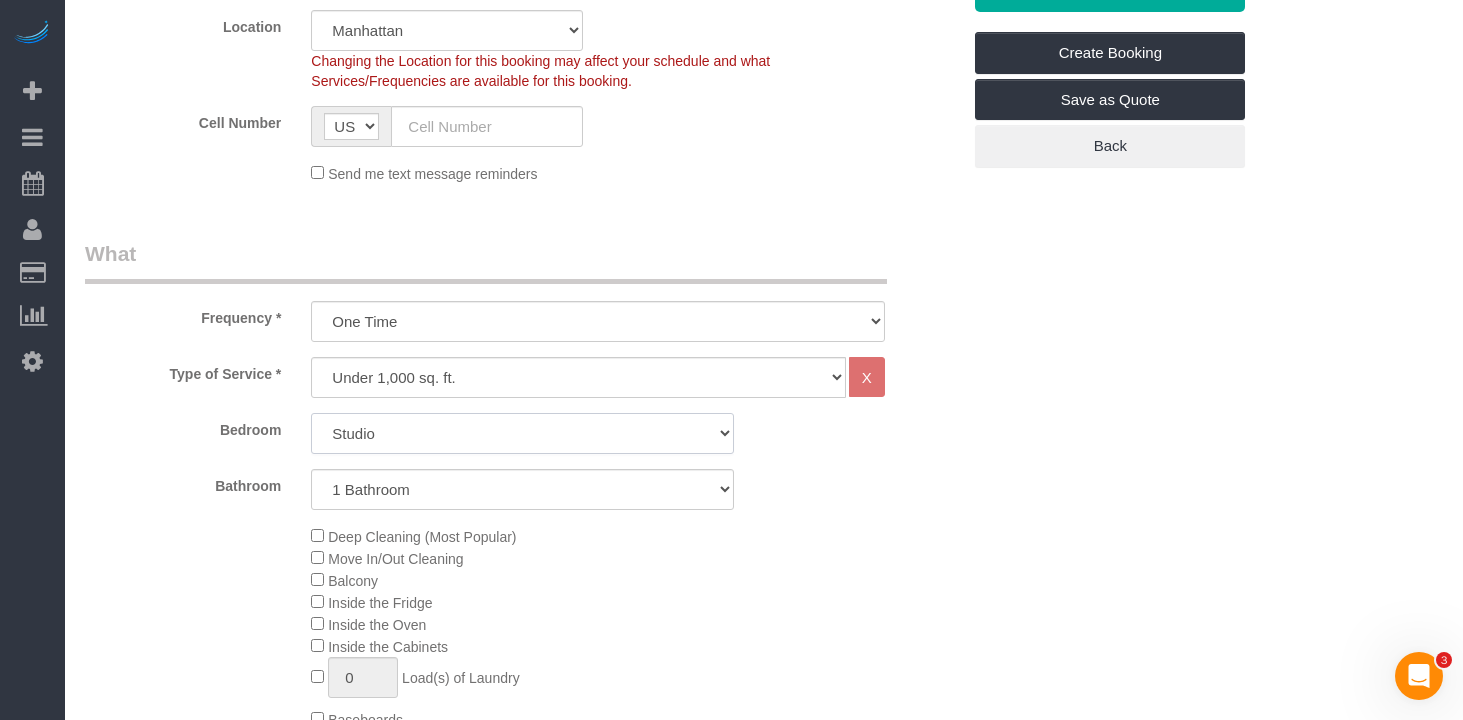 click on "Studio
1 Bedroom
2 Bedrooms
3 Bedrooms" 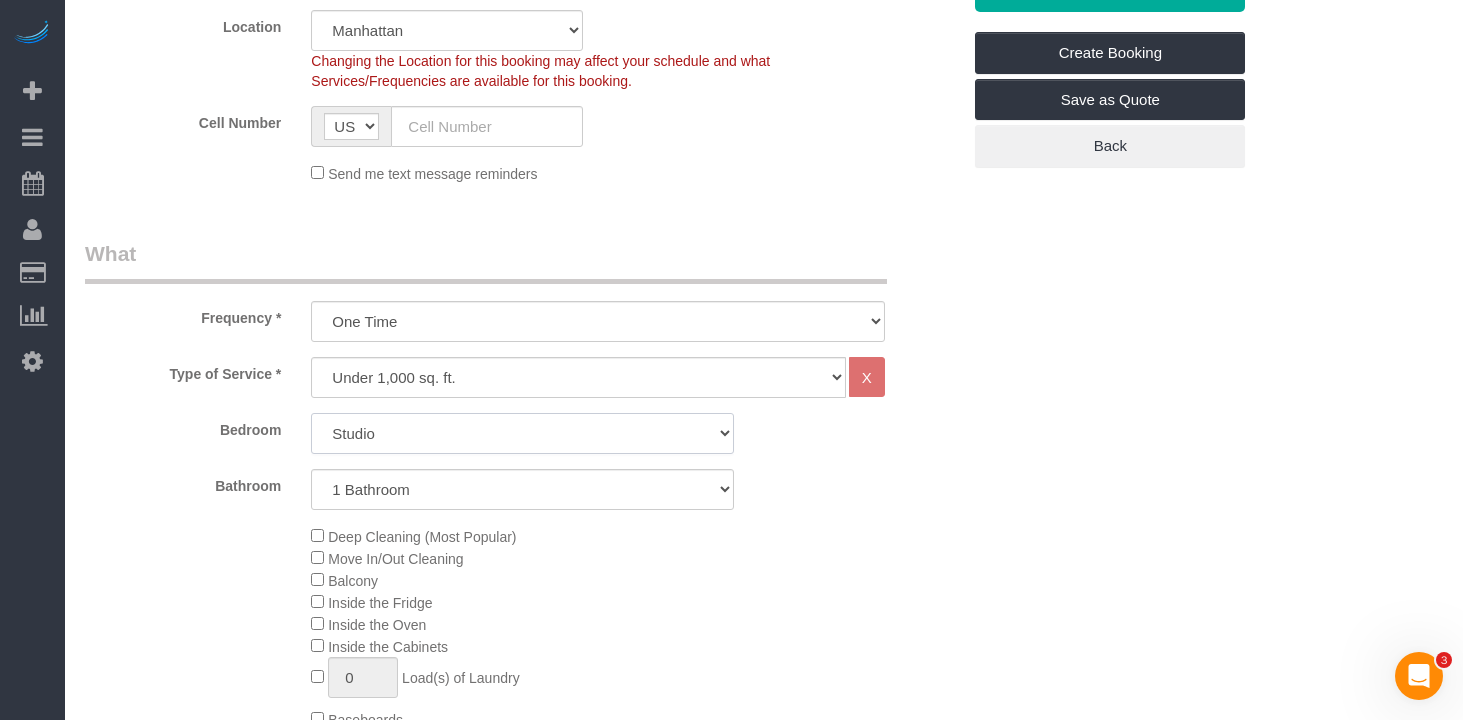select on "1" 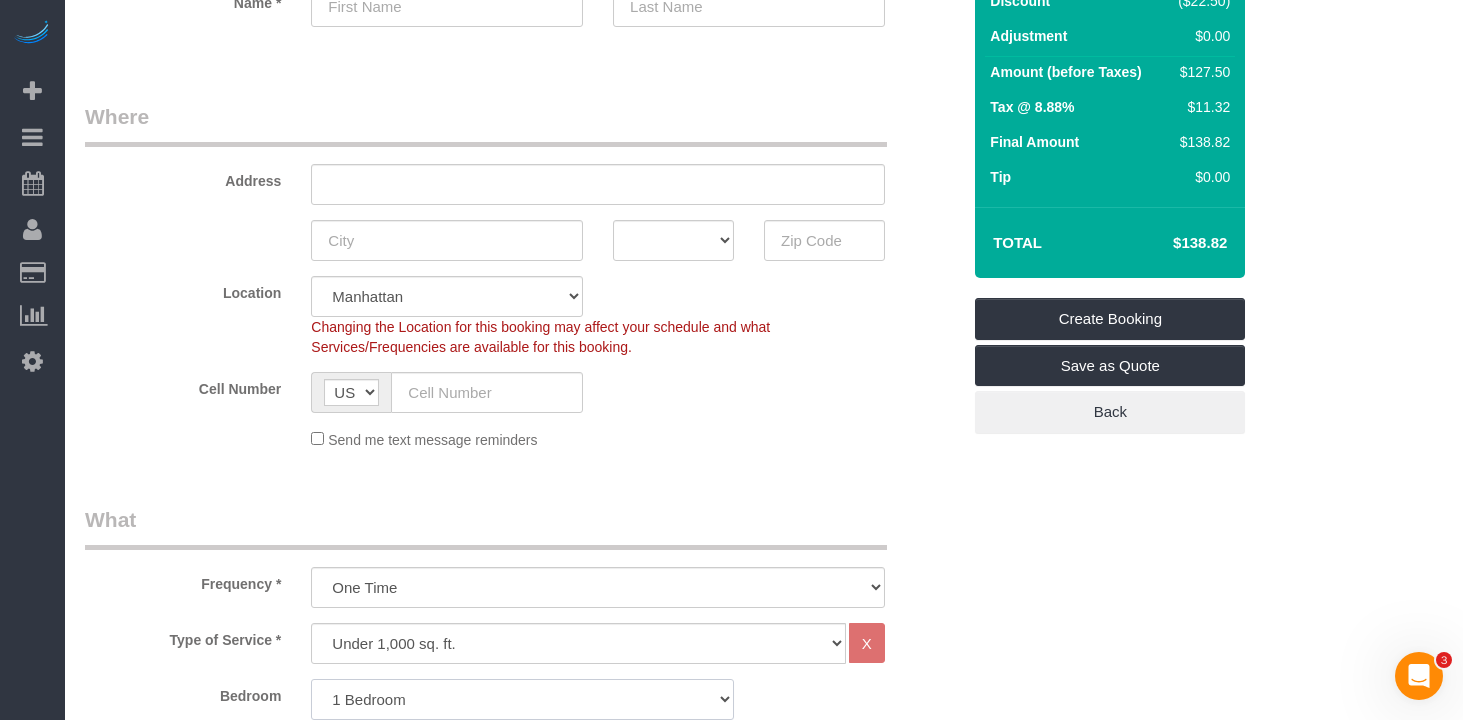 scroll, scrollTop: 151, scrollLeft: 0, axis: vertical 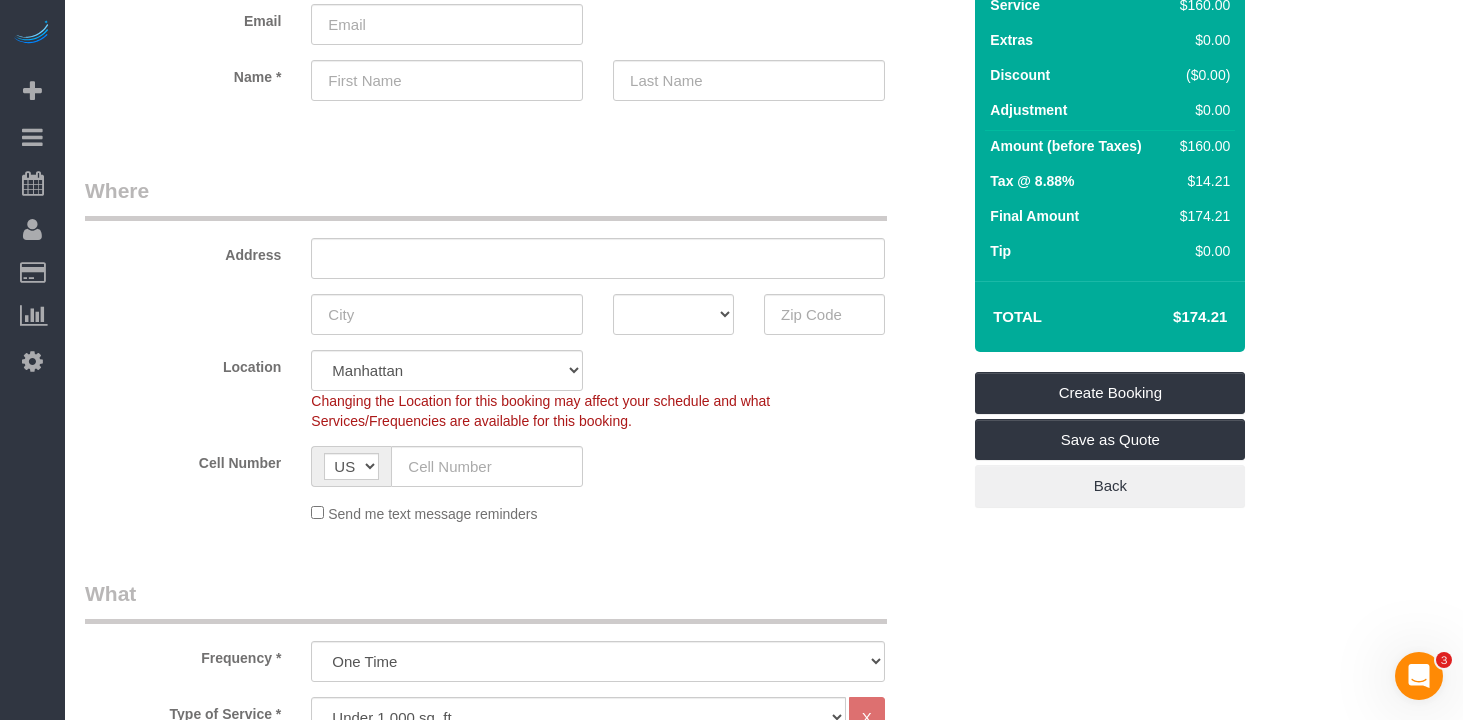click on "$174.21" at bounding box center (1170, 317) 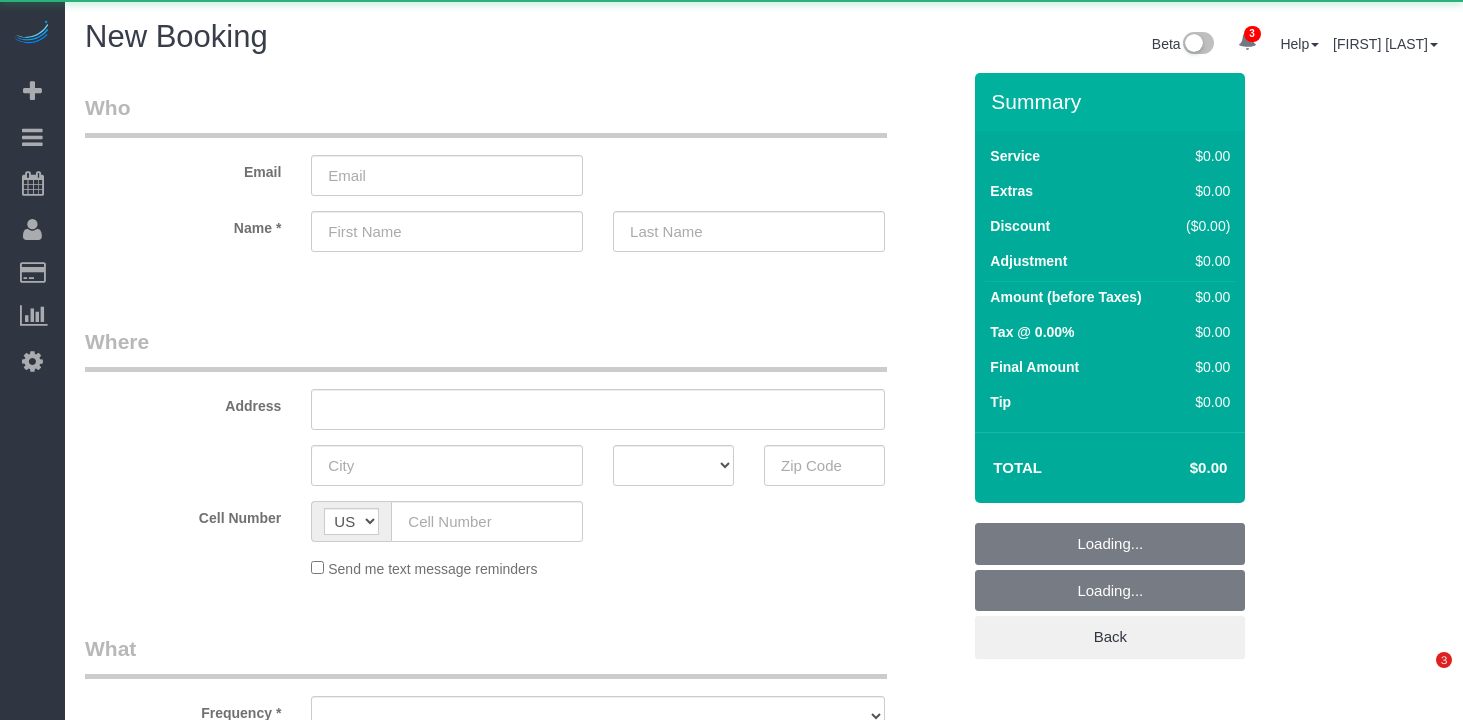 select on "number:89" 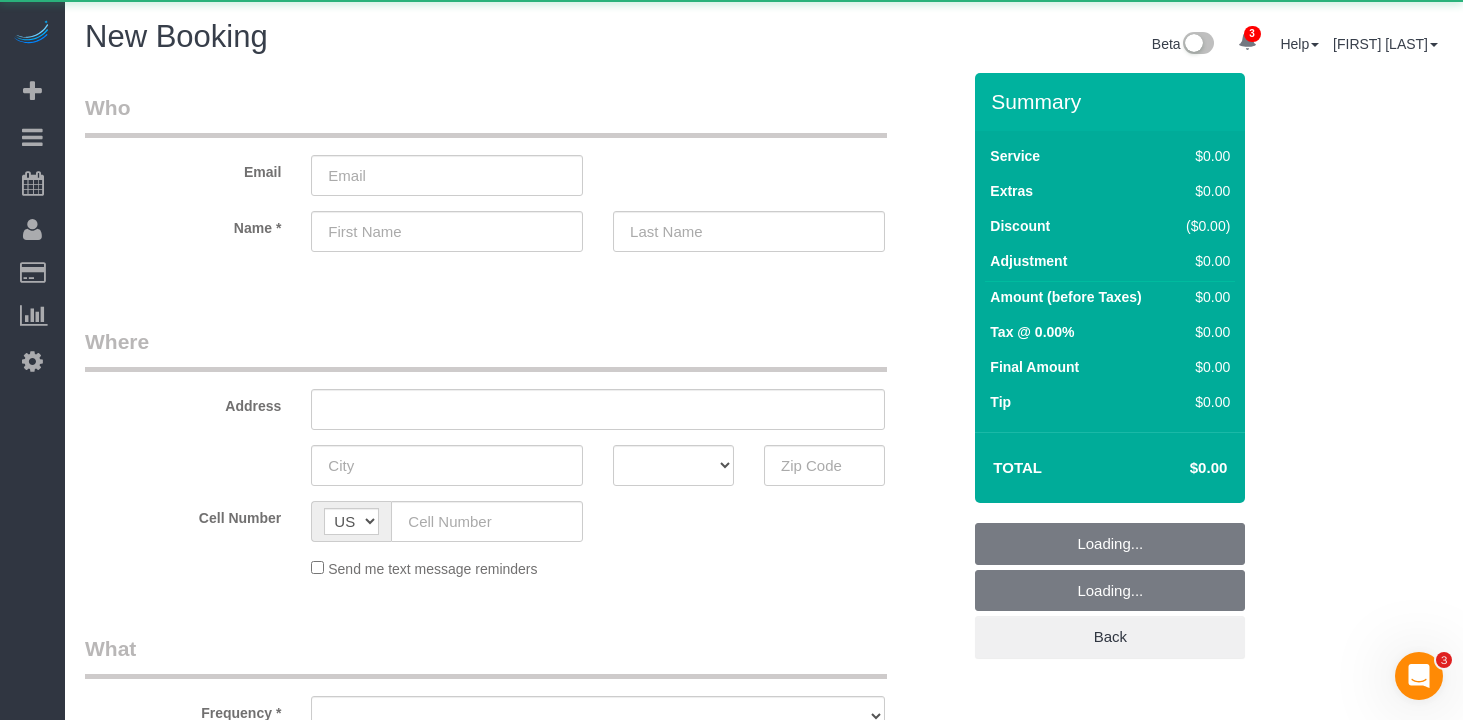 scroll, scrollTop: 0, scrollLeft: 0, axis: both 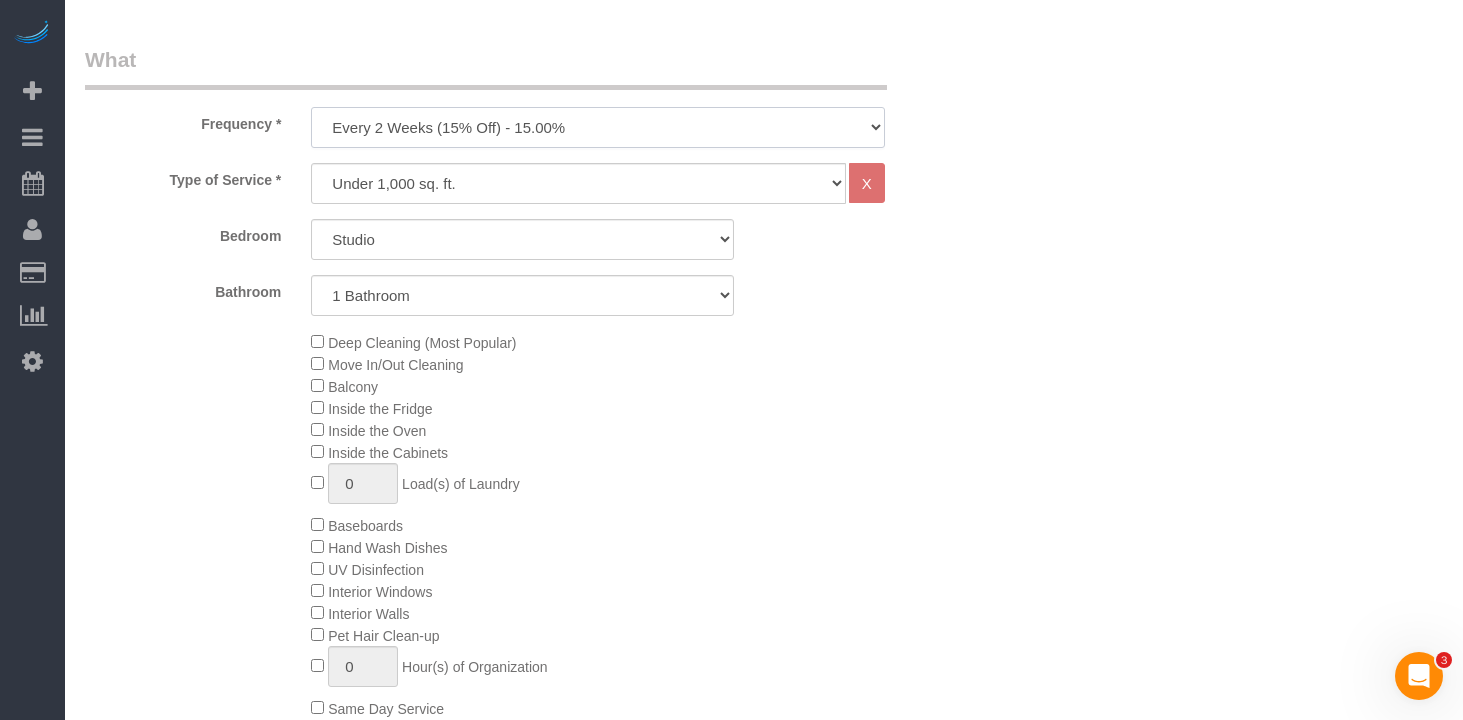 click on "One Time Weekly (20% Off) - 20.00% Every 2 Weeks (15% Off) - 15.00% Every 4 Weeks (10% Off) - 10.00%" at bounding box center [598, 127] 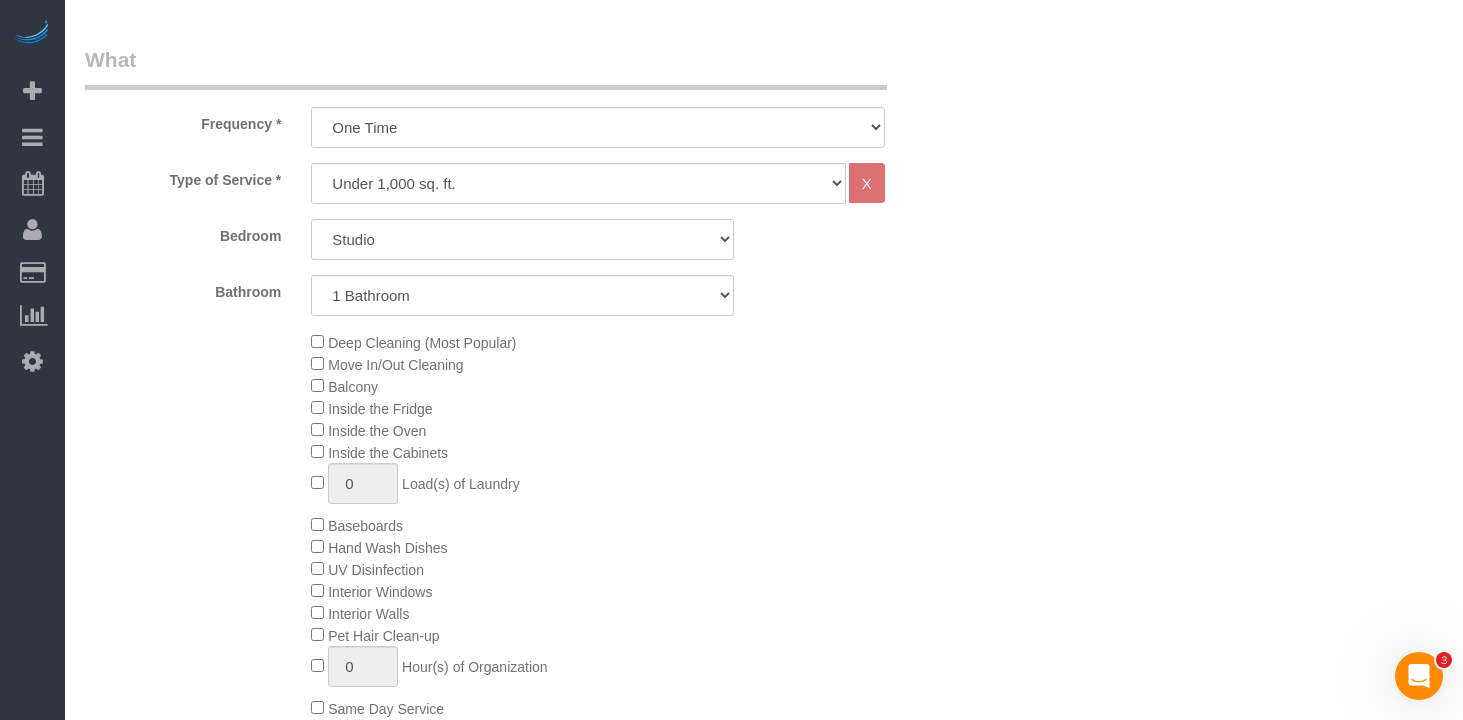 click on "Studio
1 Bedroom
2 Bedrooms
3 Bedrooms" 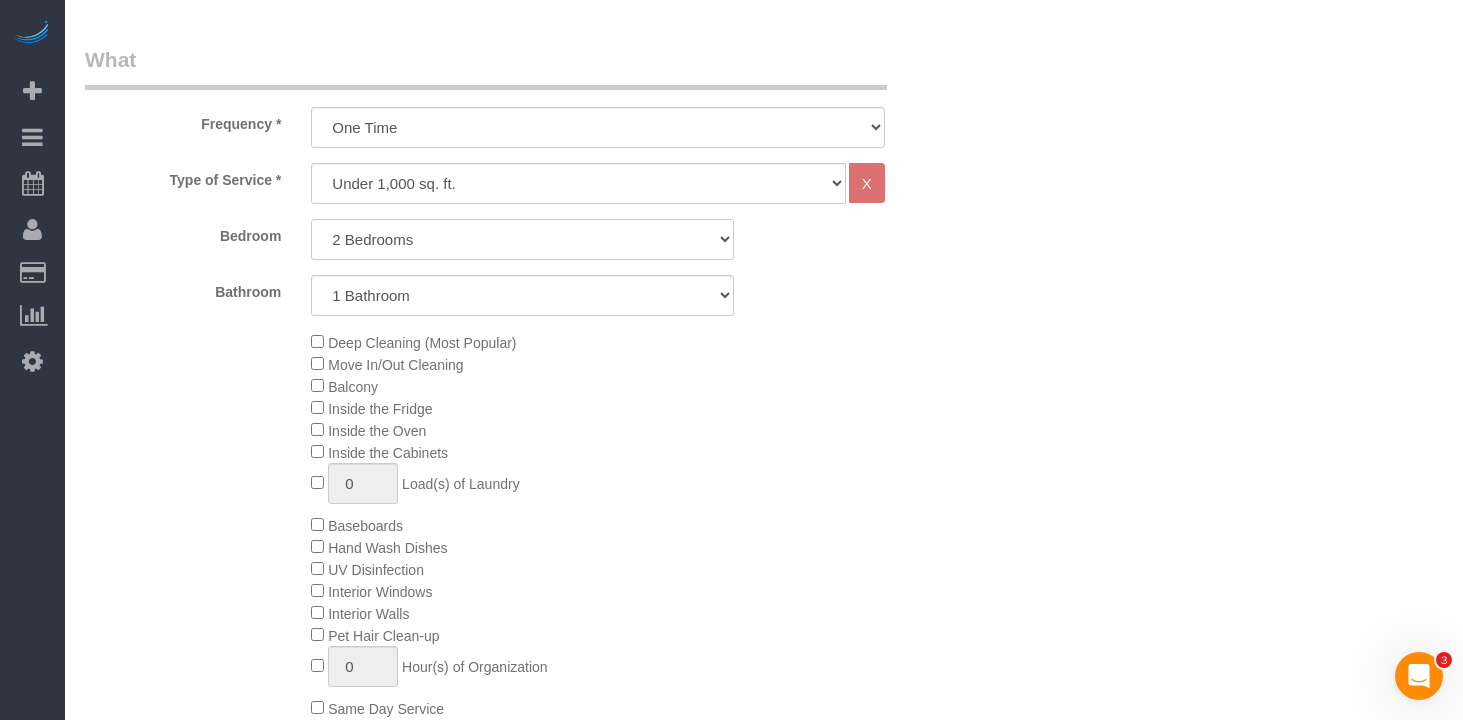 click on "Studio
1 Bedroom
2 Bedrooms
3 Bedrooms" 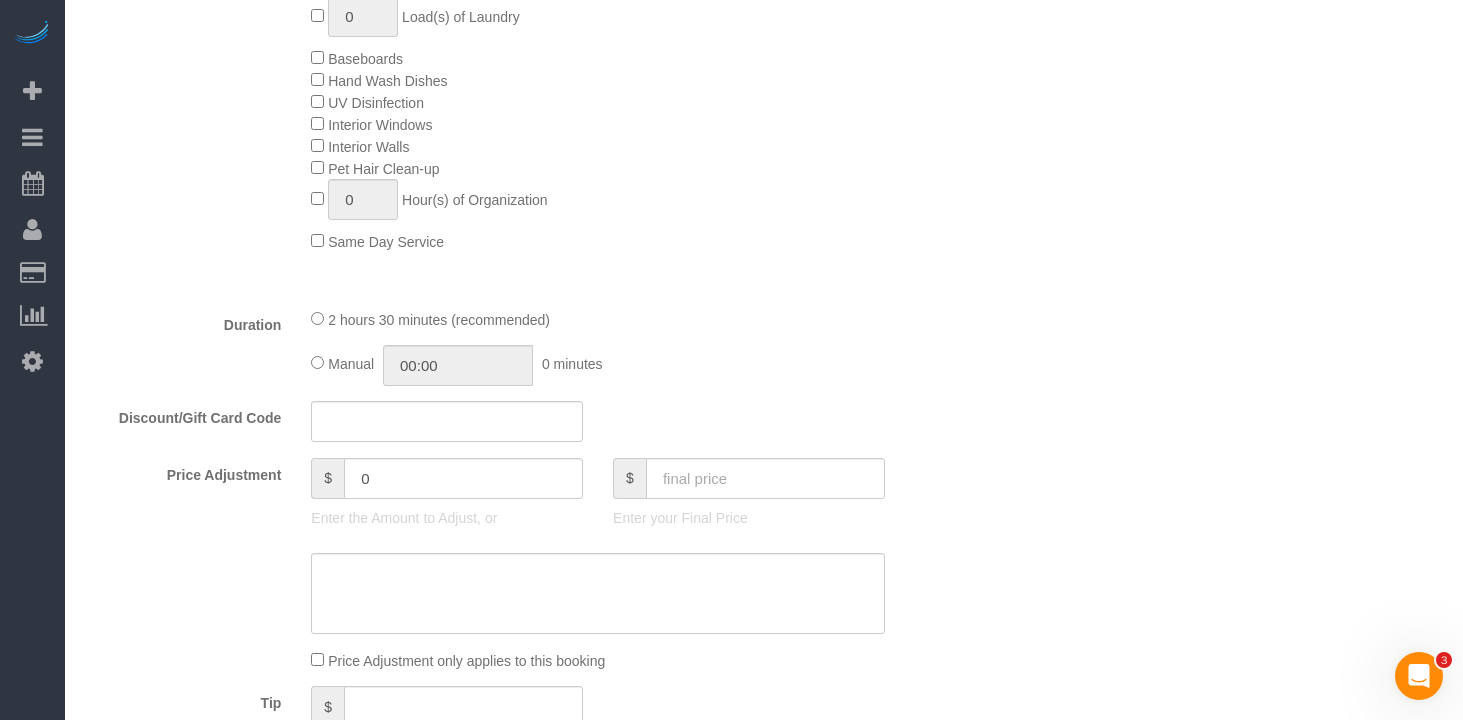 scroll, scrollTop: 1161, scrollLeft: 0, axis: vertical 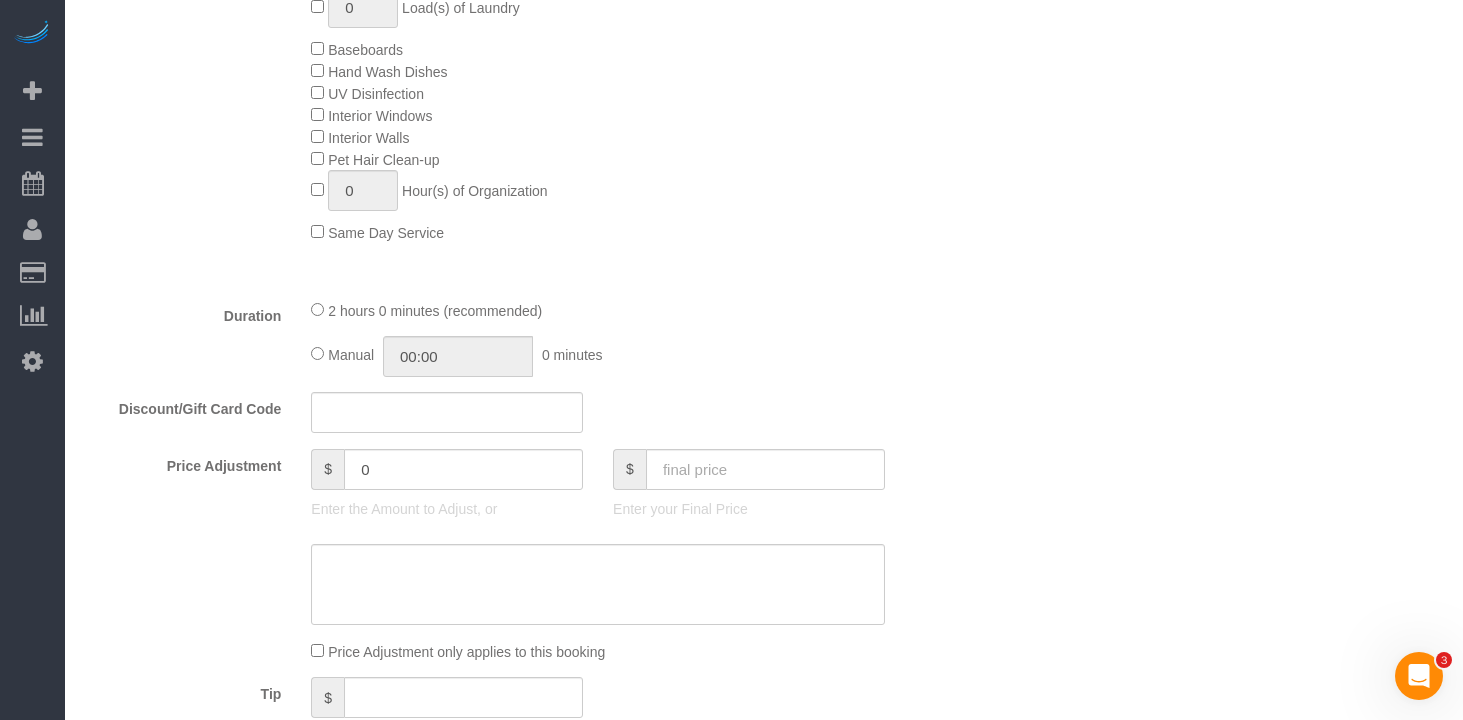 click on "Type of Service *
Under 1,000 sq. ft. 1,001 - 1,500 sq. ft. 1,500+ sq. ft. Custom Cleaning Office Cleaning Airbnb Cleaning Post Construction Cleaning RE-CLEAN Hourly Rate - 8.0 Hourly Rate - 7.5 Late Cancellation - Invoice Purposes Hourly Rate (30% OFF) Bungalow Living Hello Alfred - Standard Cleaning Hello Alfred - Hourly Rate TULU - Standard Cleaning TULU - Hourly Rate Hourly Rate (15% OFF) Hourly Rate (20% OFF) Hourly Rate (25% OFF) Hourly Rate (22.5% OFF) Charity Clean Outsite - Hourly Rate Floor Cleaning 100/hr 140/hr Upholstery Cleaning Hourly Rate (Comped Cleaning) Power Washing Carpet/Rug Cleaning Floor Cleaning - 25% OFF Couch Cleaning Partnership Flat Rate Pricing Partnership Hourly Rate Staff Office Hours
X" 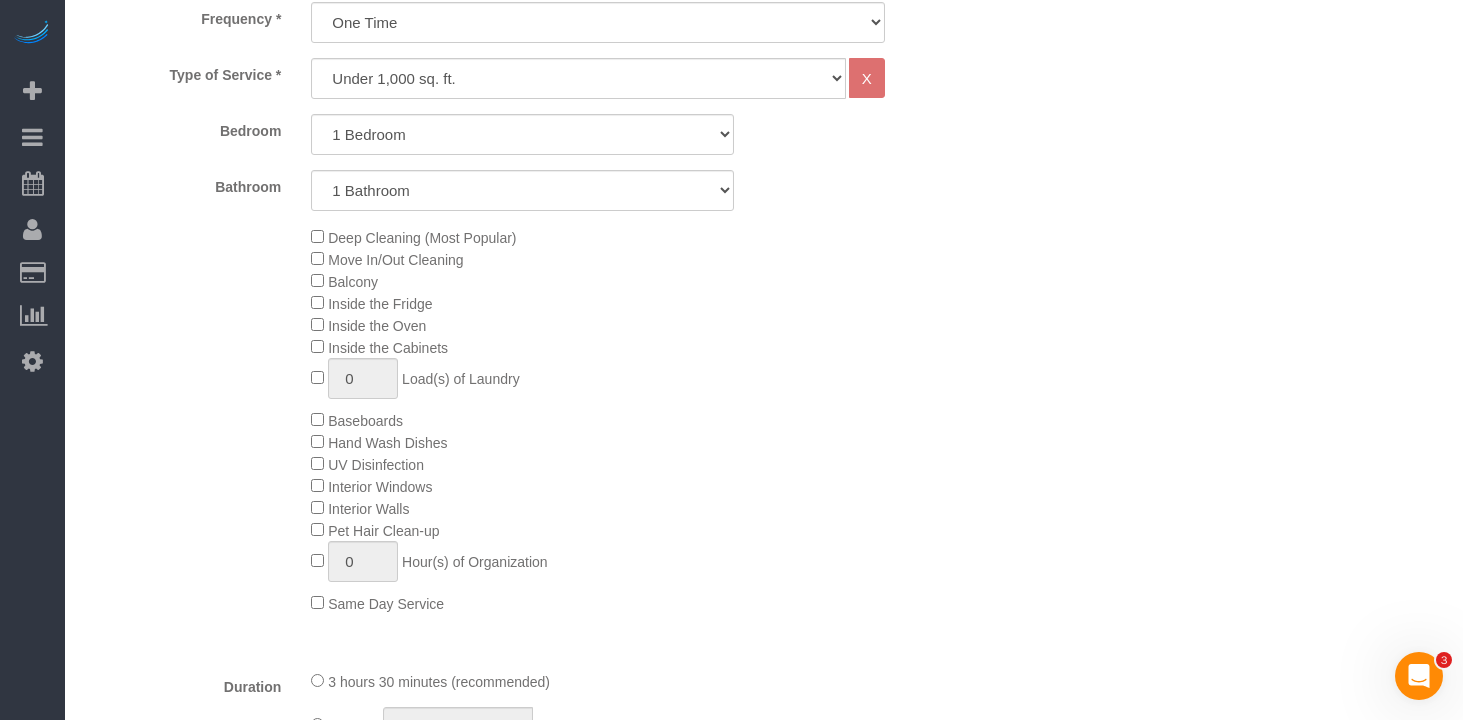 scroll, scrollTop: 751, scrollLeft: 0, axis: vertical 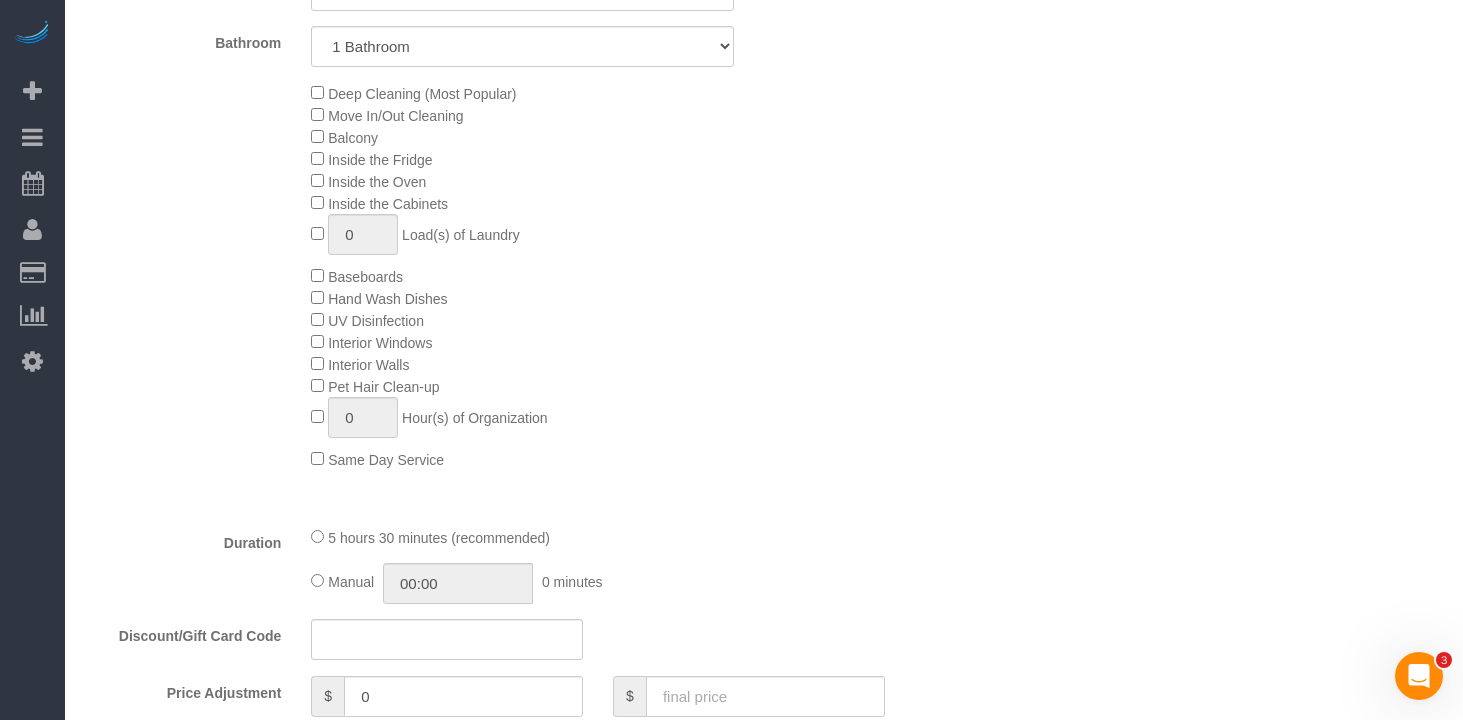 click on "Move In/Out Cleaning" 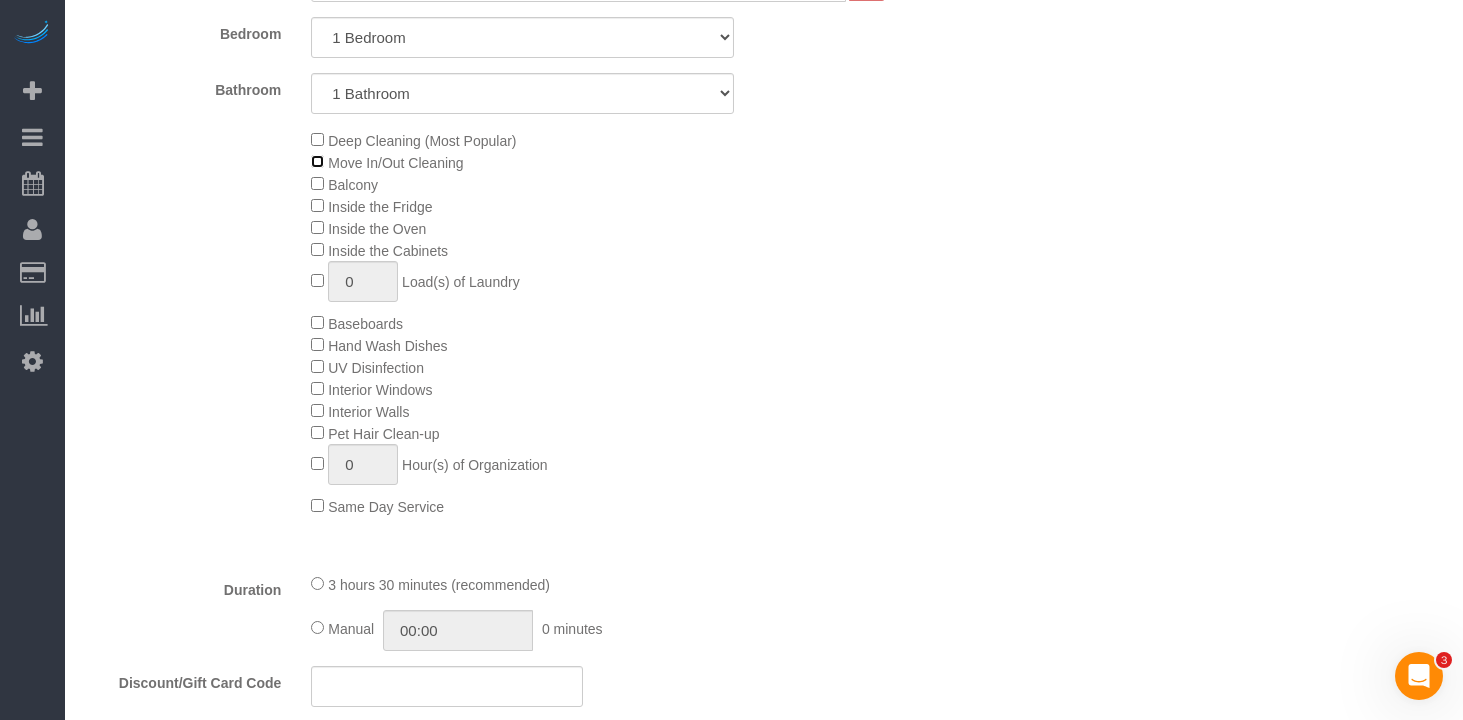 scroll, scrollTop: 889, scrollLeft: 0, axis: vertical 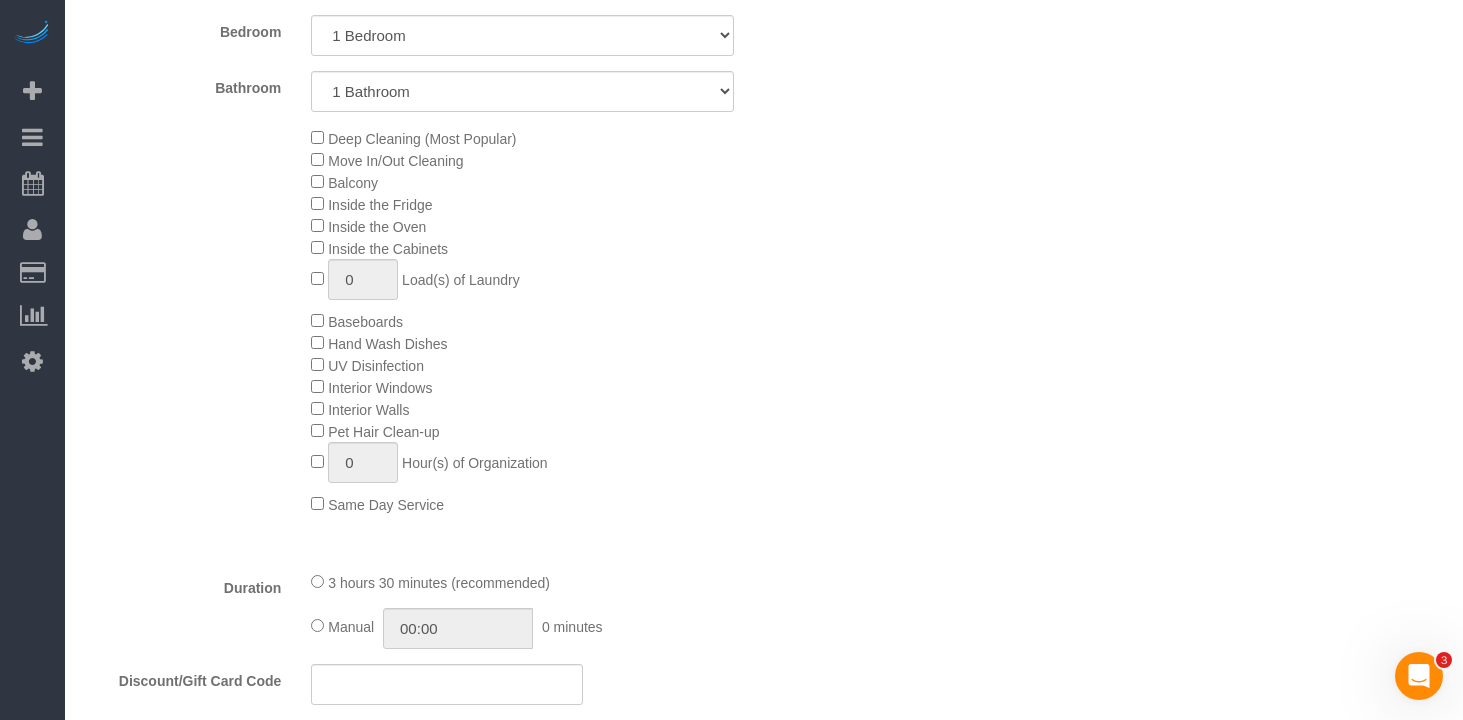 click on "Interior Walls" 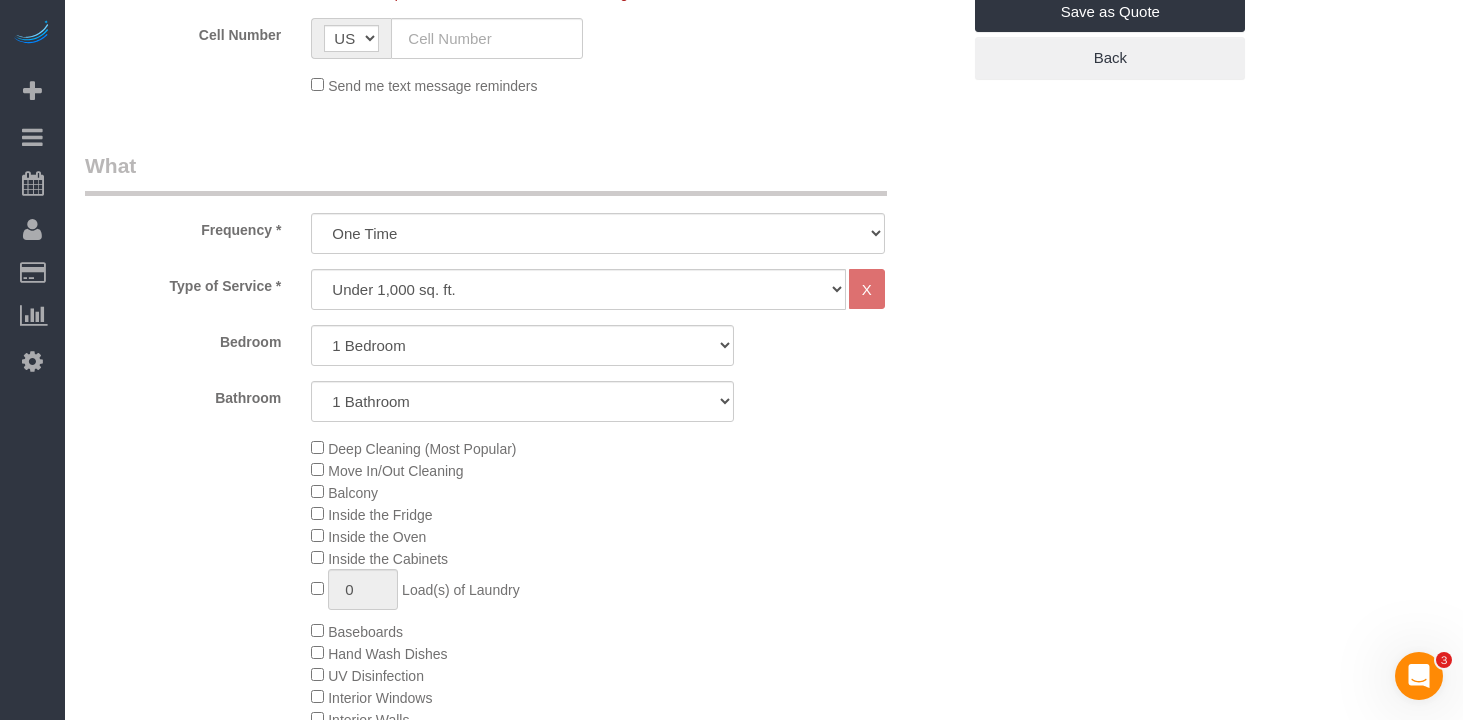 scroll, scrollTop: 0, scrollLeft: 0, axis: both 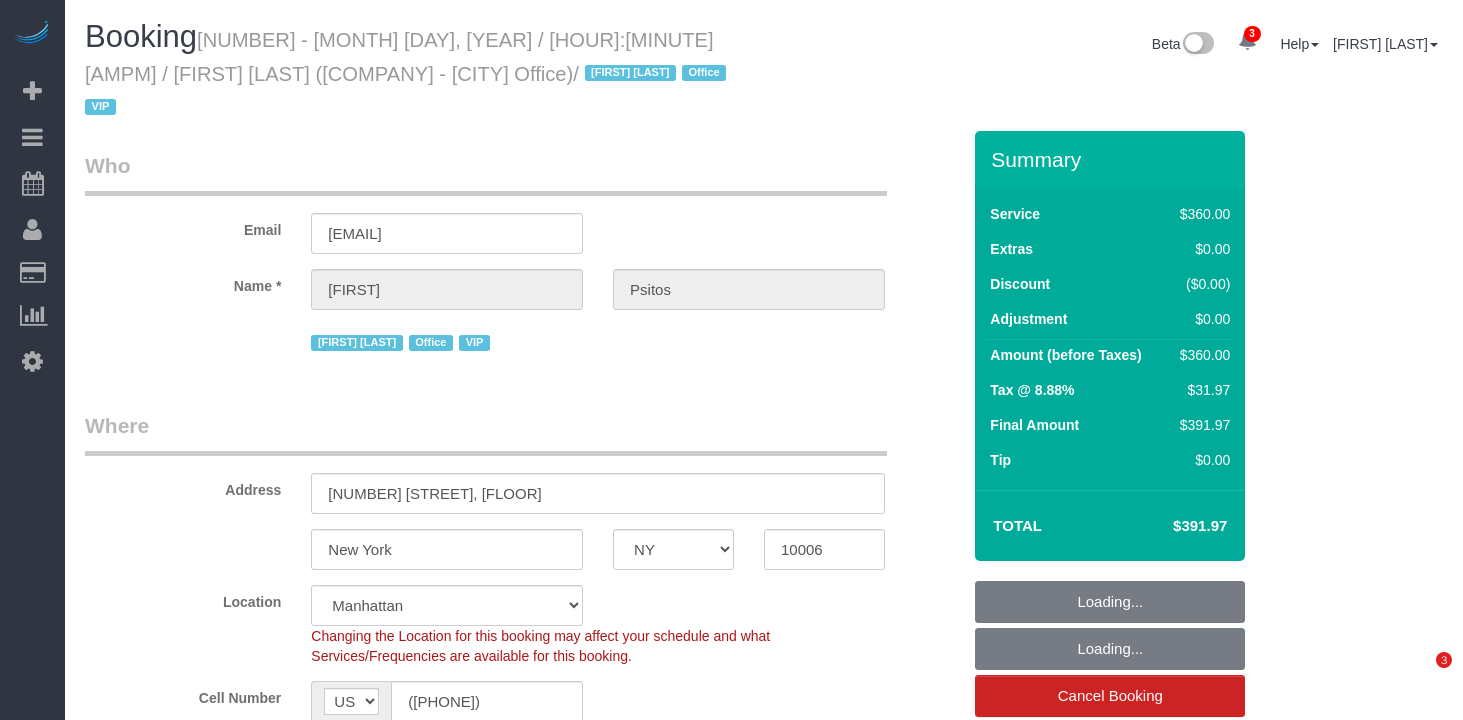 select on "NY" 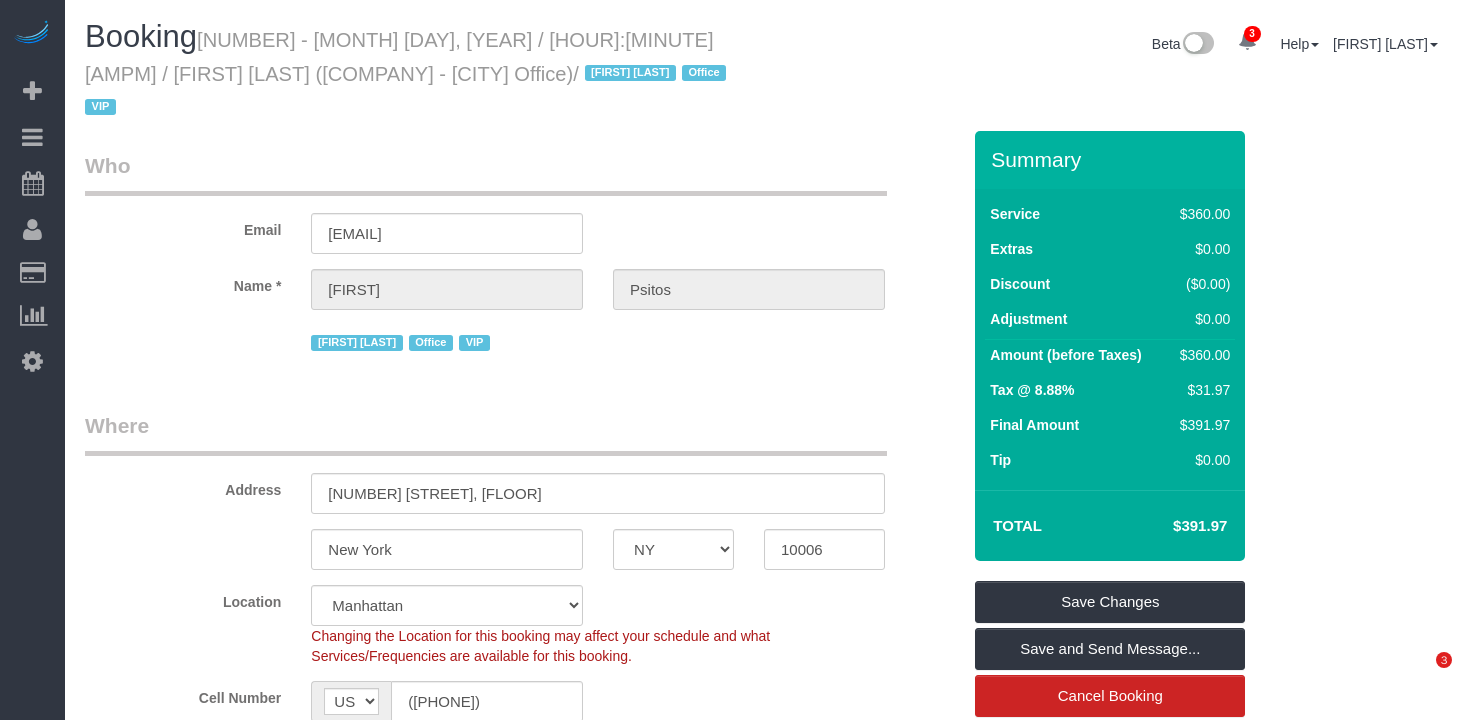 scroll, scrollTop: 0, scrollLeft: 0, axis: both 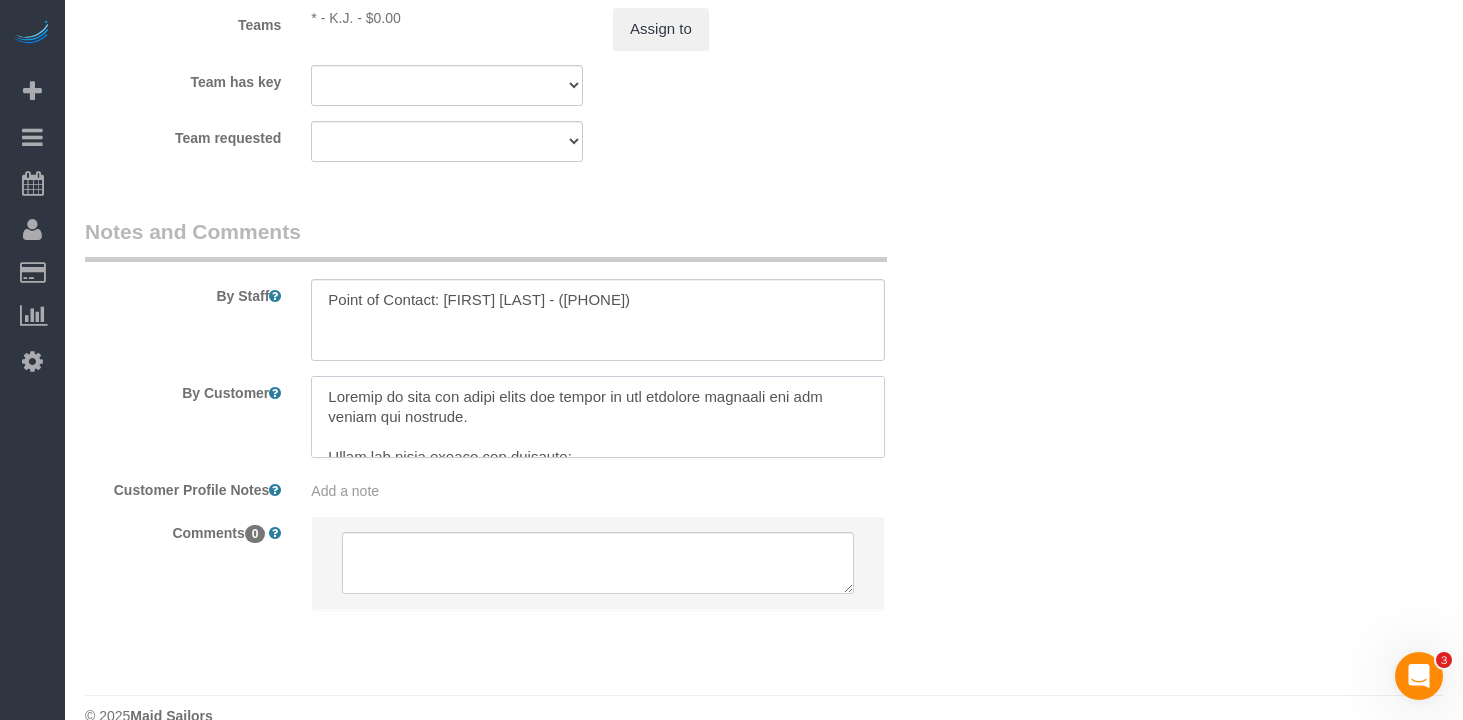 click at bounding box center [598, 417] 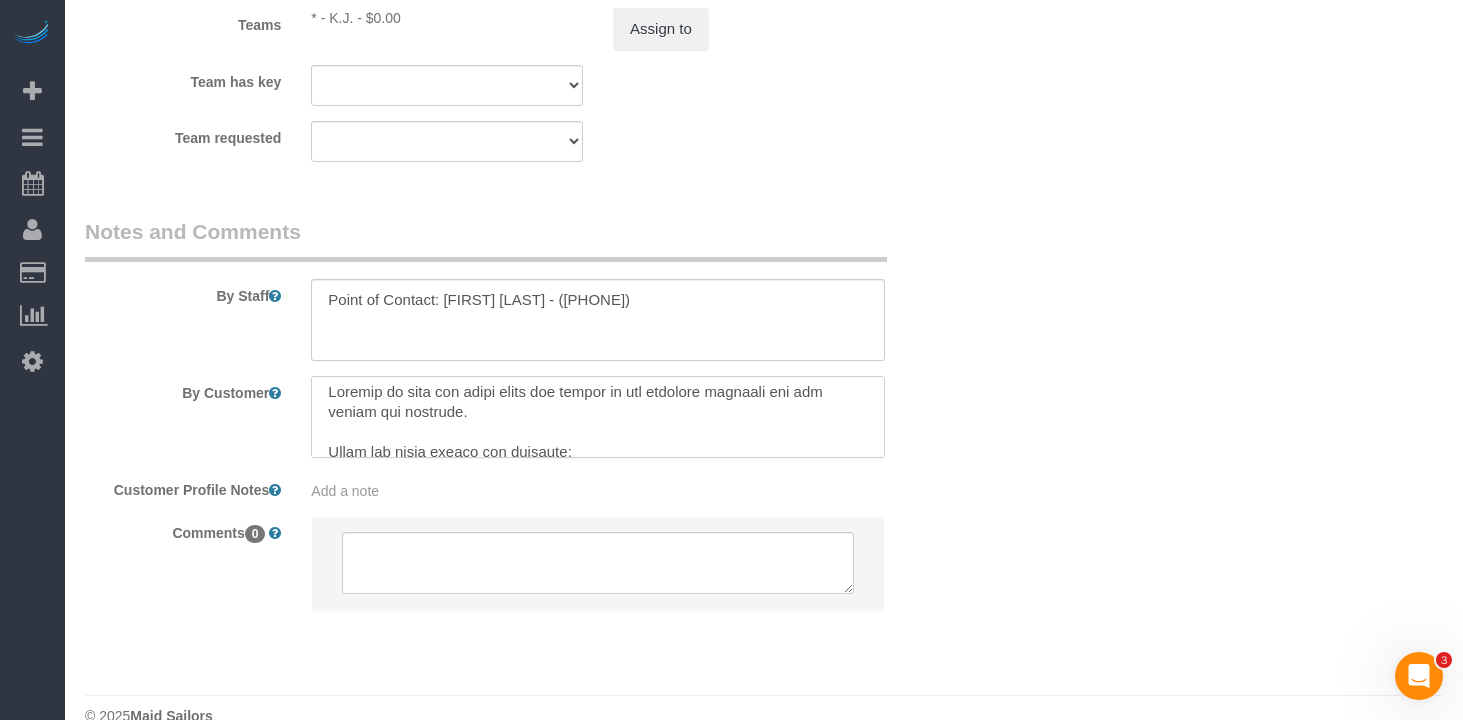 scroll, scrollTop: 0, scrollLeft: 0, axis: both 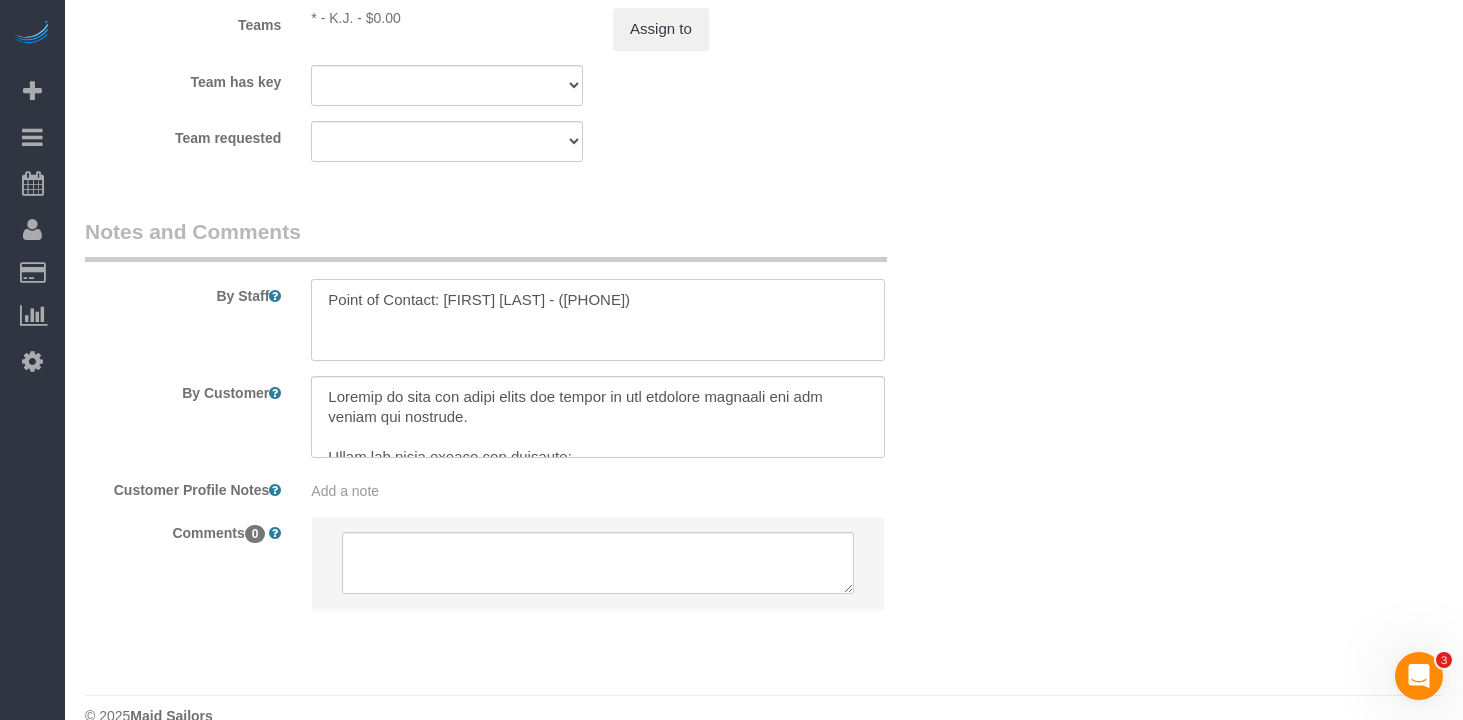 drag, startPoint x: 679, startPoint y: 270, endPoint x: 556, endPoint y: 272, distance: 123.01626 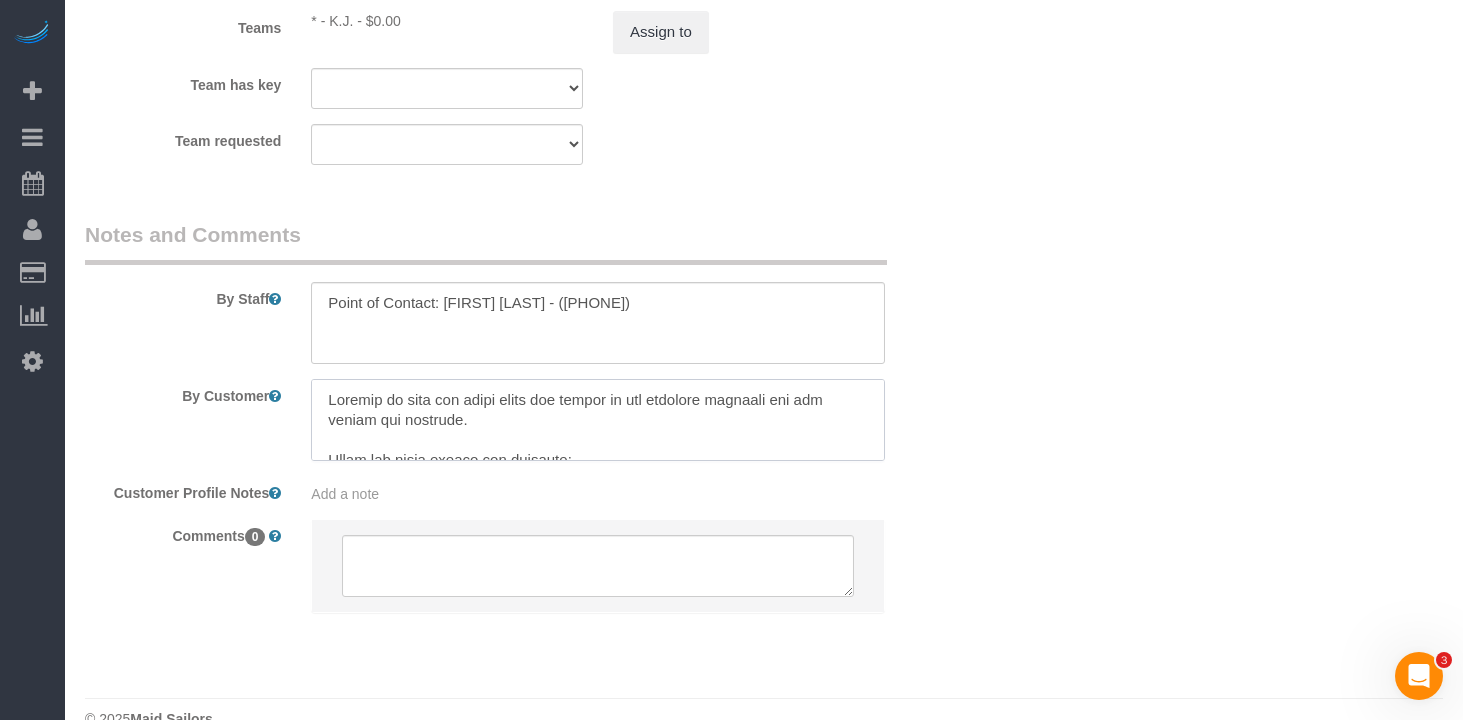 click at bounding box center [598, 420] 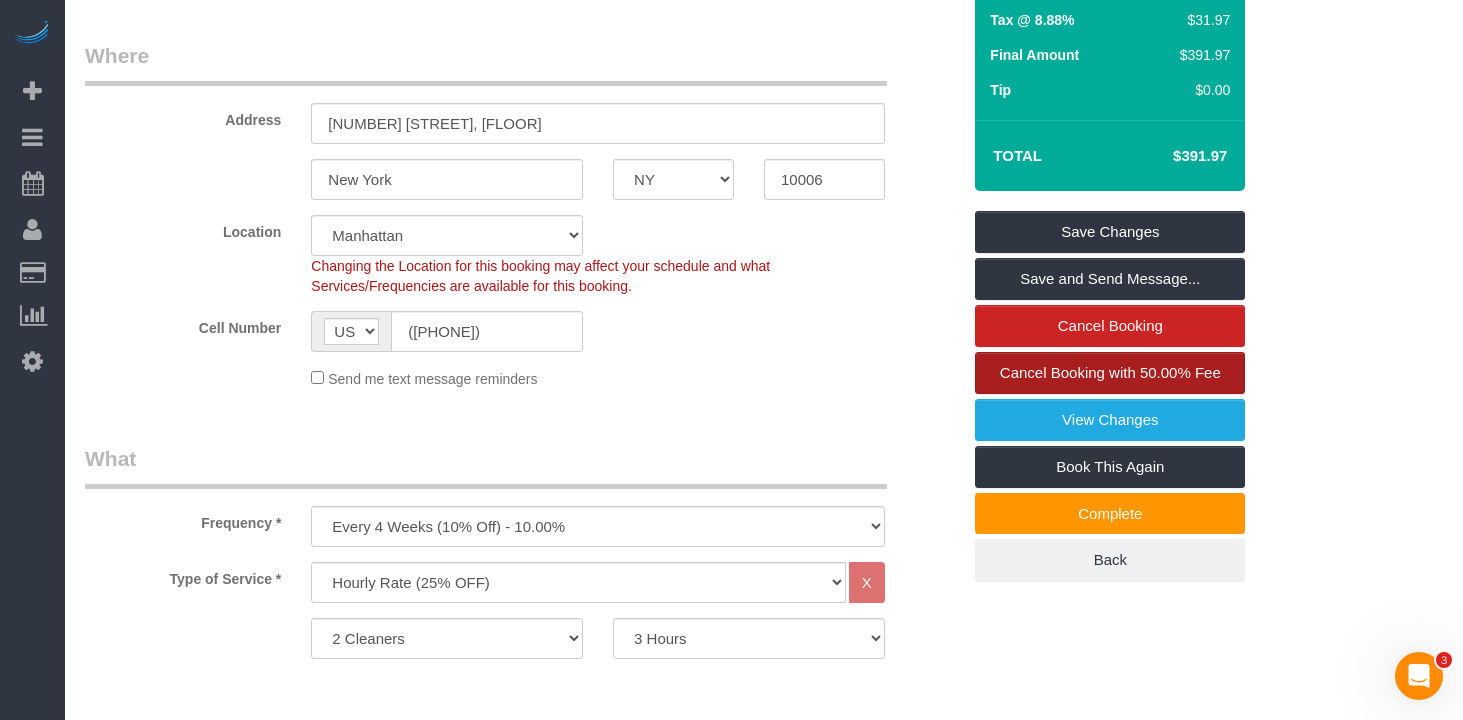 scroll, scrollTop: 360, scrollLeft: 0, axis: vertical 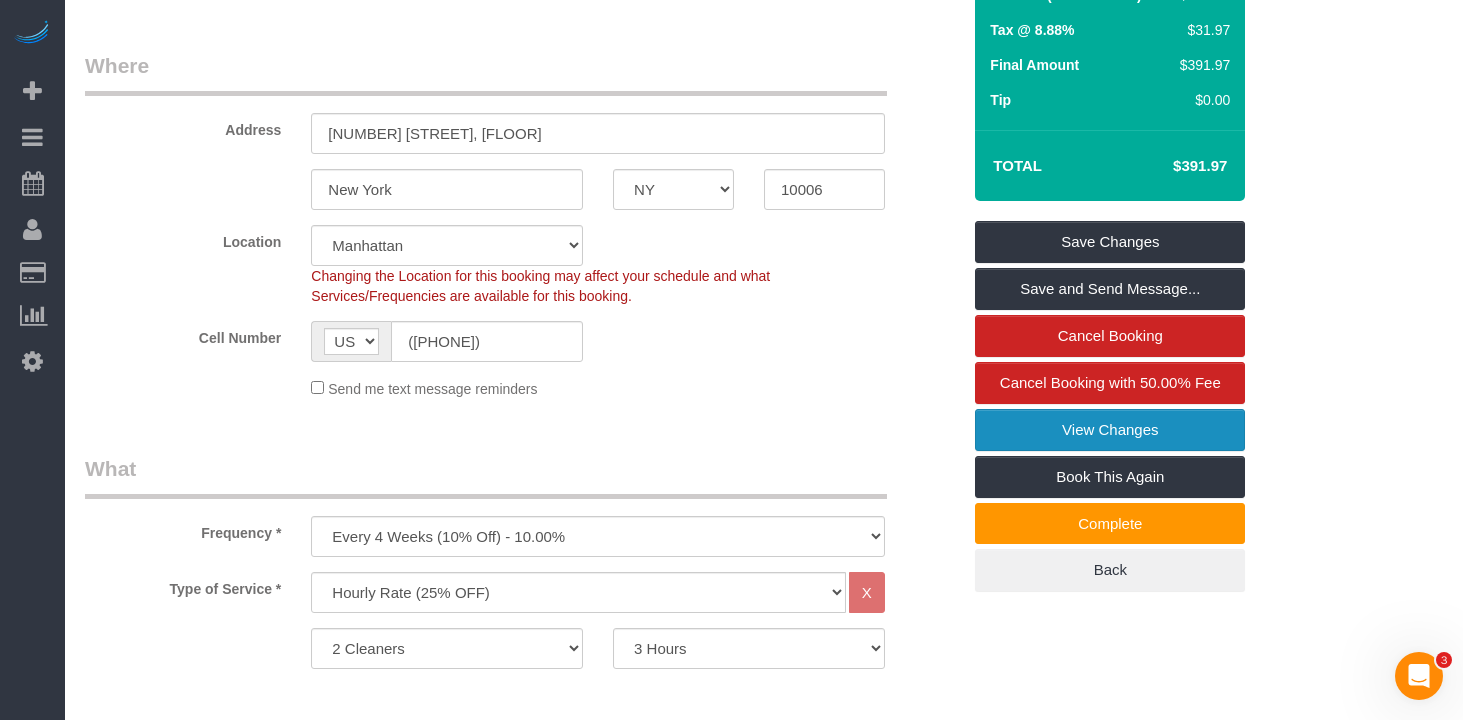 click on "View Changes" at bounding box center (1110, 430) 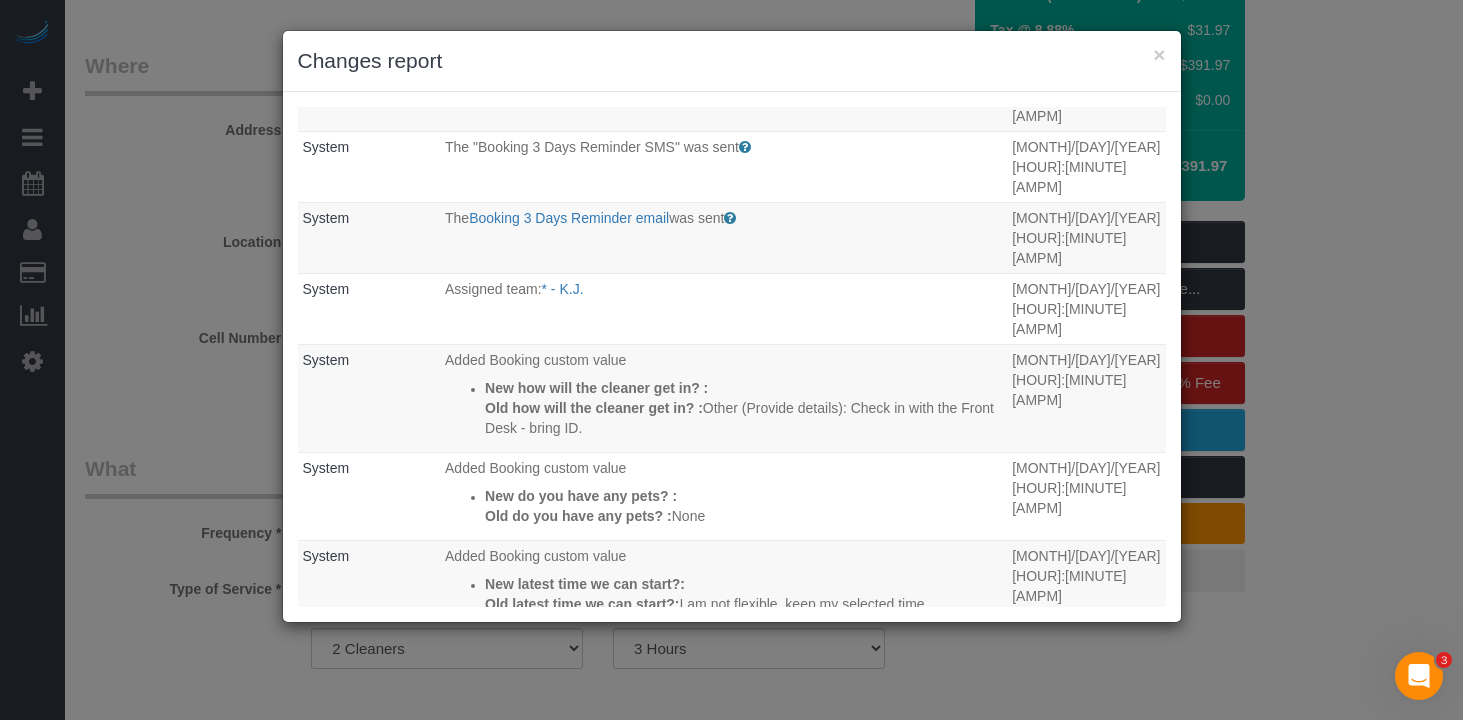 scroll, scrollTop: 227, scrollLeft: 0, axis: vertical 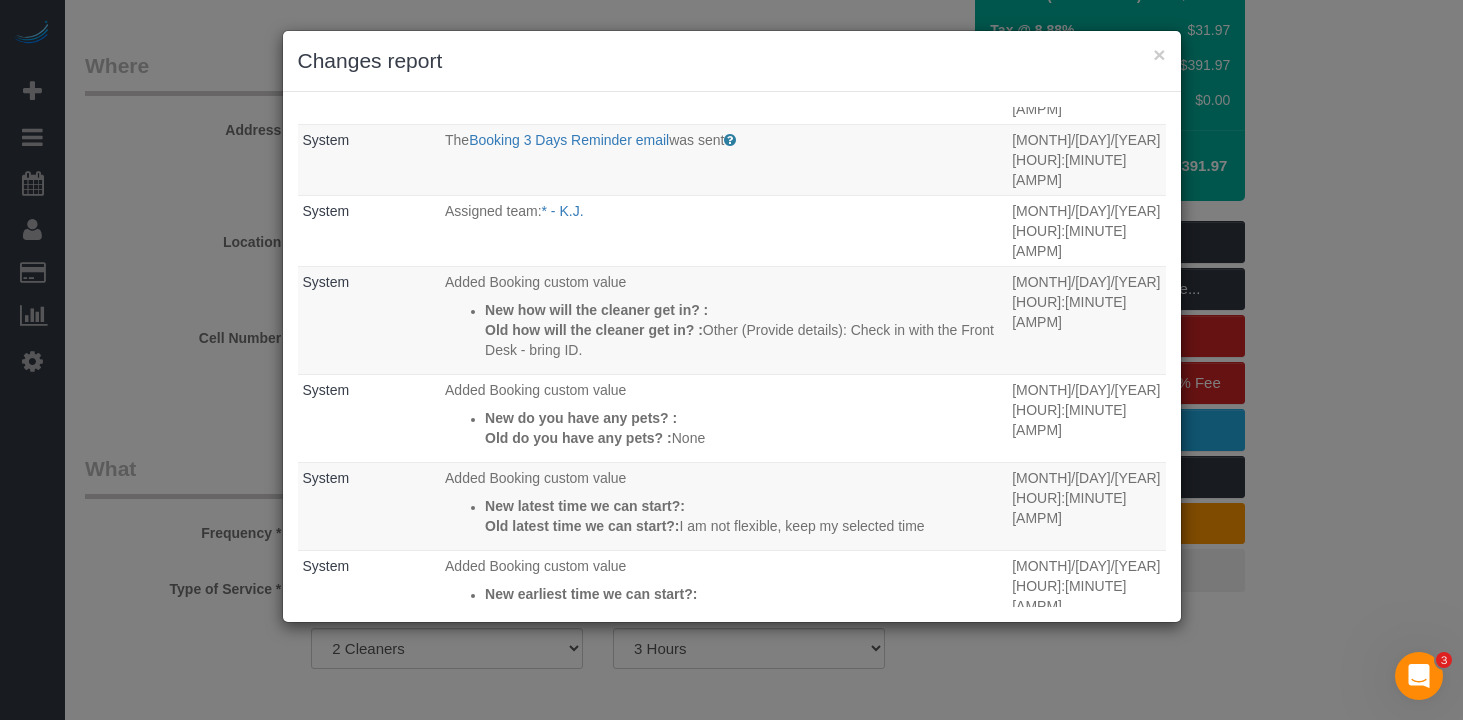 click on "×
Changes report" at bounding box center [732, 61] 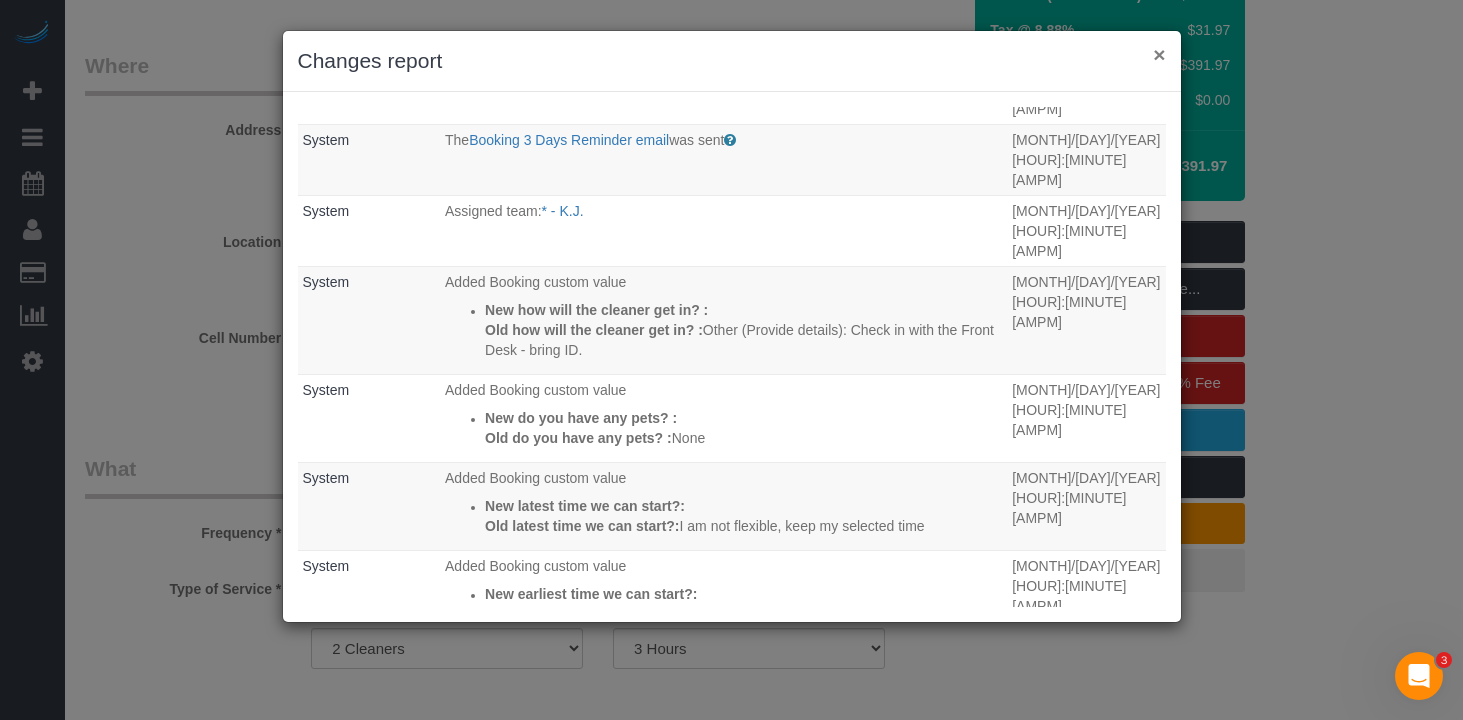 click on "×" at bounding box center (1159, 54) 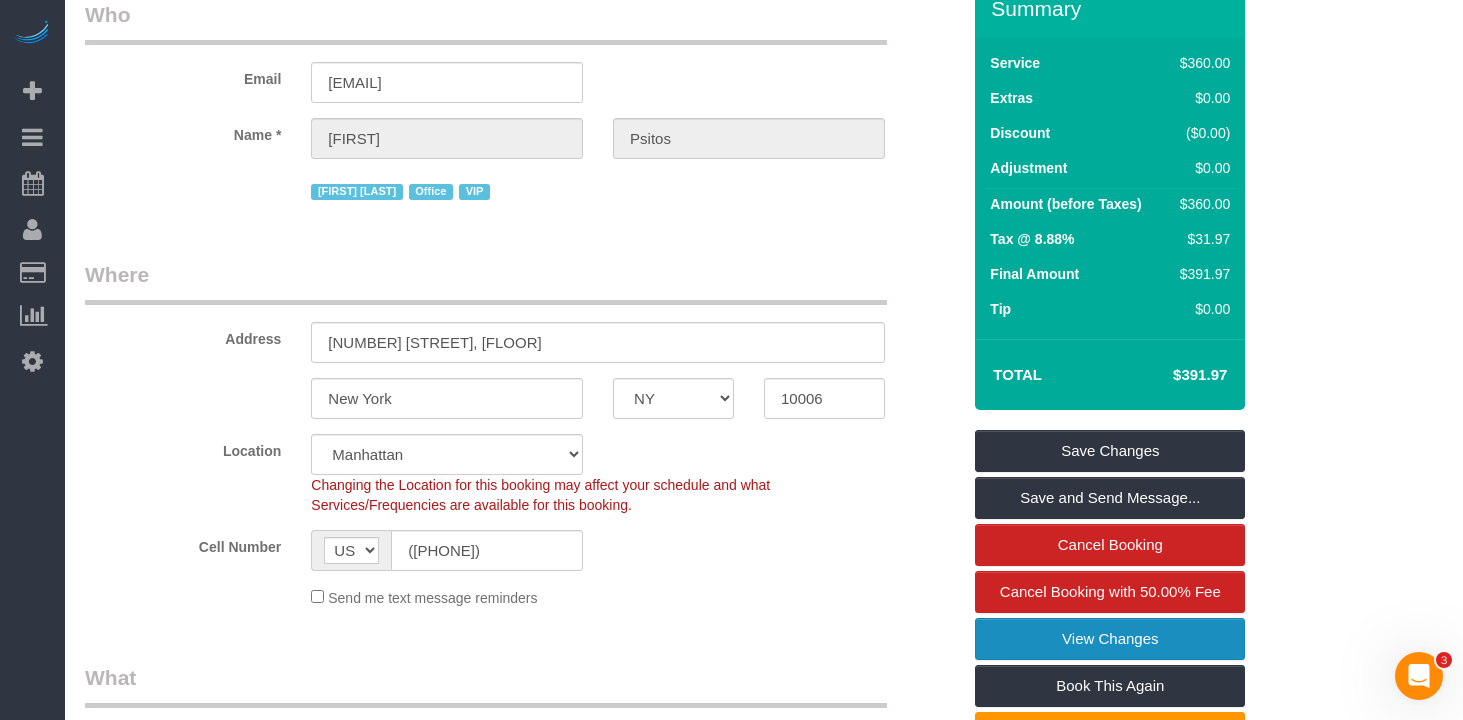 scroll, scrollTop: 0, scrollLeft: 0, axis: both 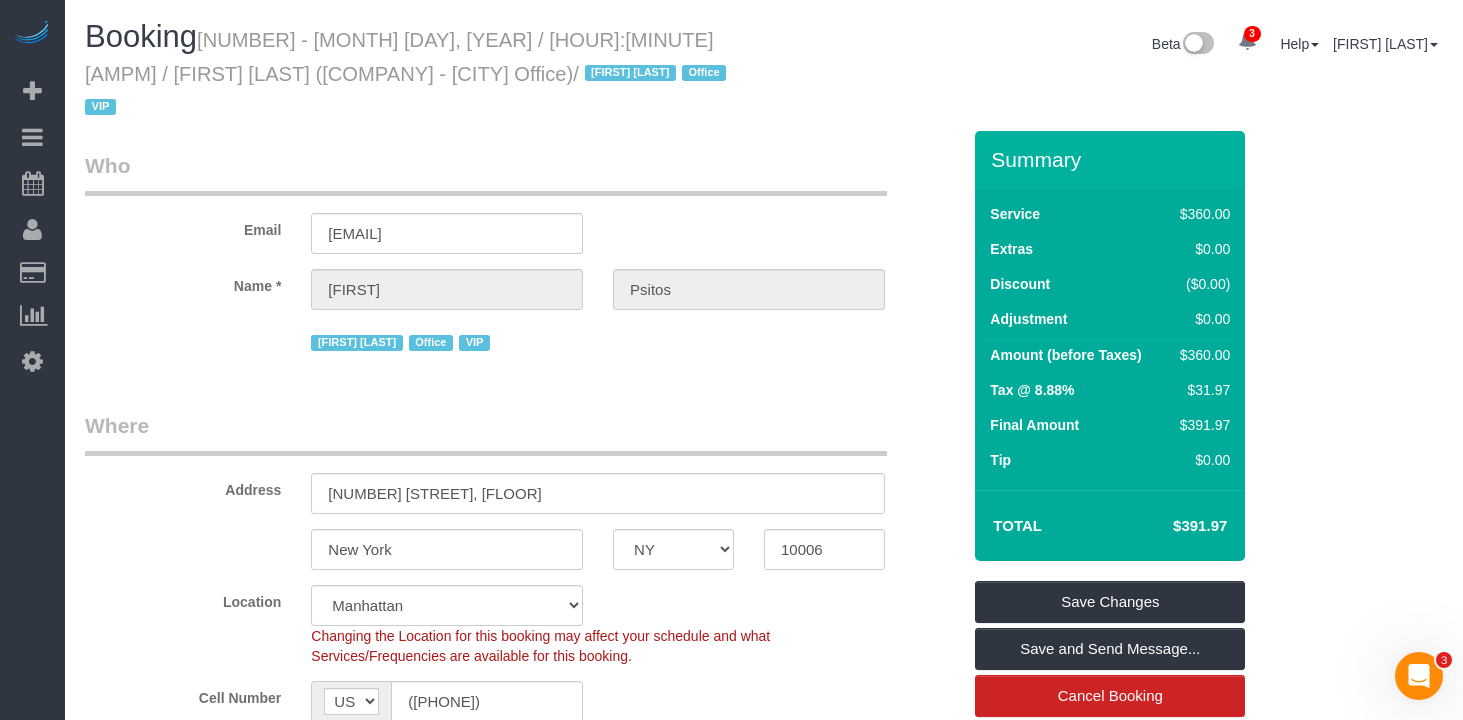 click on "Who
Email
[EMAIL]
Name *
[FIRST]
[LAST]
[FIRST] [LAST]
Office
VIP
Where
Address
[NUMBER] [STREET], [FLOOR]
[CITY]
AK
AL
AR
AZ
CA
CO
CT
DC
DE
FL
GA
HI
IA
ID
IL
IN
KS
KY
LA
MA
MD
ME
MI
MN
MO
MS
MT" at bounding box center (522, 1672) 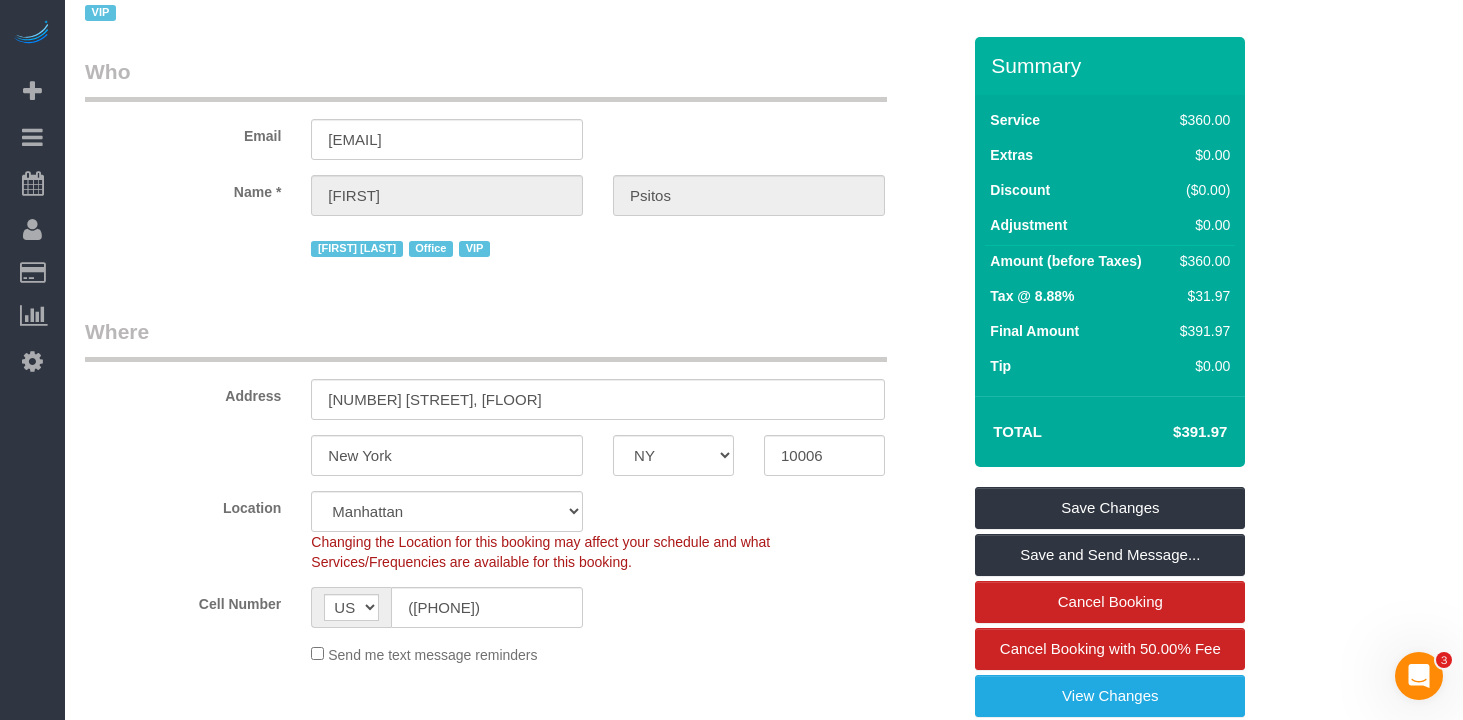 scroll, scrollTop: 178, scrollLeft: 0, axis: vertical 